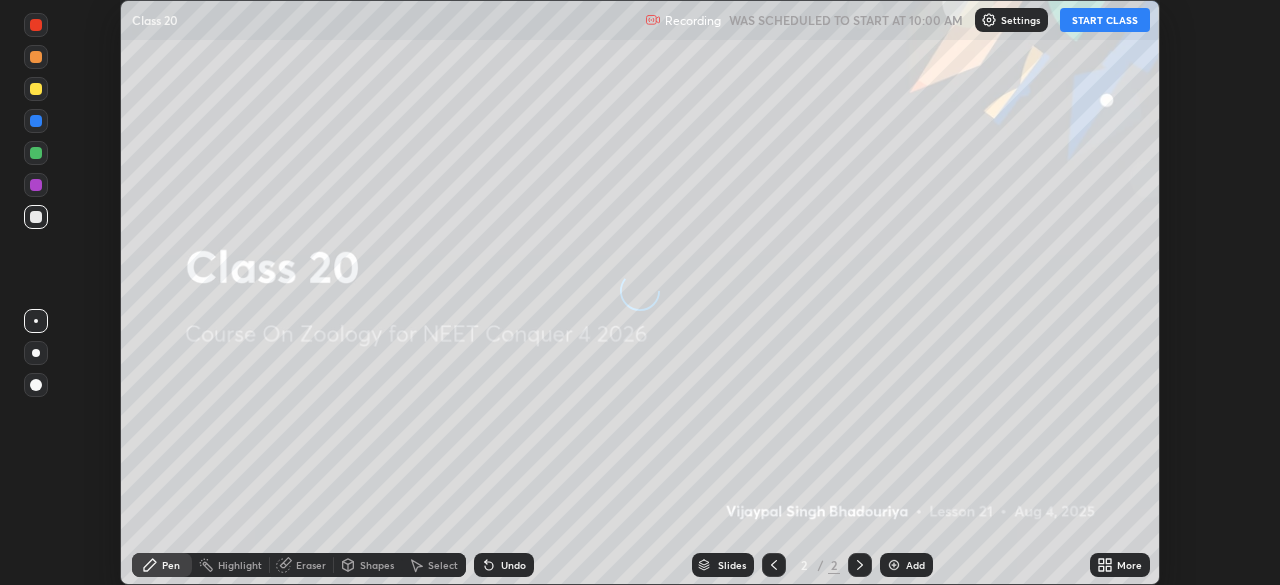 scroll, scrollTop: 0, scrollLeft: 0, axis: both 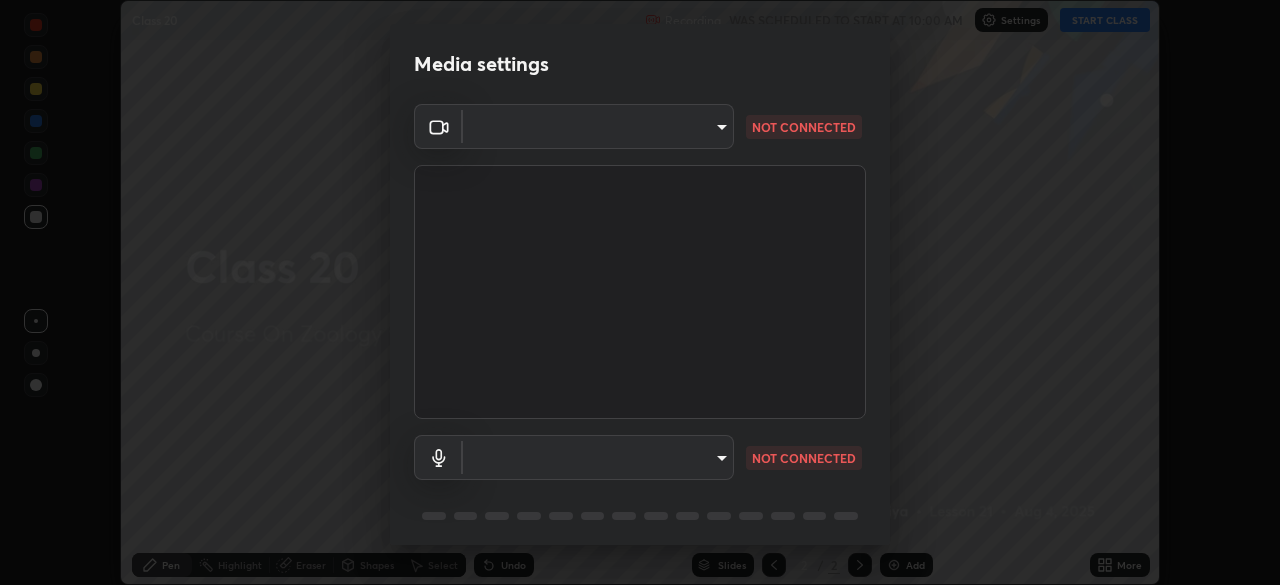 type on "b4e1421f6c5060577252b130237662f08d19228d59f93fcd840f6b1a72f24613" 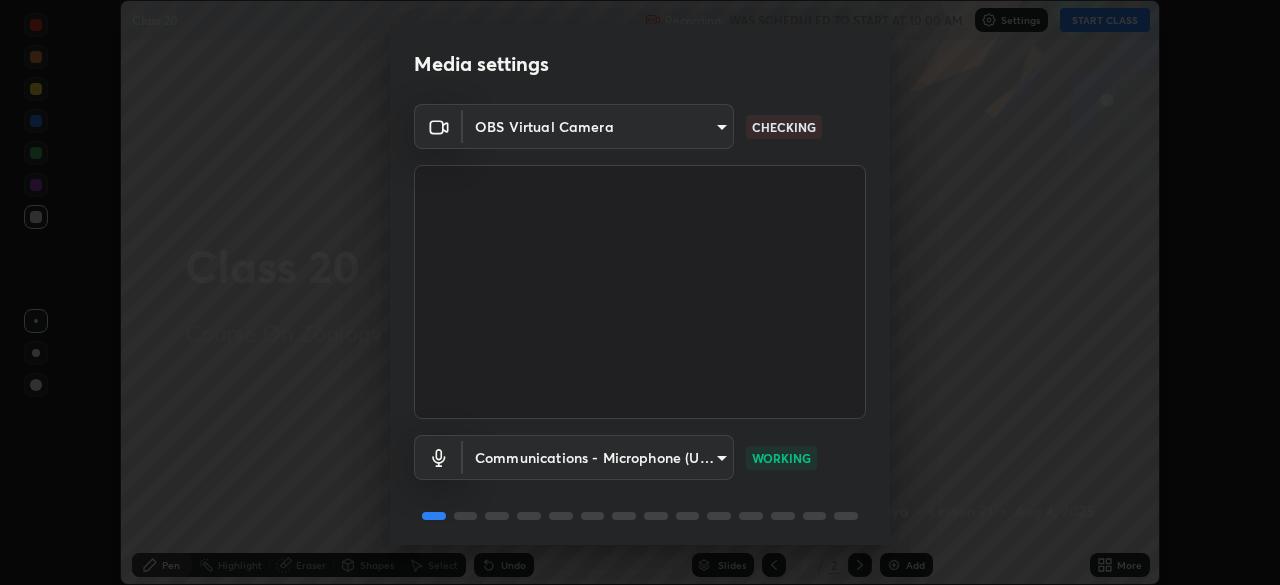 click on "OBS Virtual Camera [HASH] CHECKING Communications - Microphone (USBAudio2.0) communications WORKING" at bounding box center [640, 328] 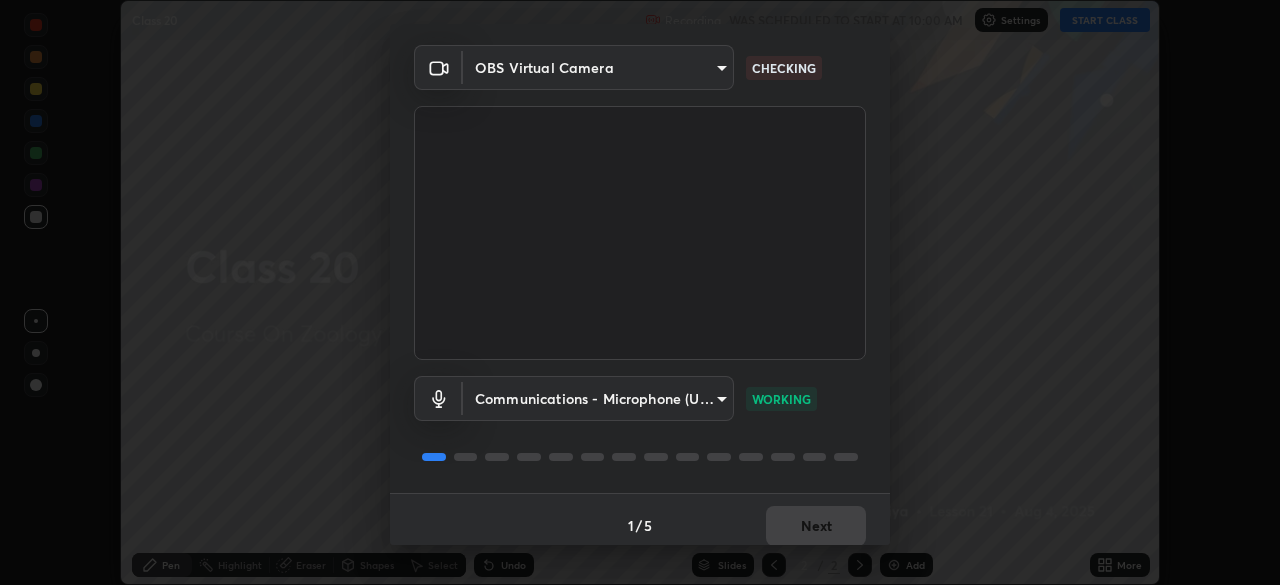 click on "Media settings OBS Virtual Camera [HASH] CHECKING Communications - Microphone (USBAudio2.0) communications WORKING 1 / 5 Next" at bounding box center (640, 292) 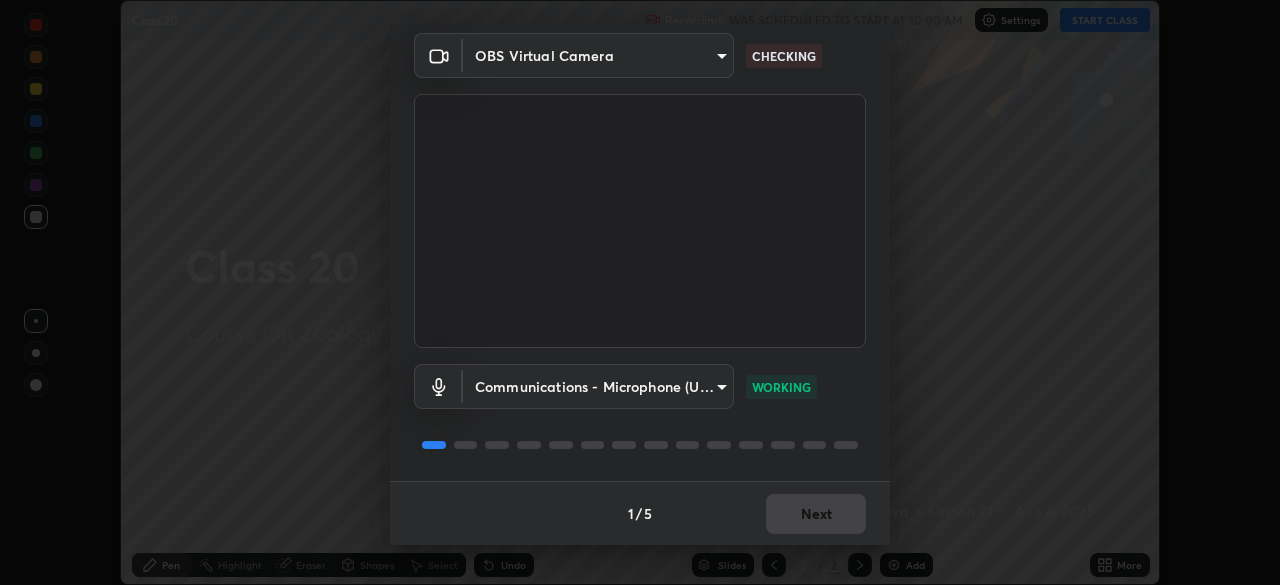 click on "1 / 5 Next" at bounding box center (640, 513) 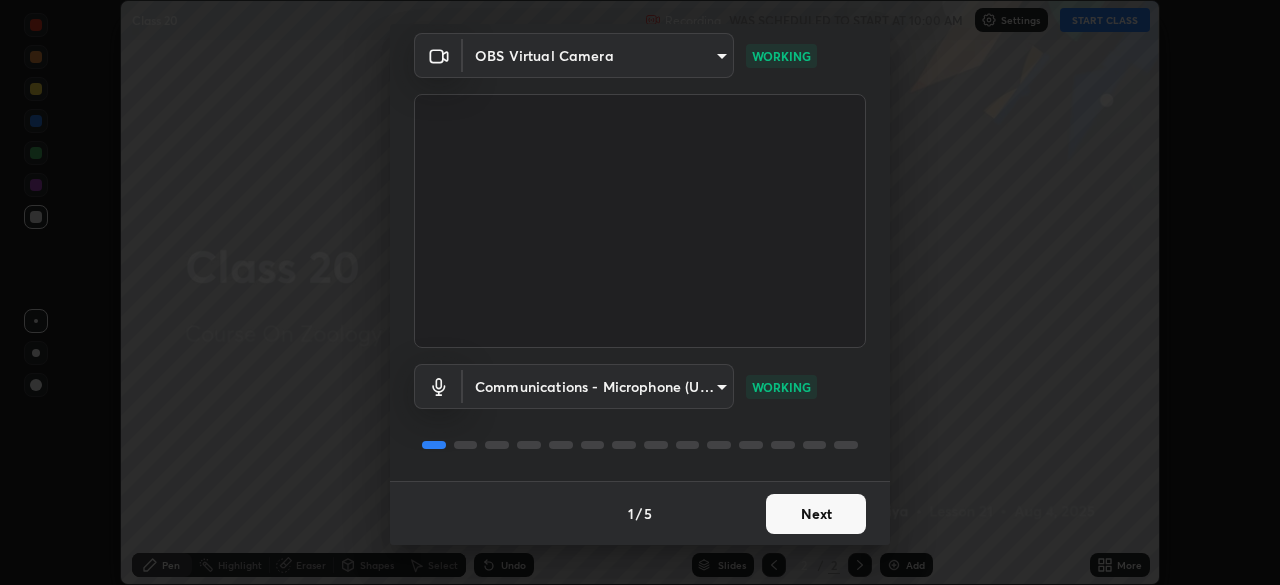 click on "Next" at bounding box center [816, 514] 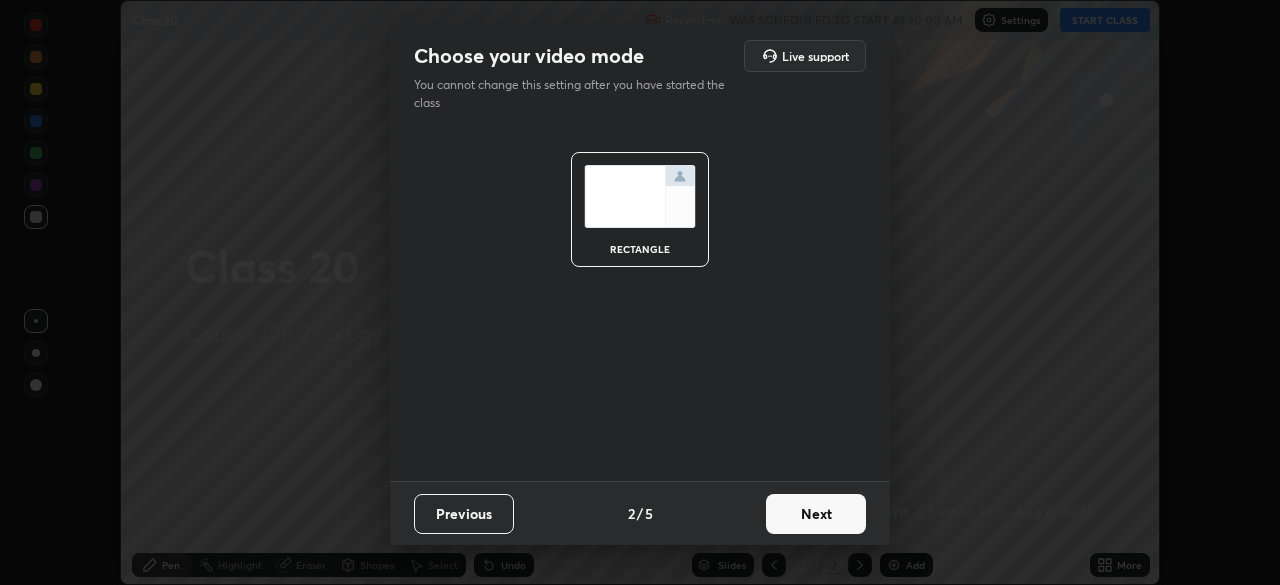 scroll, scrollTop: 0, scrollLeft: 0, axis: both 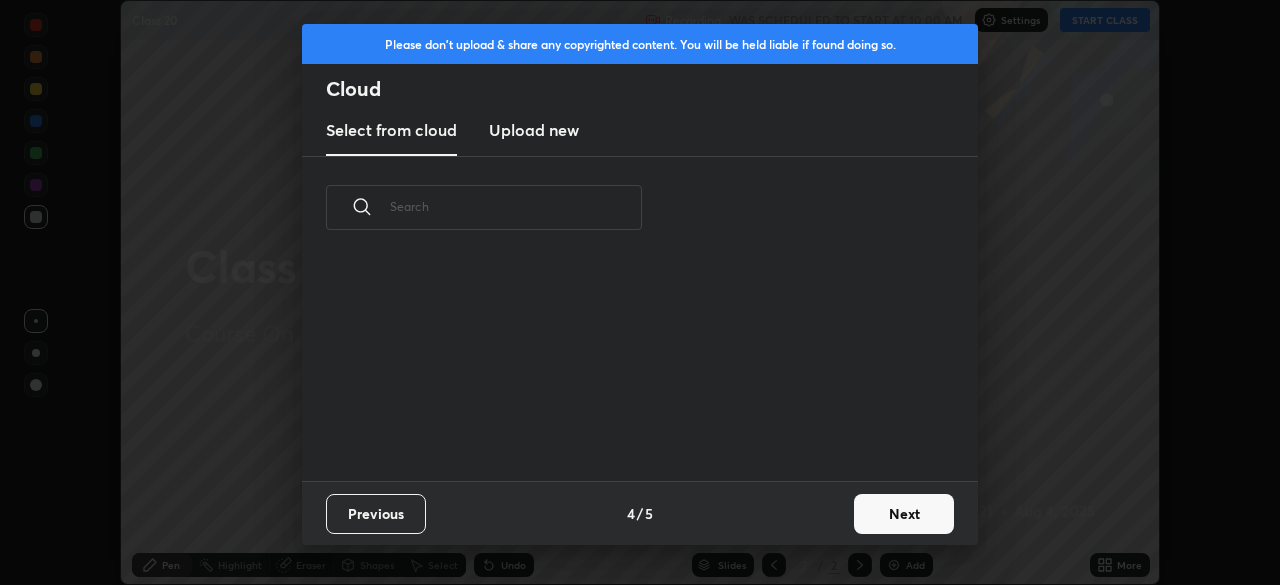 click on "Next" at bounding box center (904, 514) 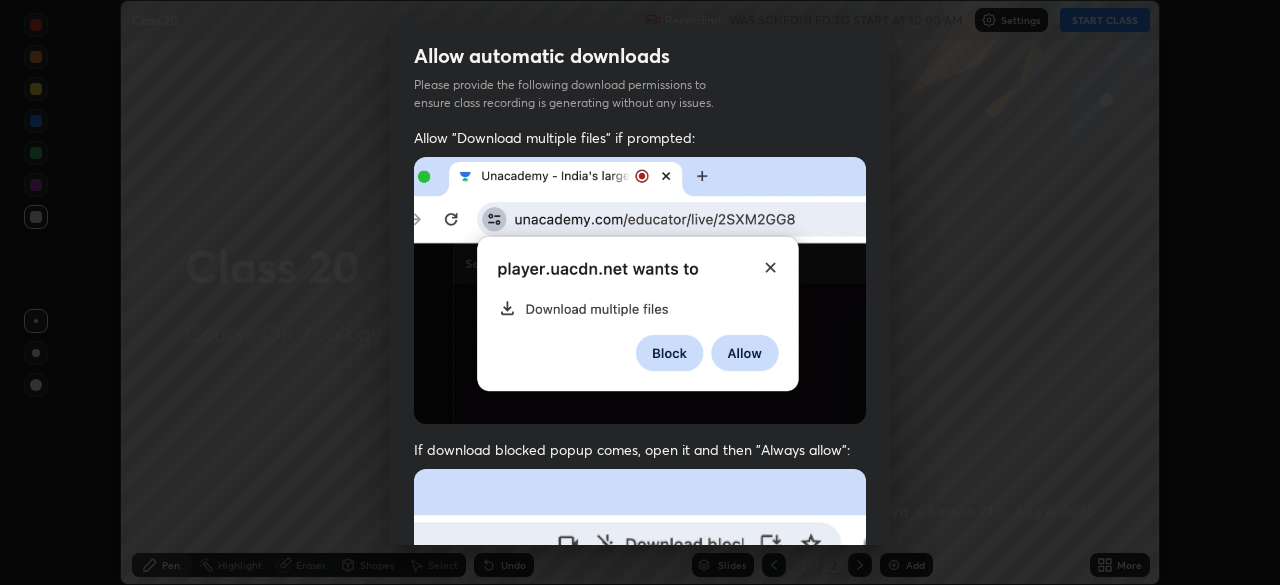 click on "Allow "Download multiple files" if prompted: If download blocked popup comes, open it and then "Always allow": I agree that if I don't provide required permissions, class recording will not be generated" at bounding box center (640, 549) 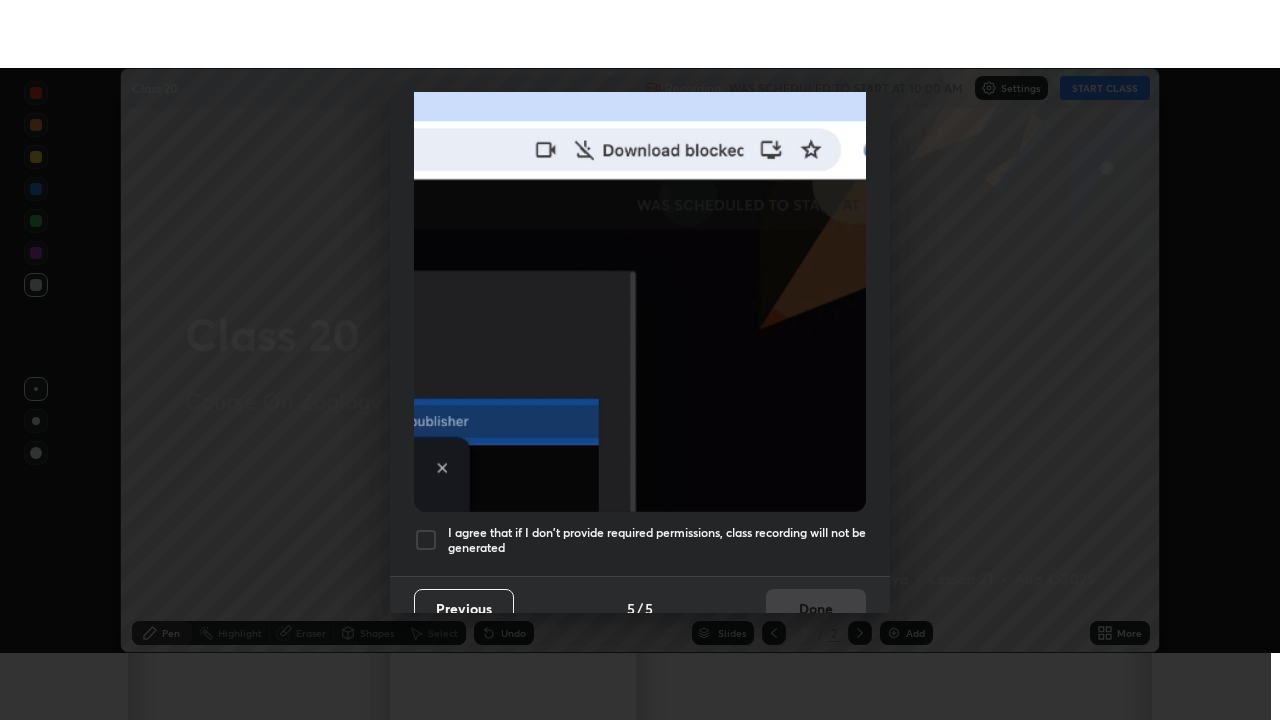 scroll, scrollTop: 479, scrollLeft: 0, axis: vertical 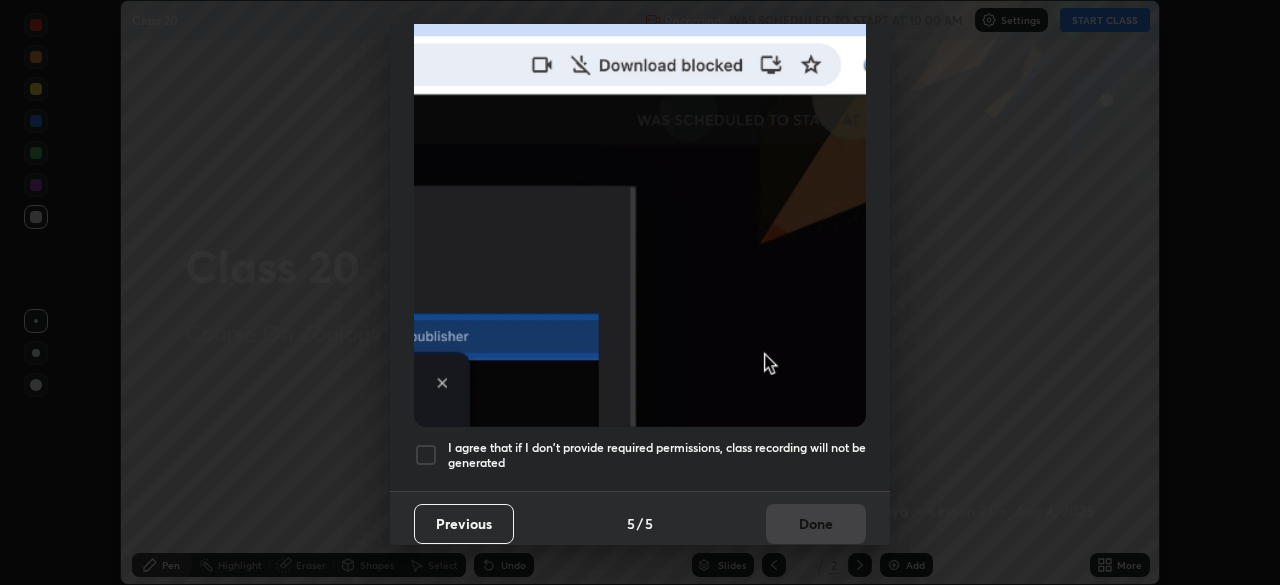 click at bounding box center [426, 455] 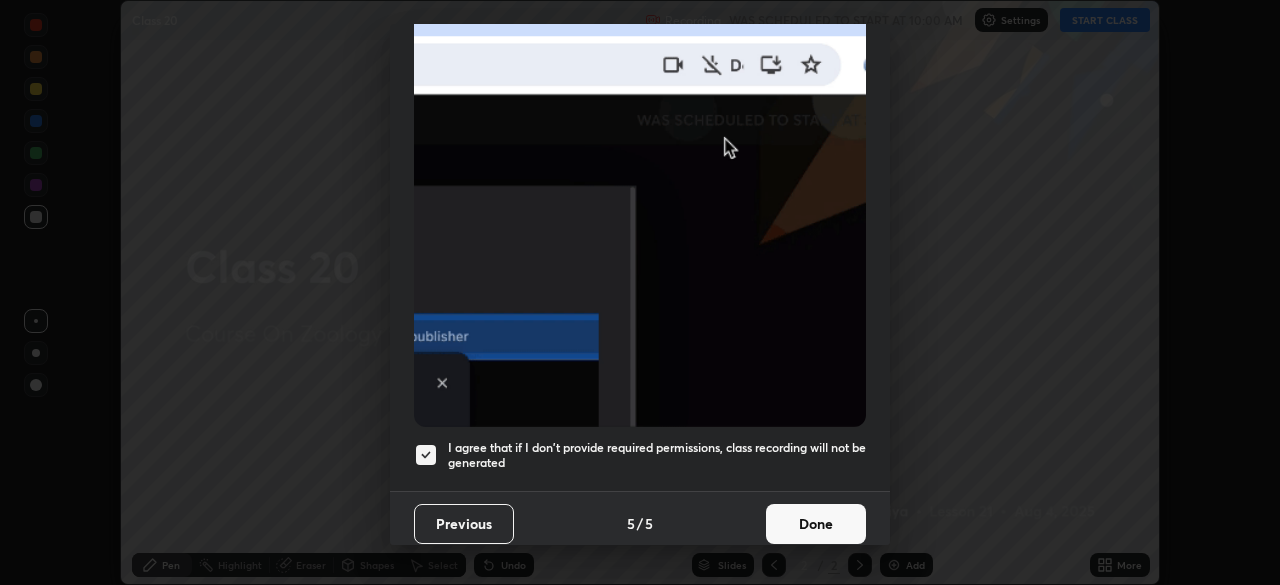 click on "Done" at bounding box center [816, 524] 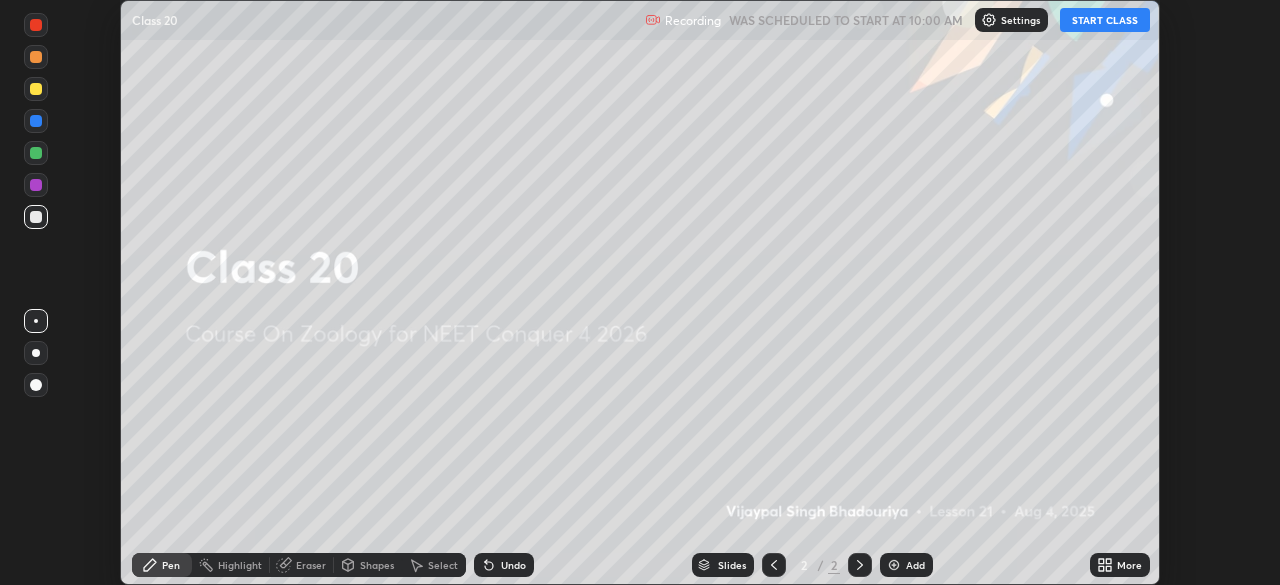 click on "START CLASS" at bounding box center (1105, 20) 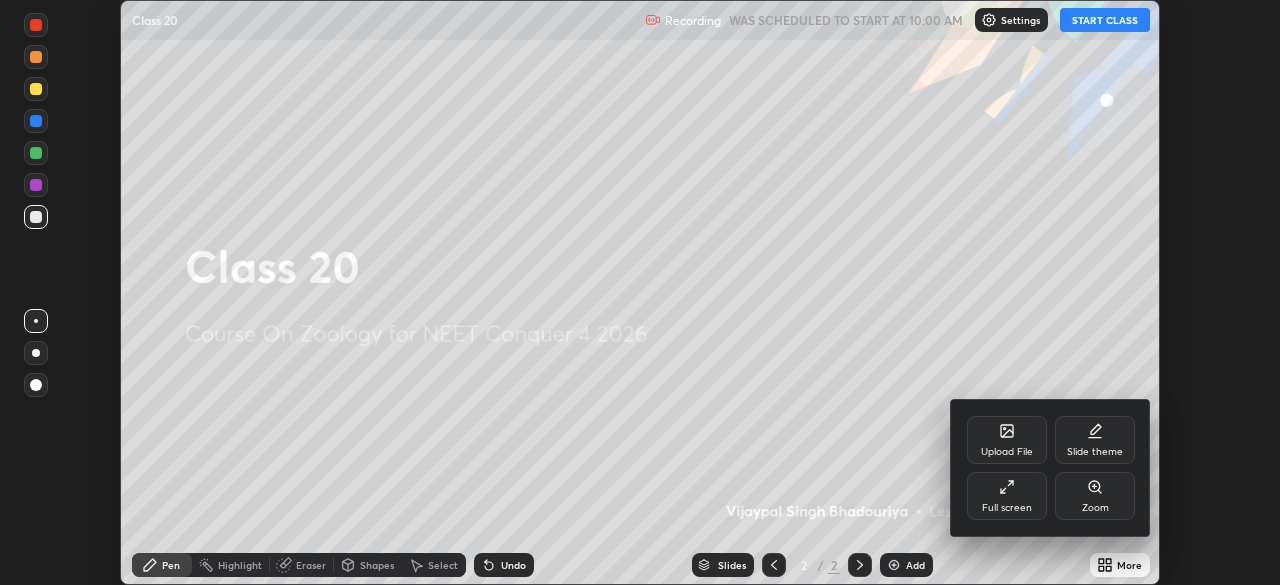 click on "Full screen" at bounding box center [1007, 496] 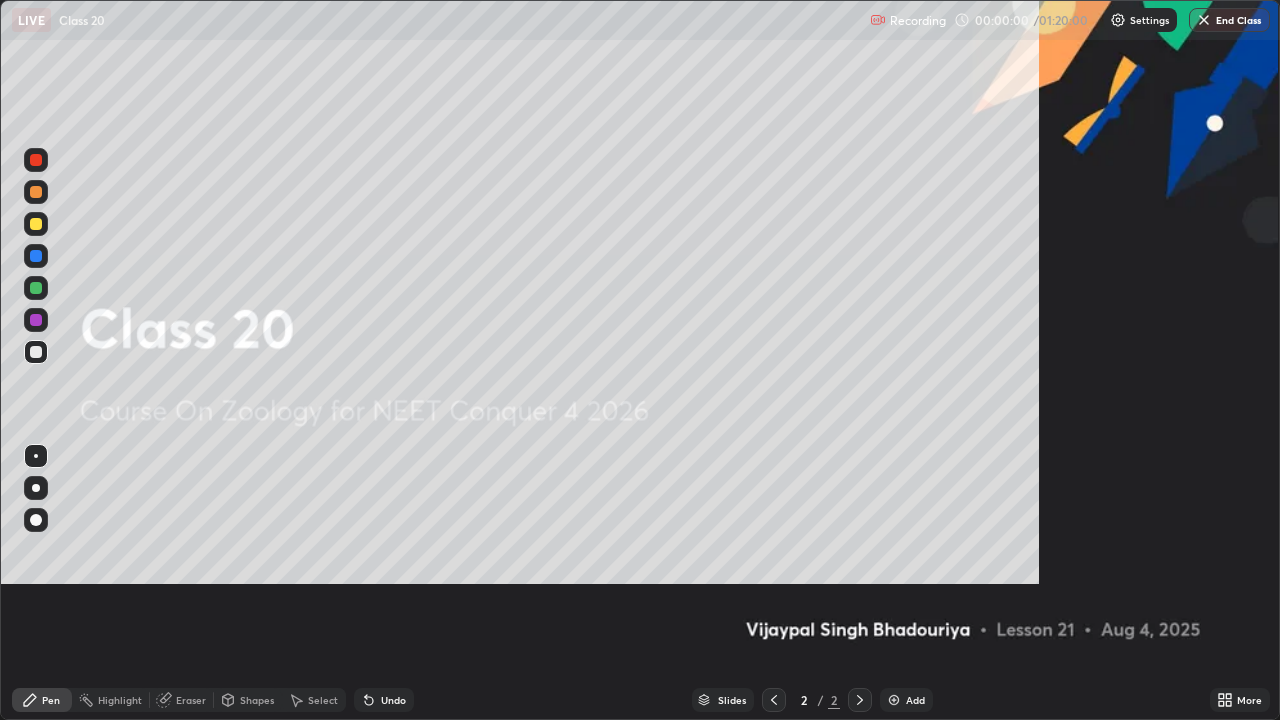 scroll, scrollTop: 99280, scrollLeft: 98720, axis: both 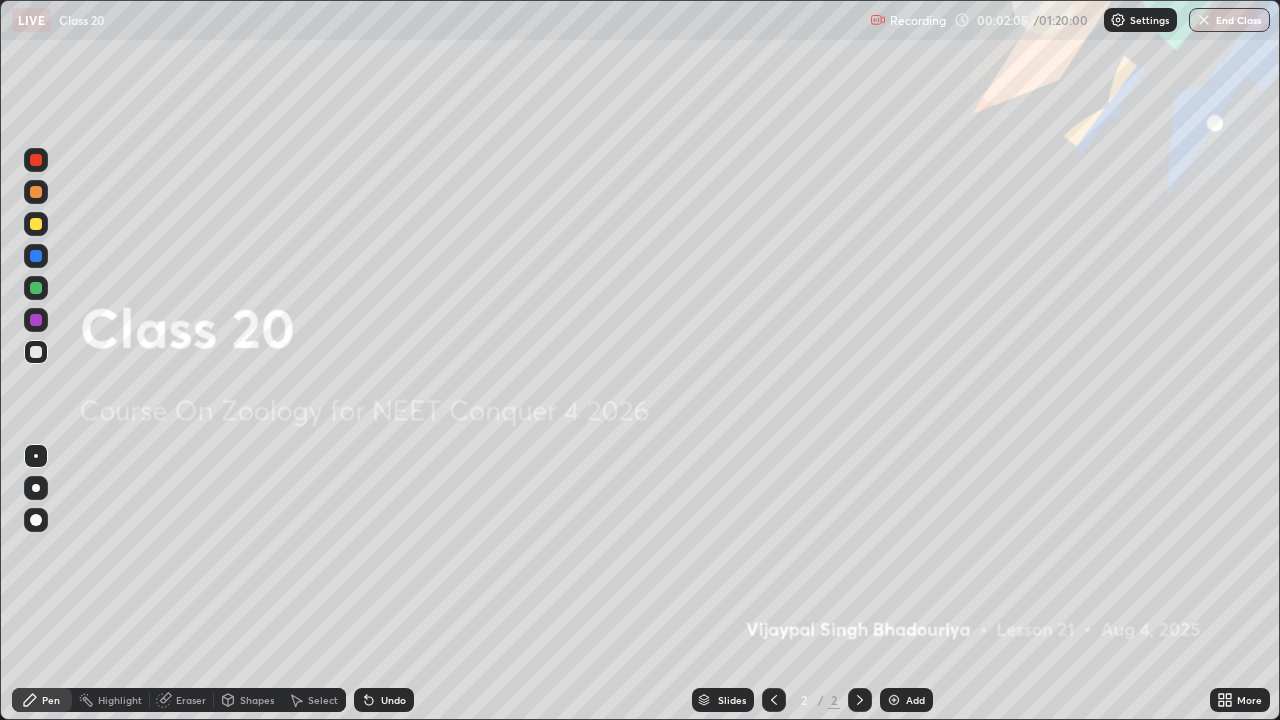 click at bounding box center (894, 700) 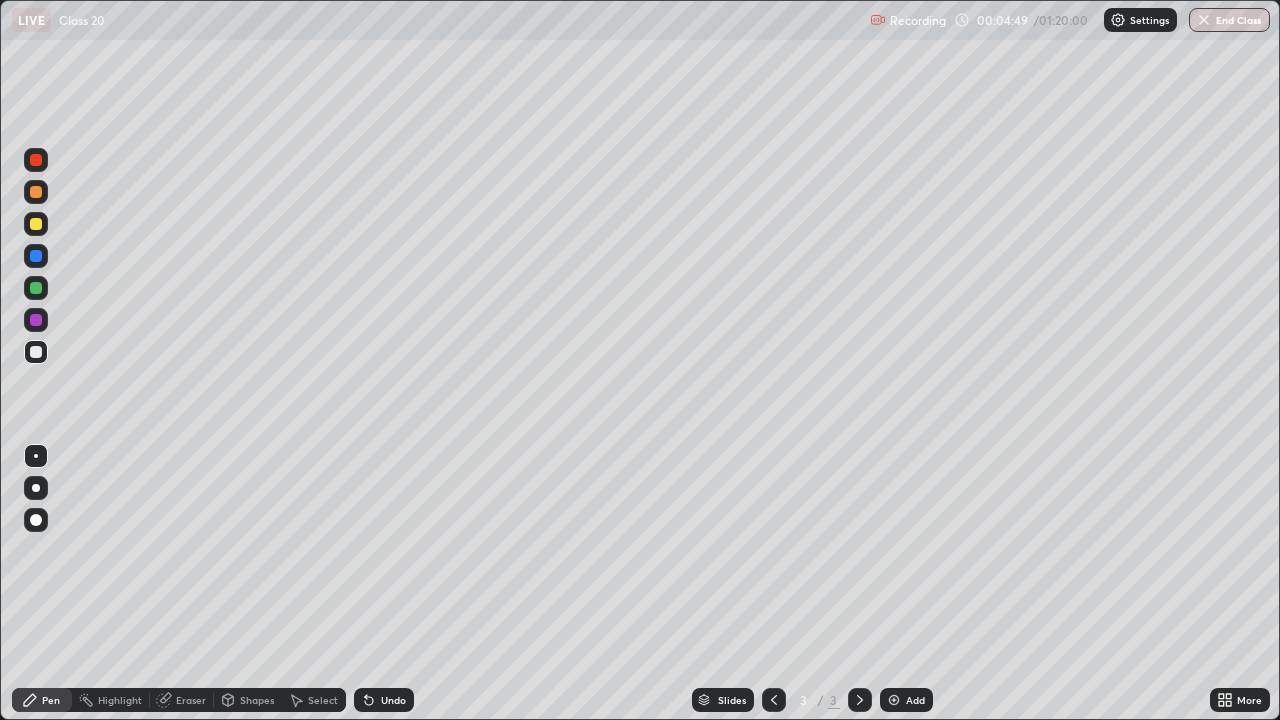 click at bounding box center [894, 700] 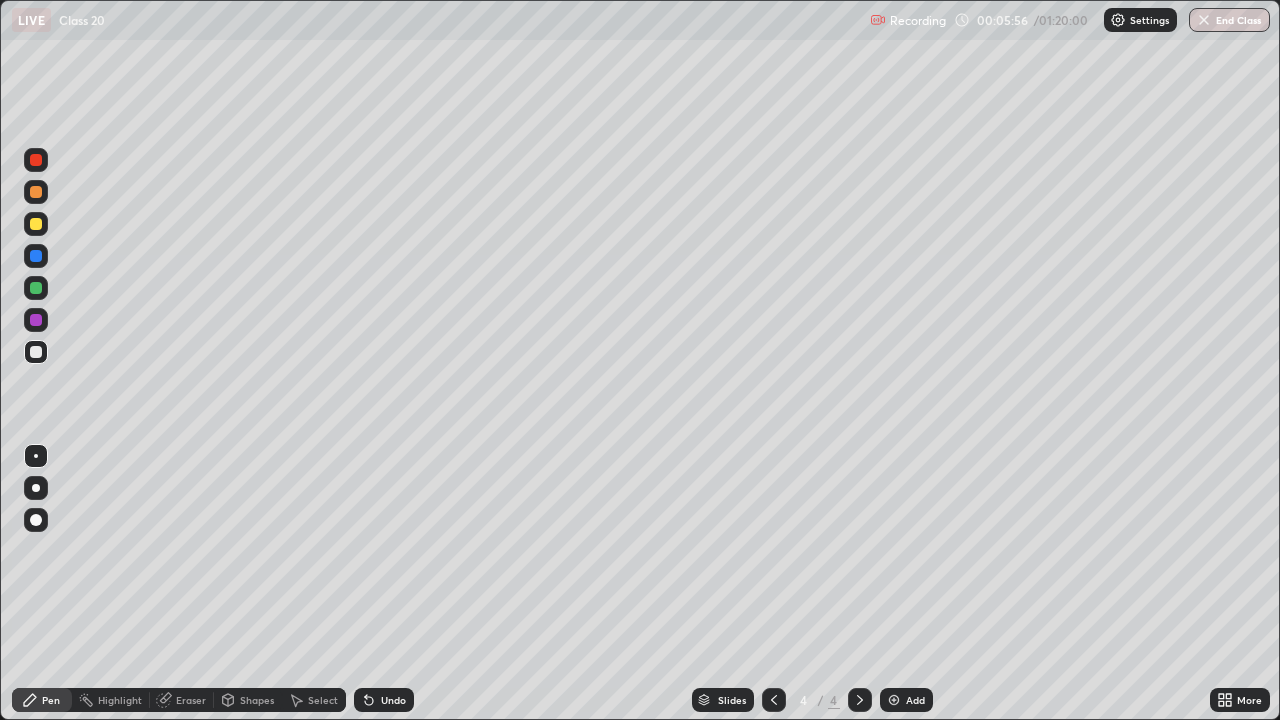 click on "Add" at bounding box center (906, 700) 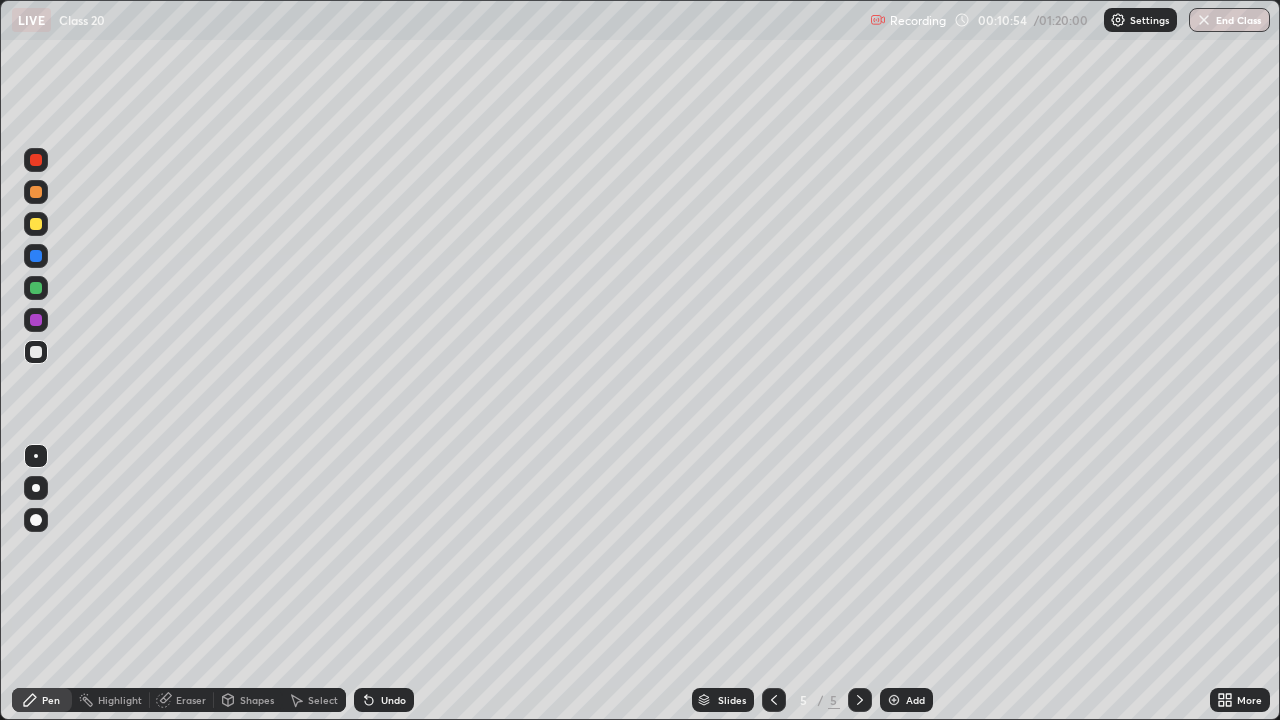 click at bounding box center [894, 700] 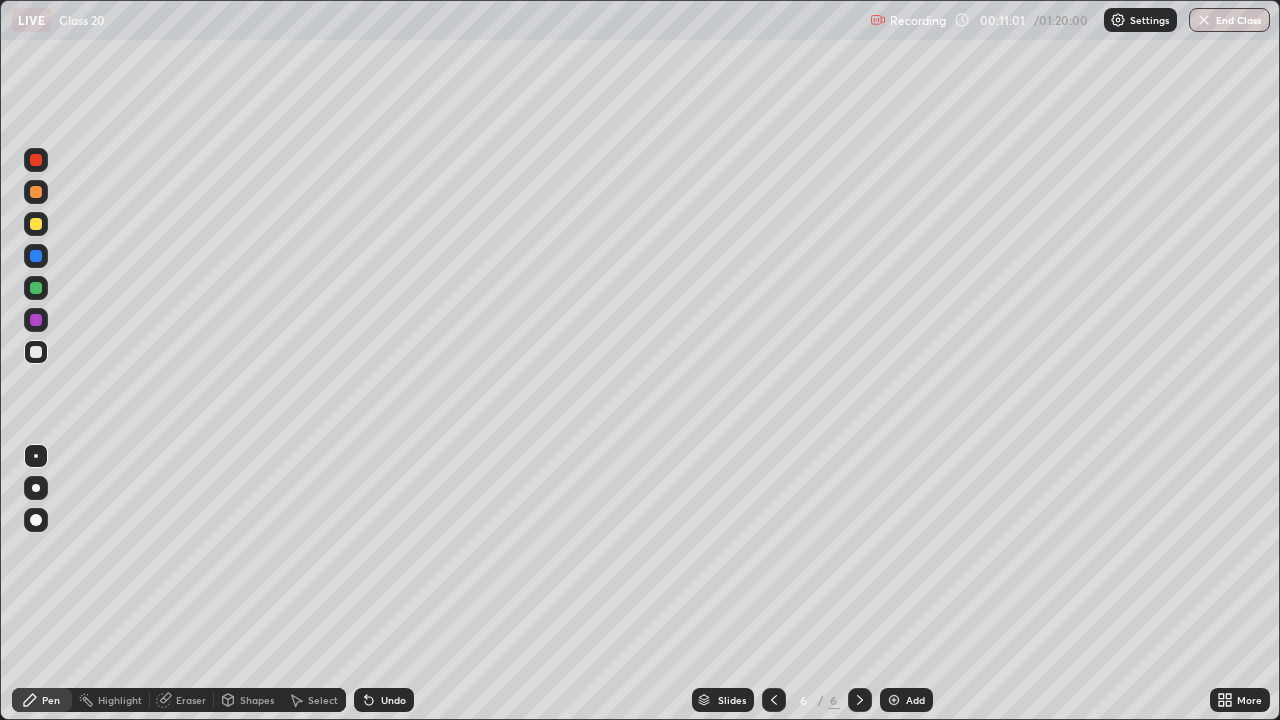 click at bounding box center [36, 352] 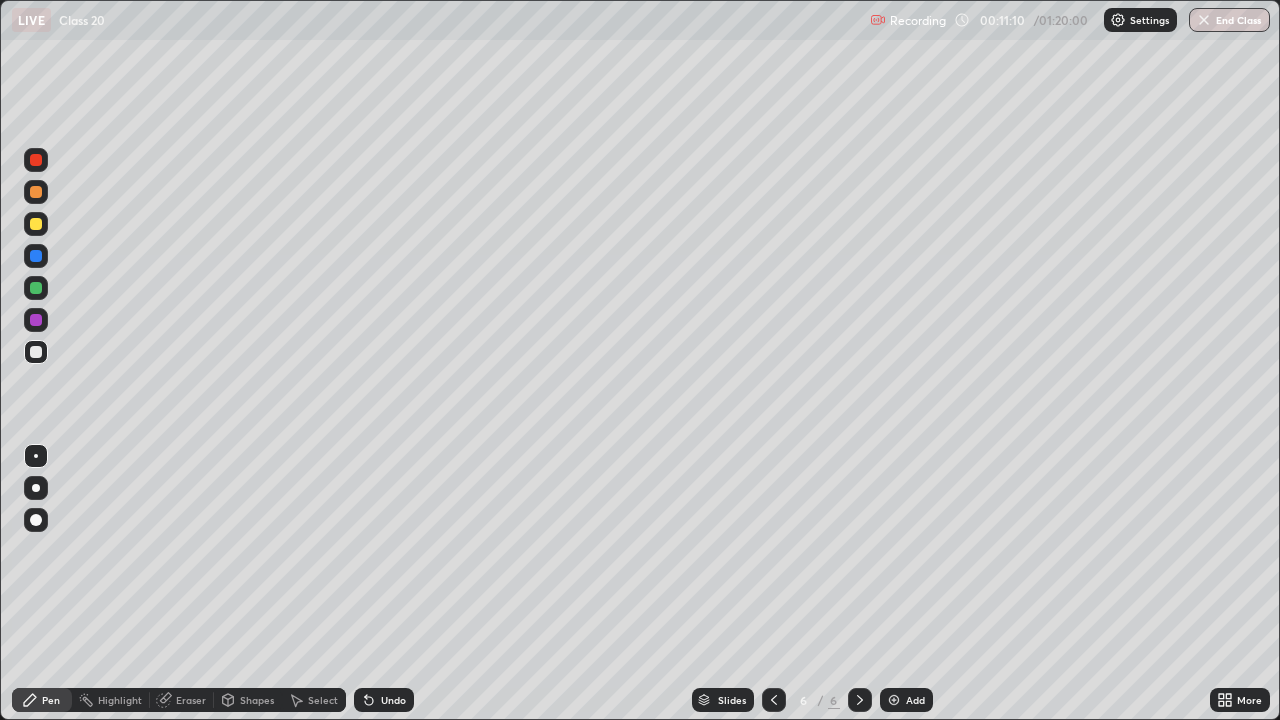 click at bounding box center (36, 256) 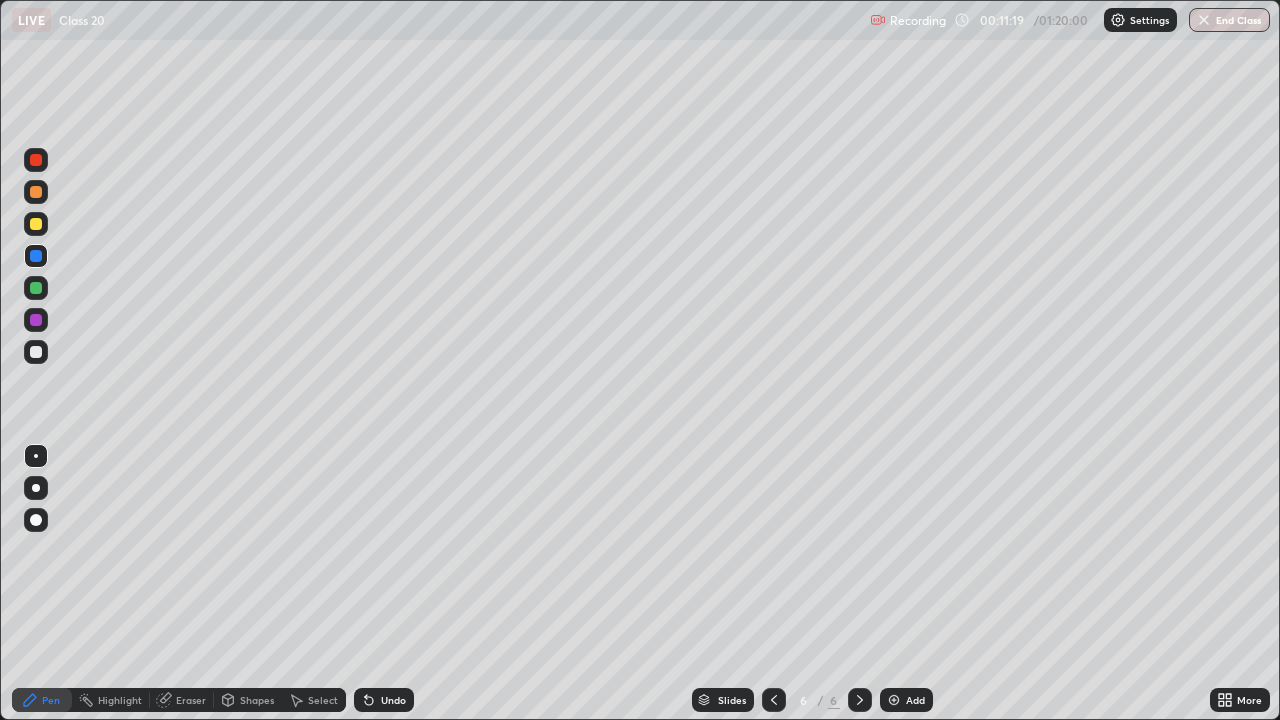 click at bounding box center (36, 352) 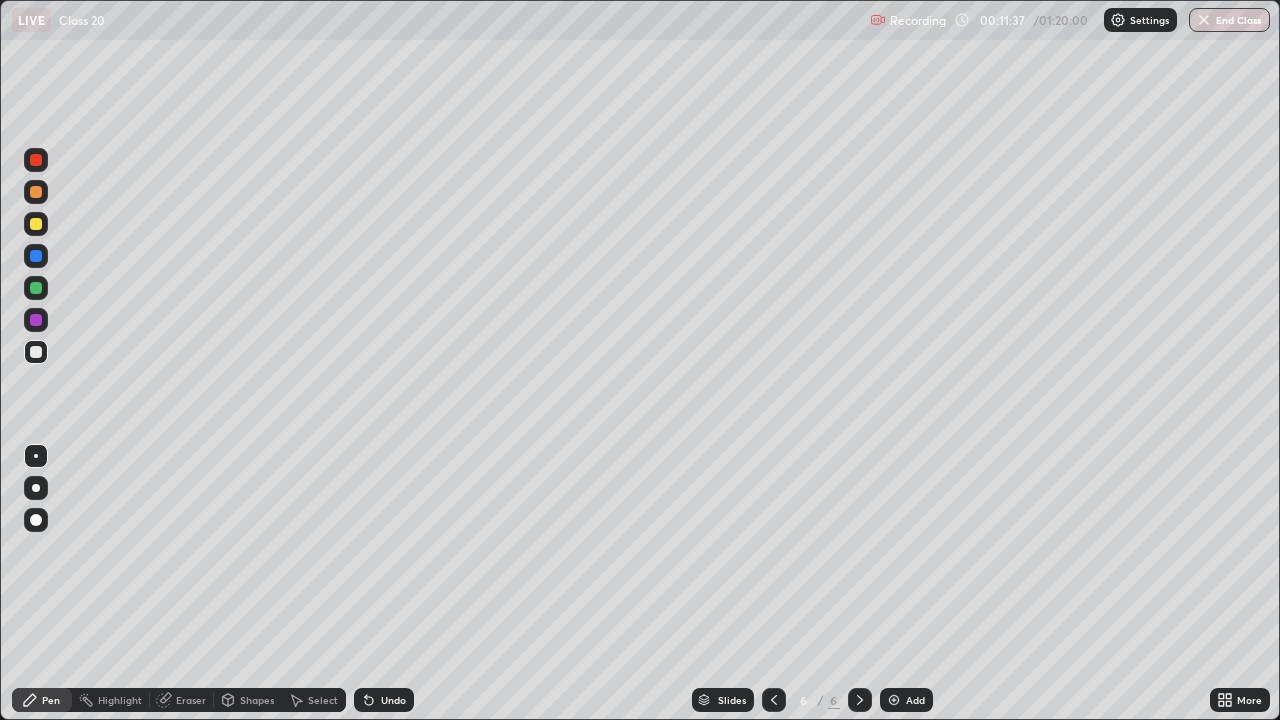 click at bounding box center [36, 224] 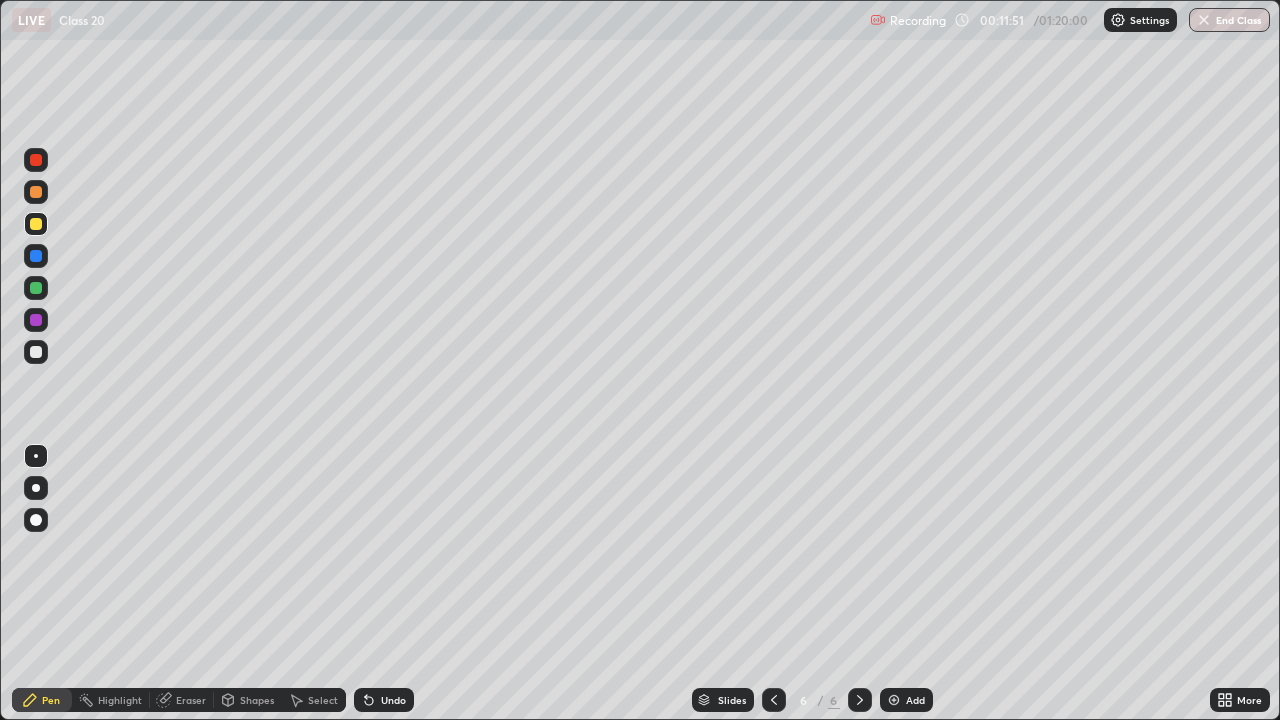 click at bounding box center [36, 288] 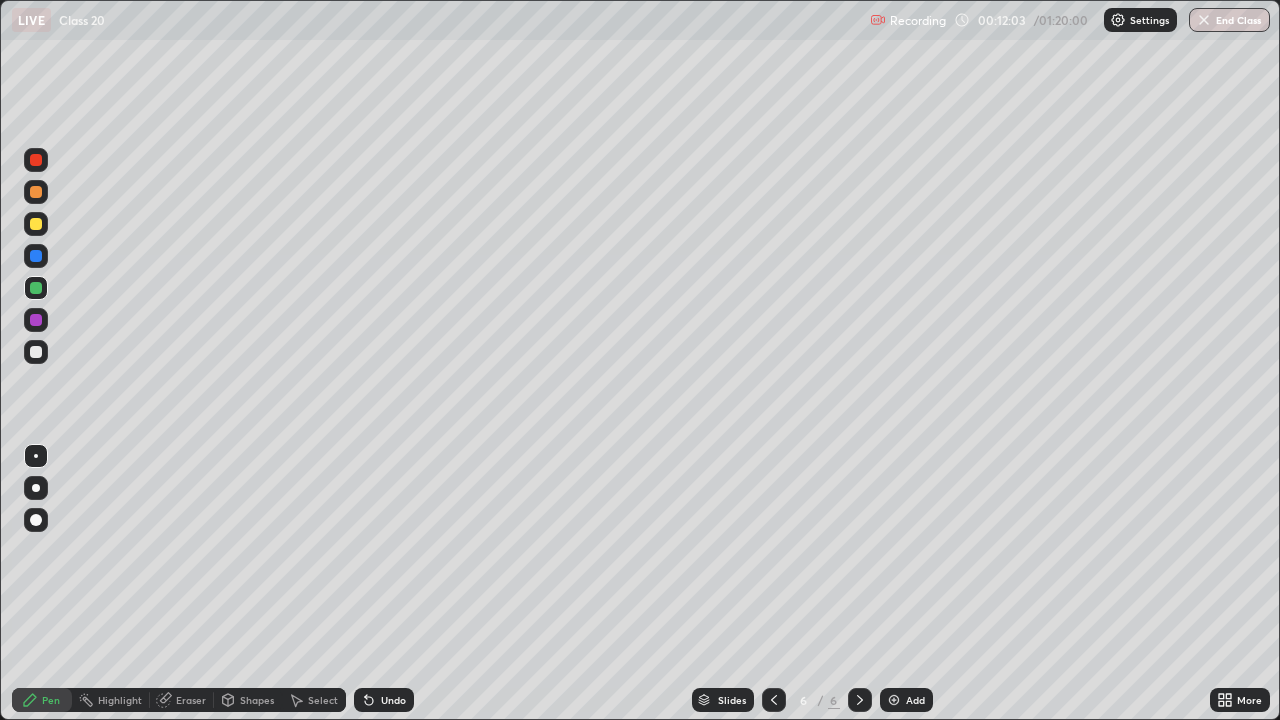 click at bounding box center [36, 192] 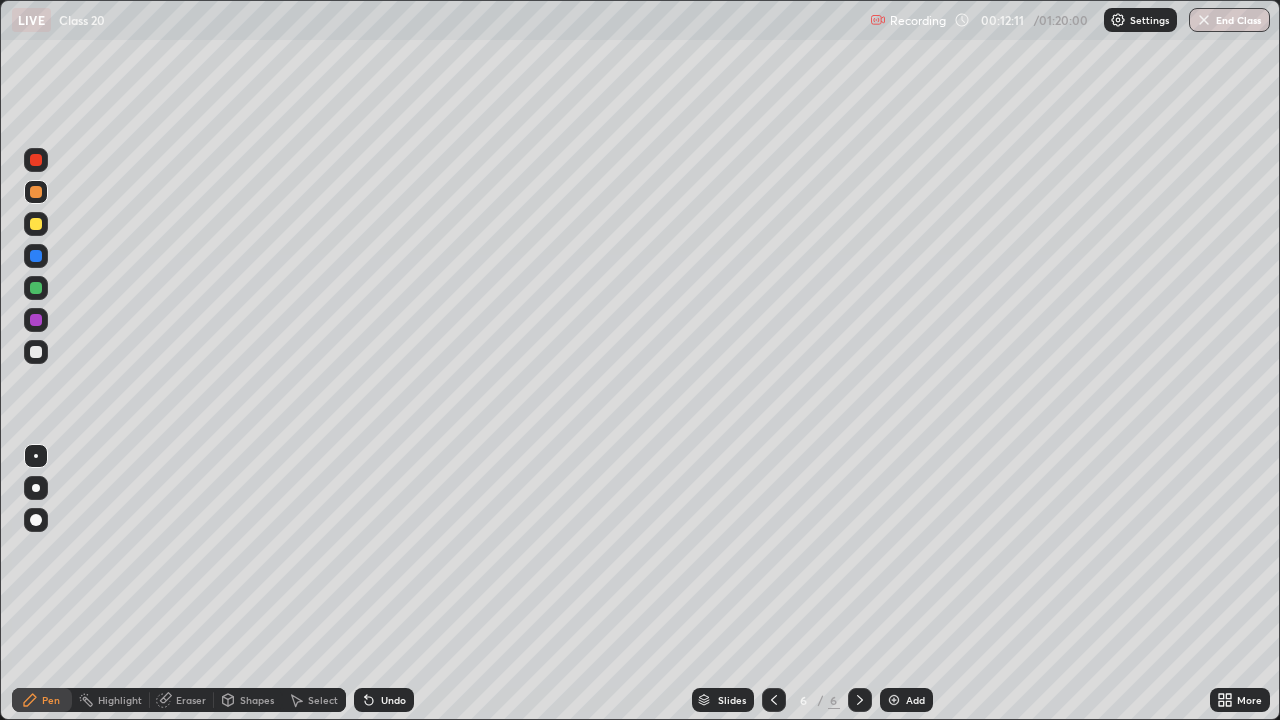 click at bounding box center [36, 224] 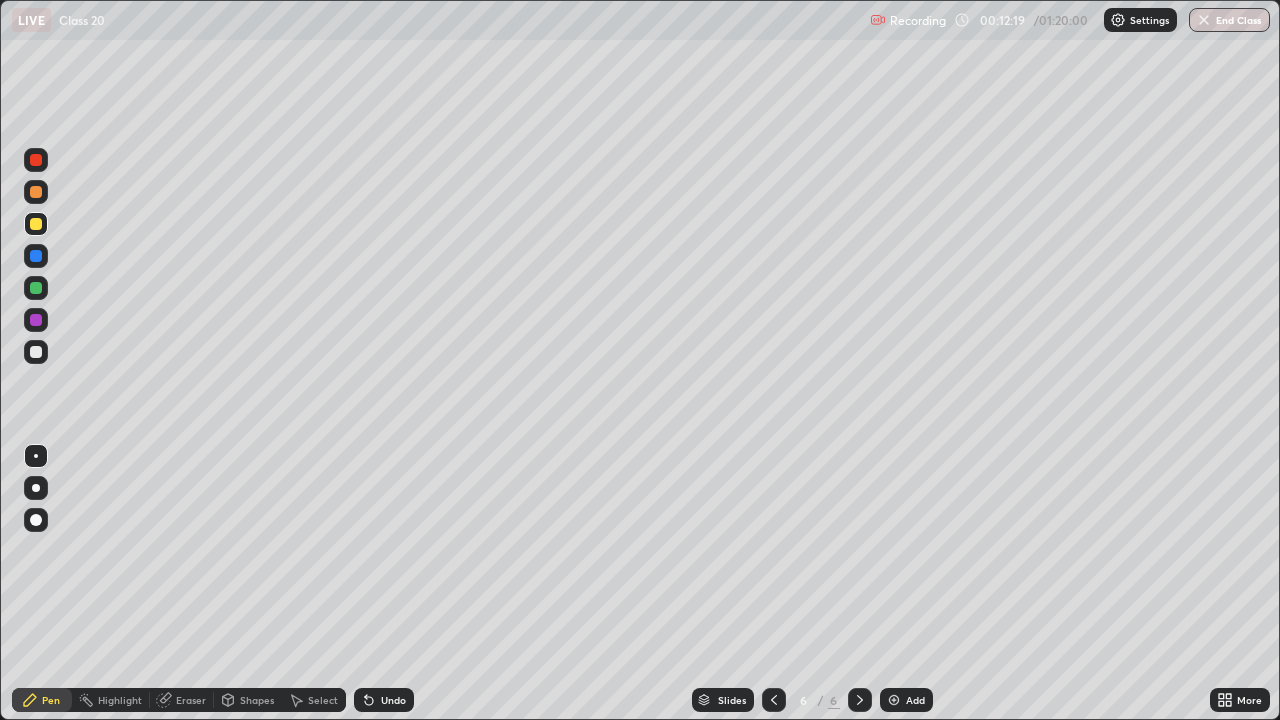 click at bounding box center (36, 352) 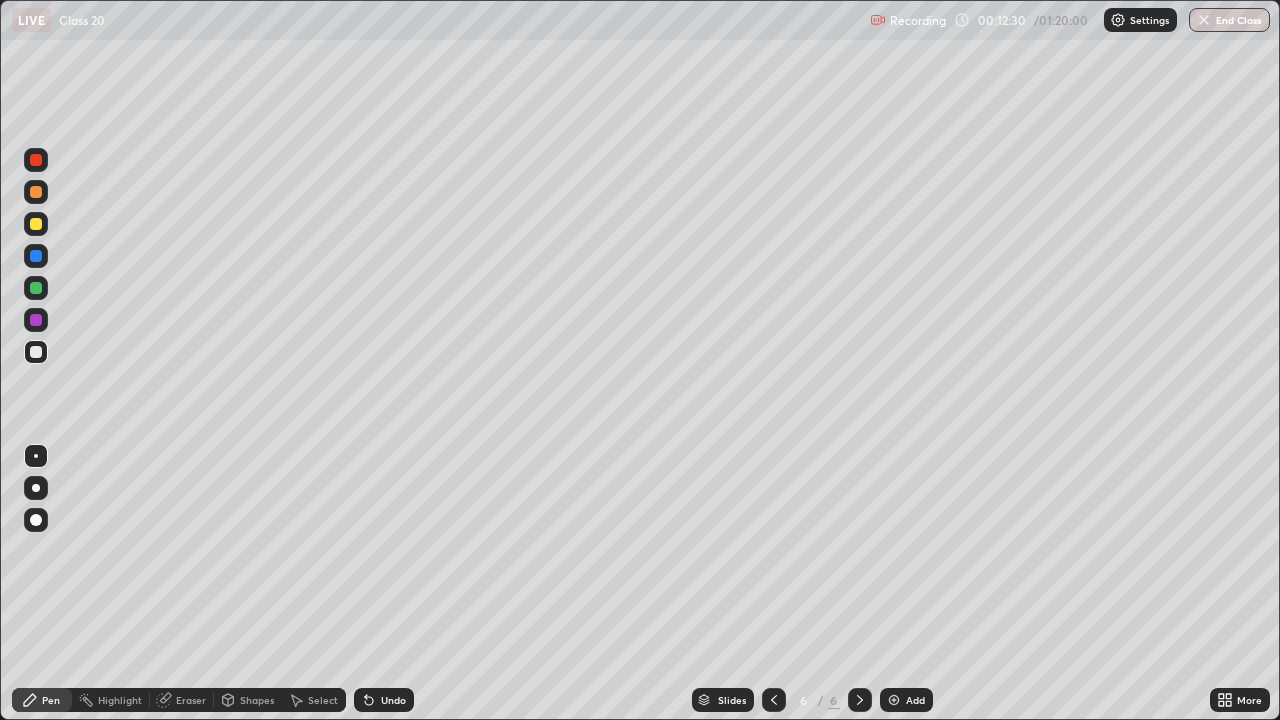 click at bounding box center (36, 352) 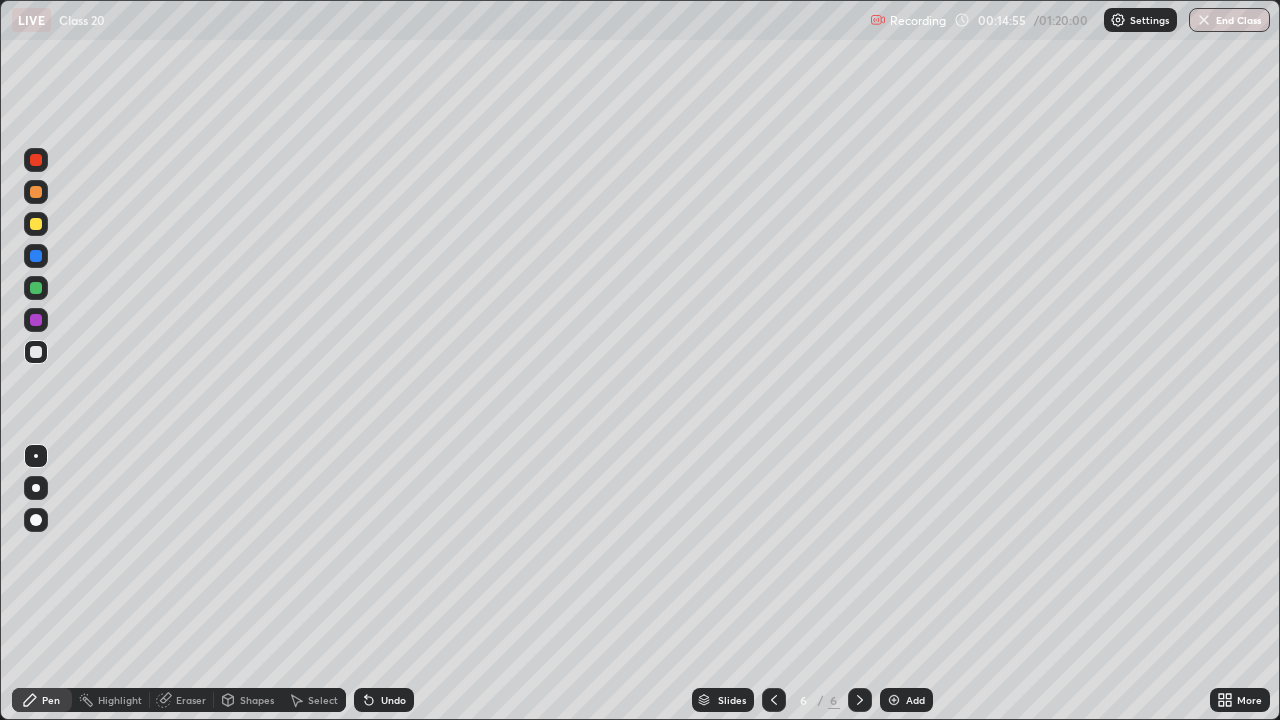 click on "Add" at bounding box center (906, 700) 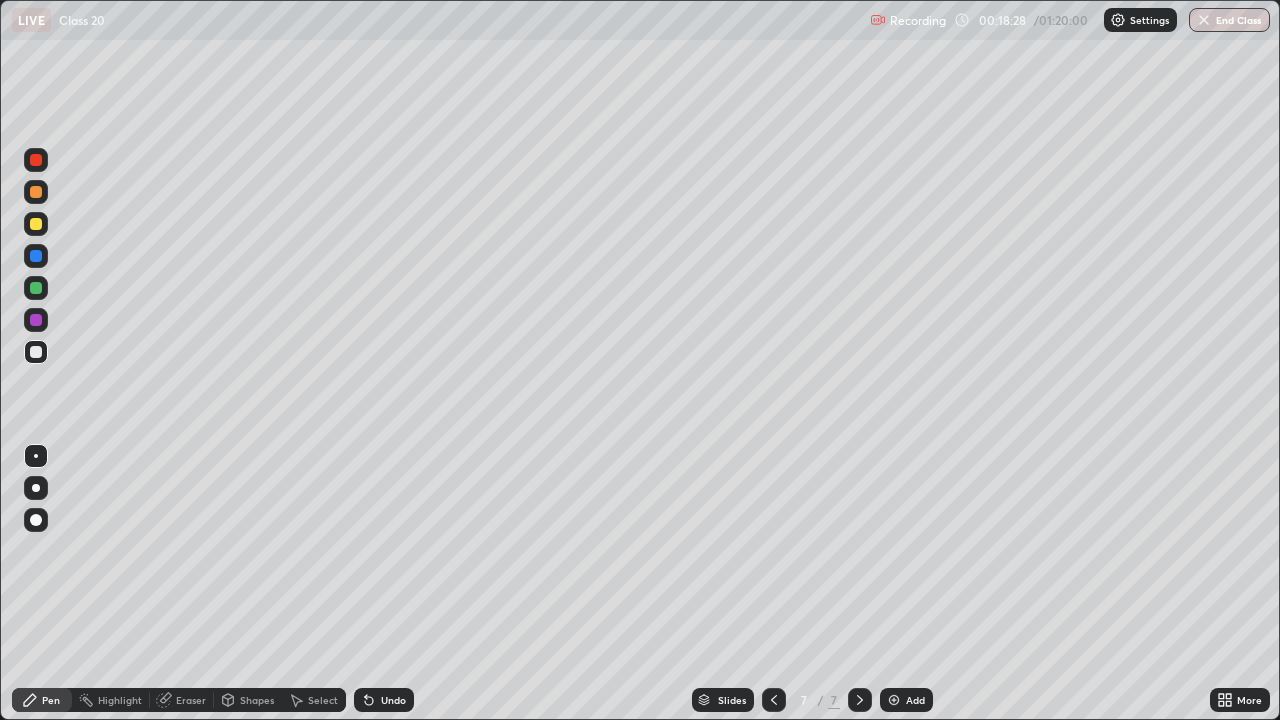 click at bounding box center (36, 224) 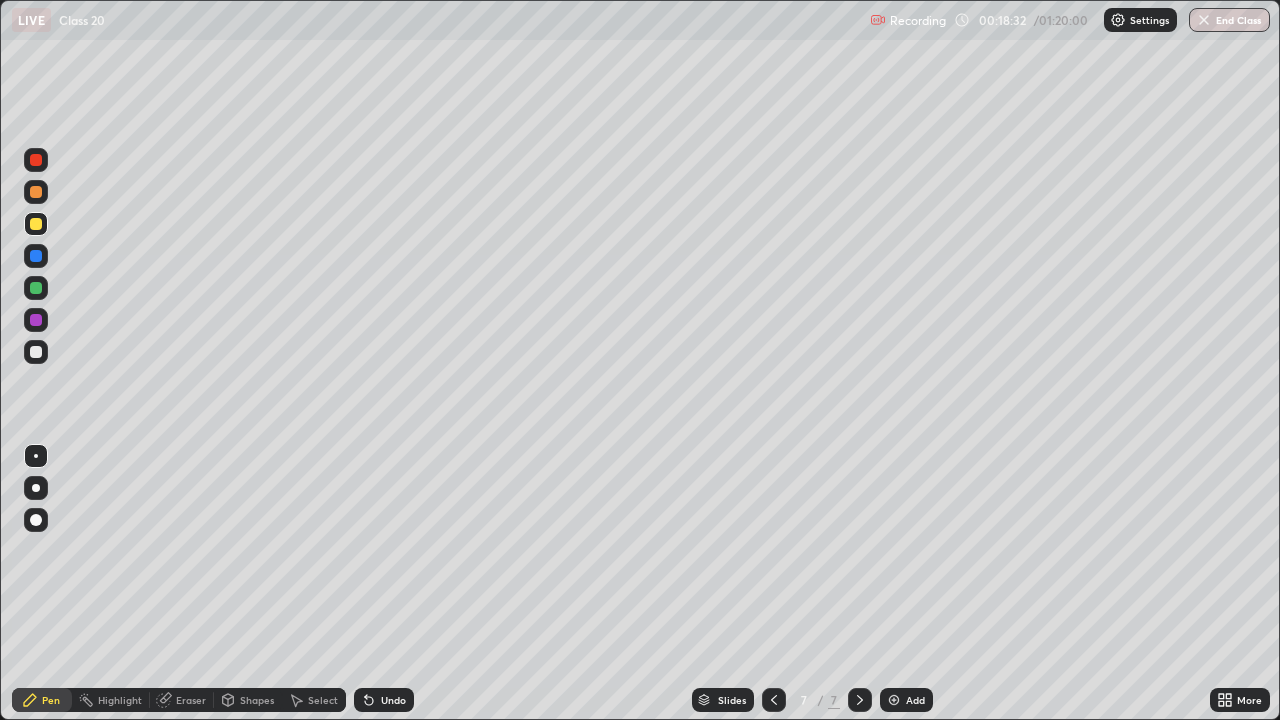 click on "Shapes" at bounding box center (257, 700) 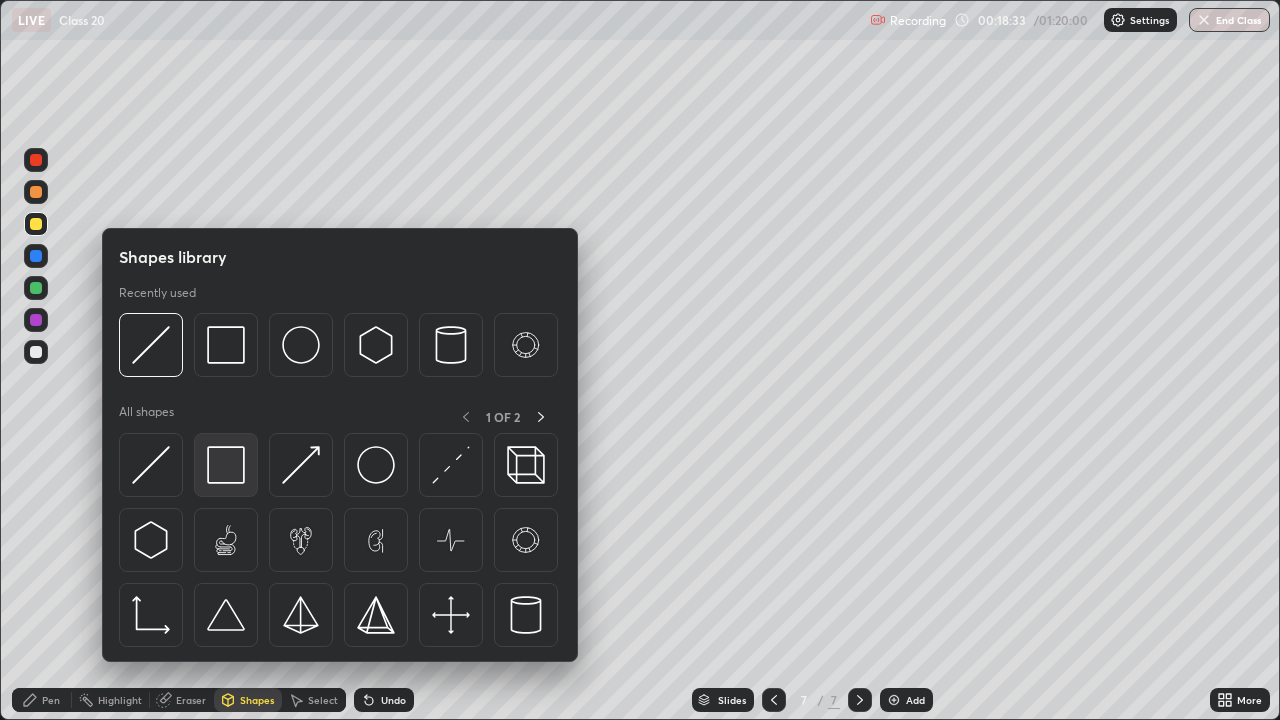 click at bounding box center (226, 465) 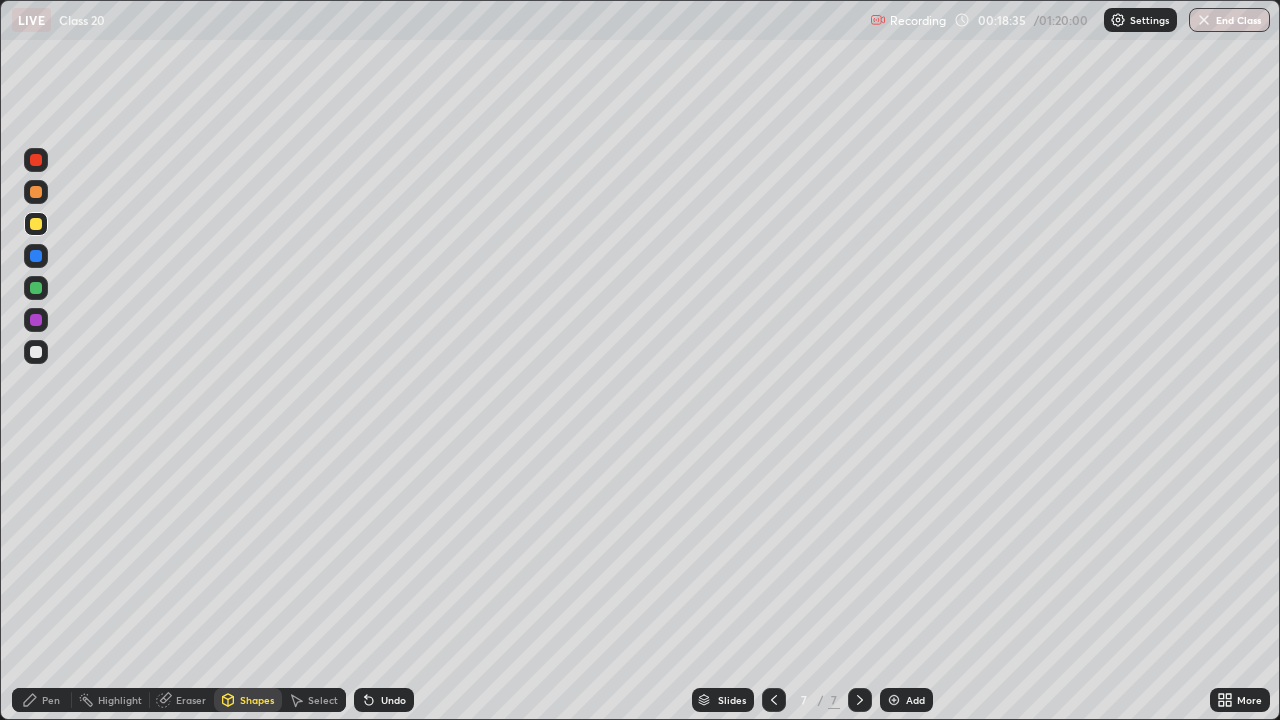 click on "Undo" at bounding box center [393, 700] 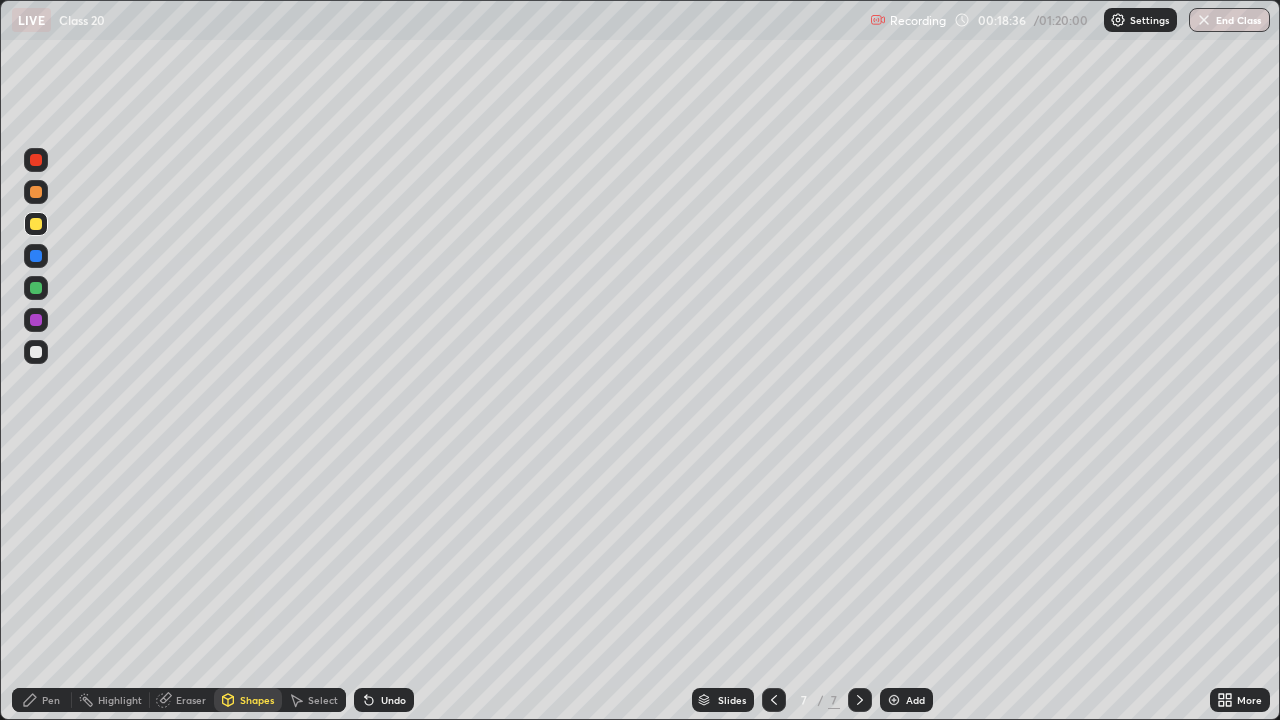 click at bounding box center (36, 352) 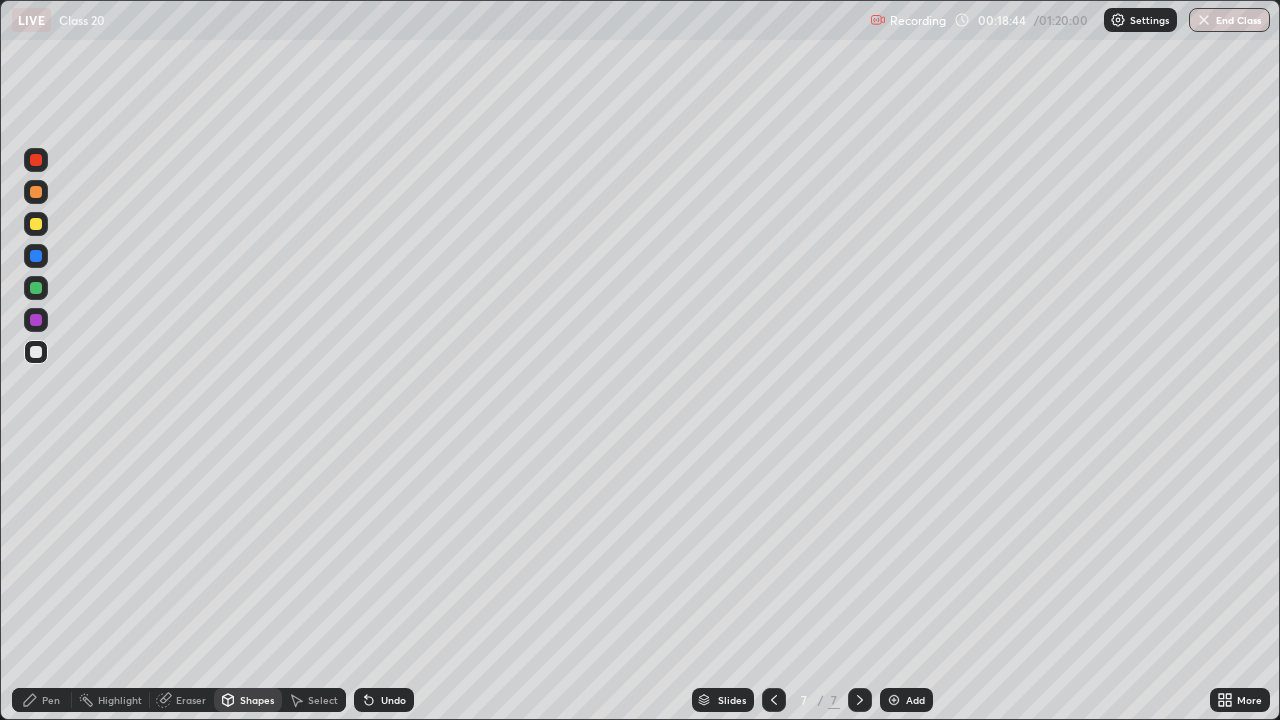 click at bounding box center (36, 352) 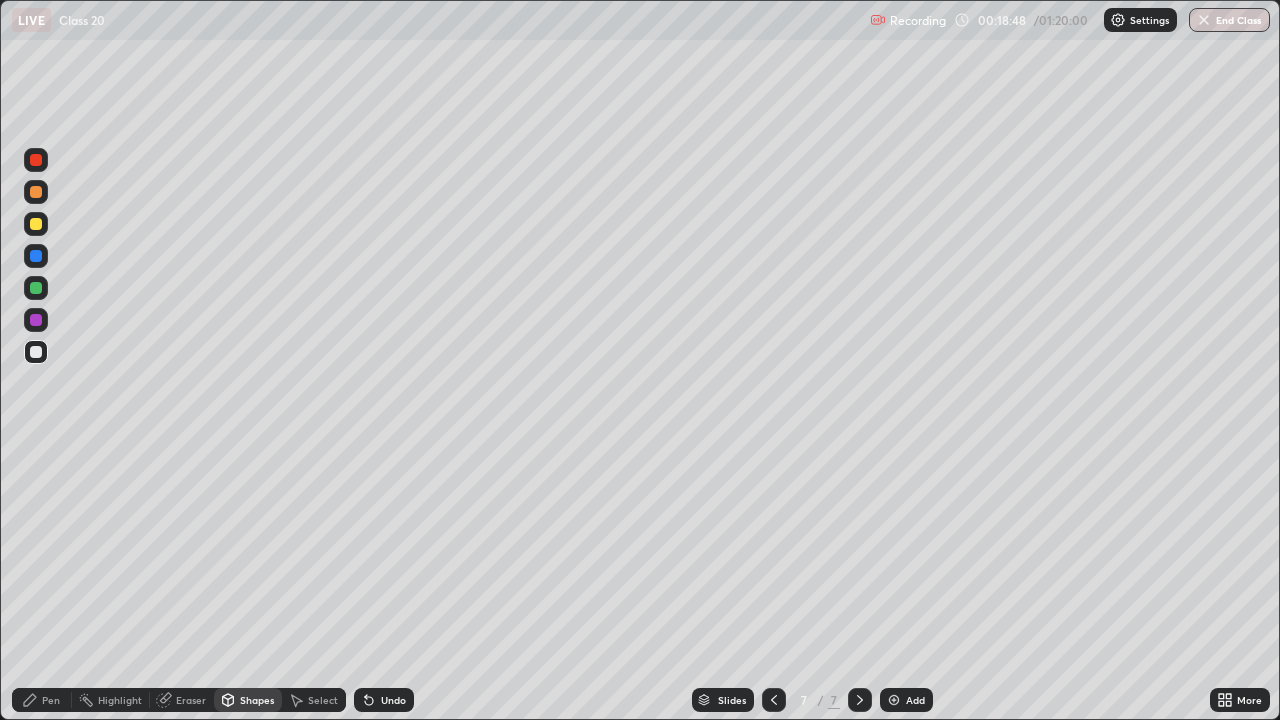 click on "Undo" at bounding box center [393, 700] 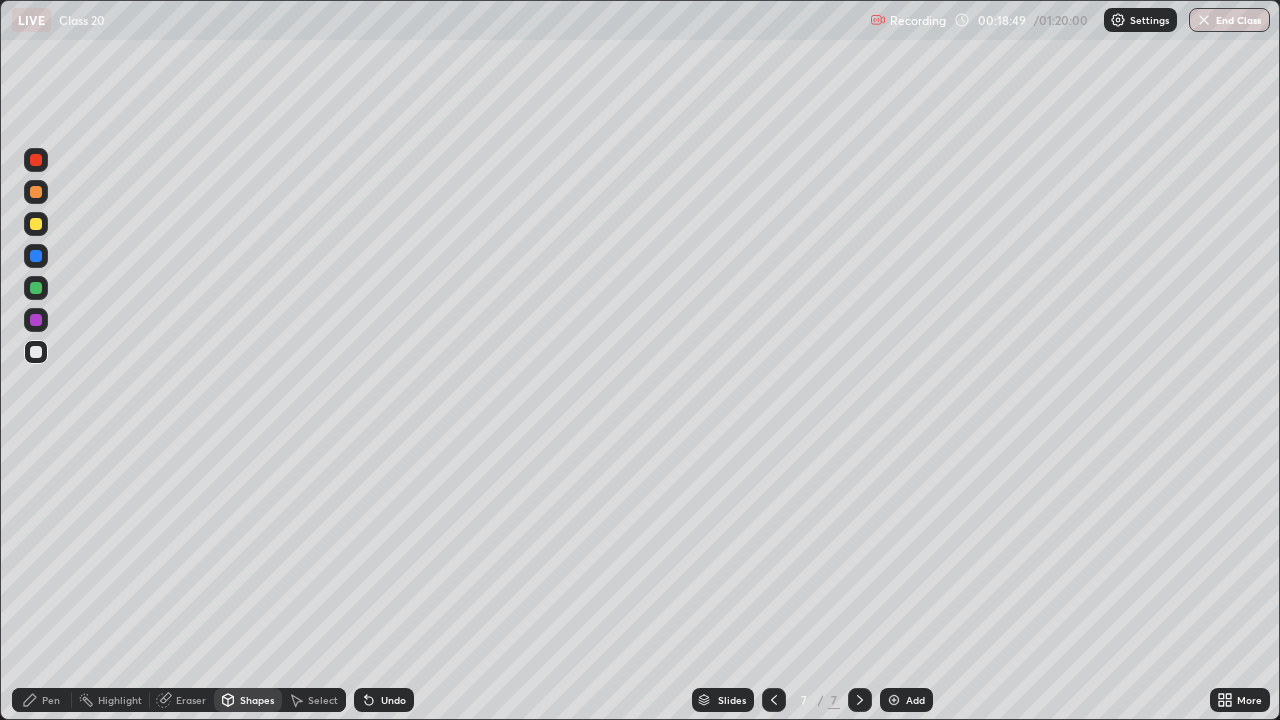 click on "Pen" at bounding box center (51, 700) 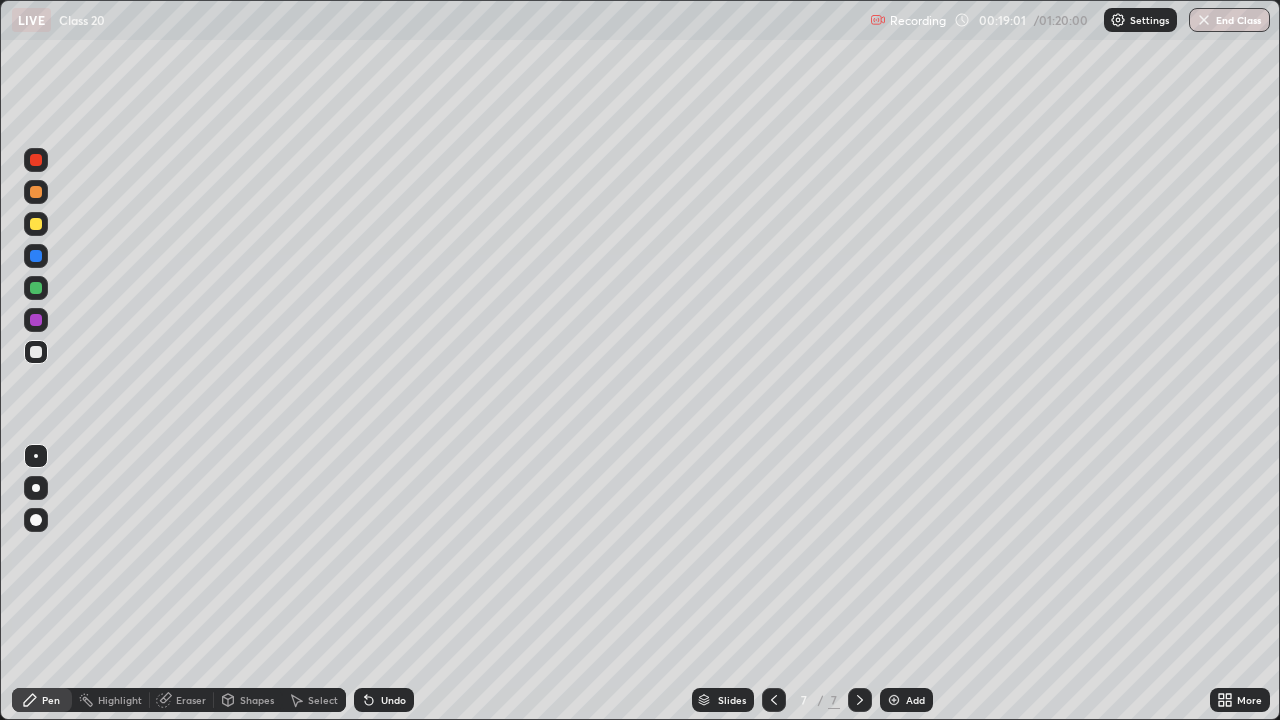 click at bounding box center [36, 224] 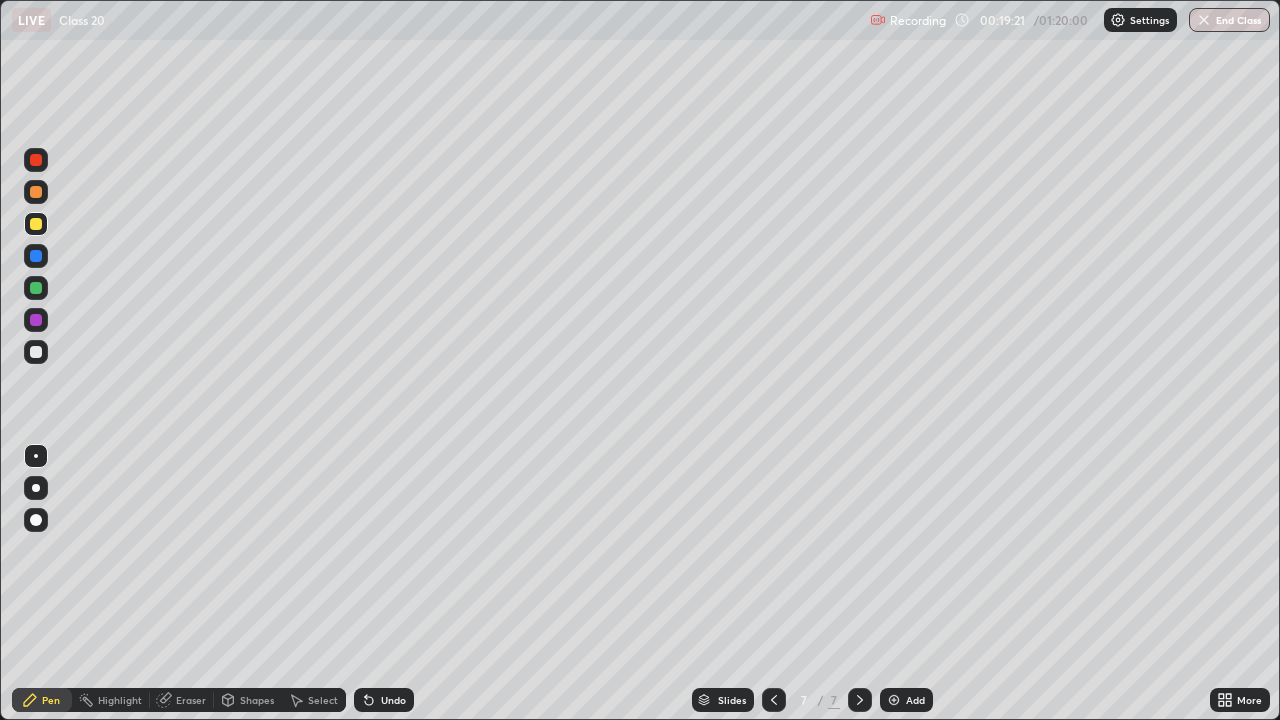 click at bounding box center (36, 256) 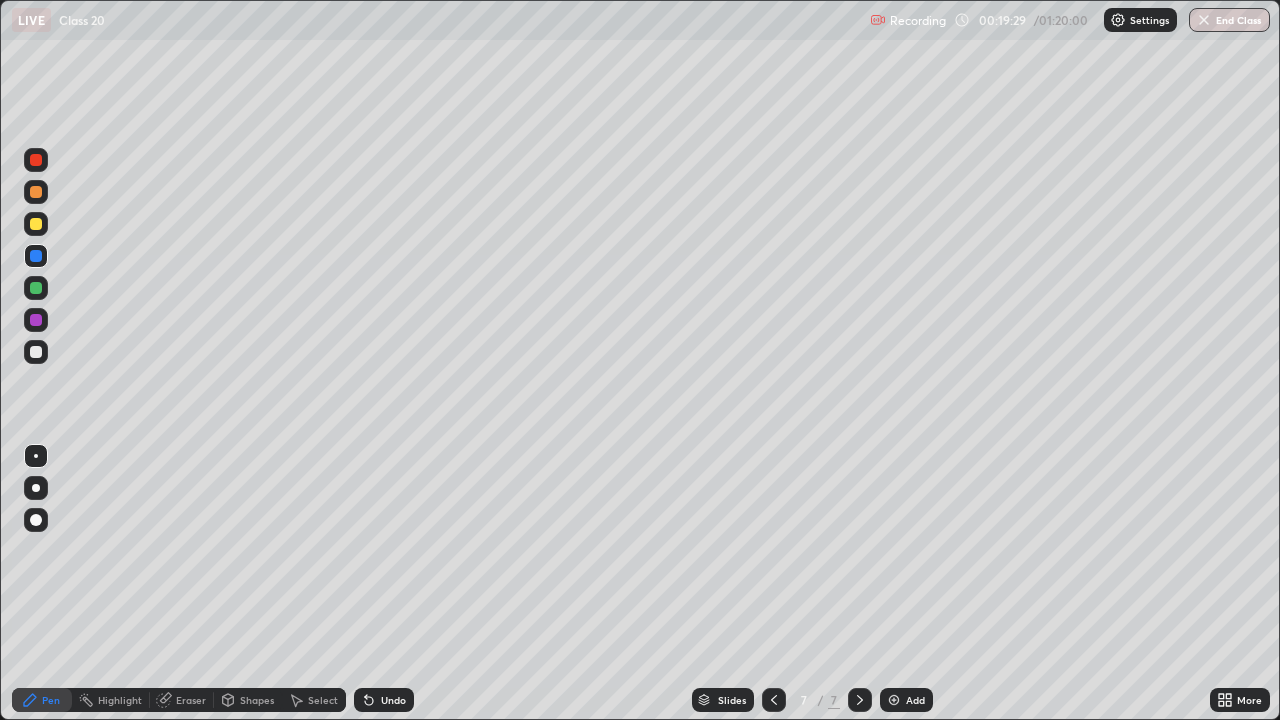 click at bounding box center (36, 224) 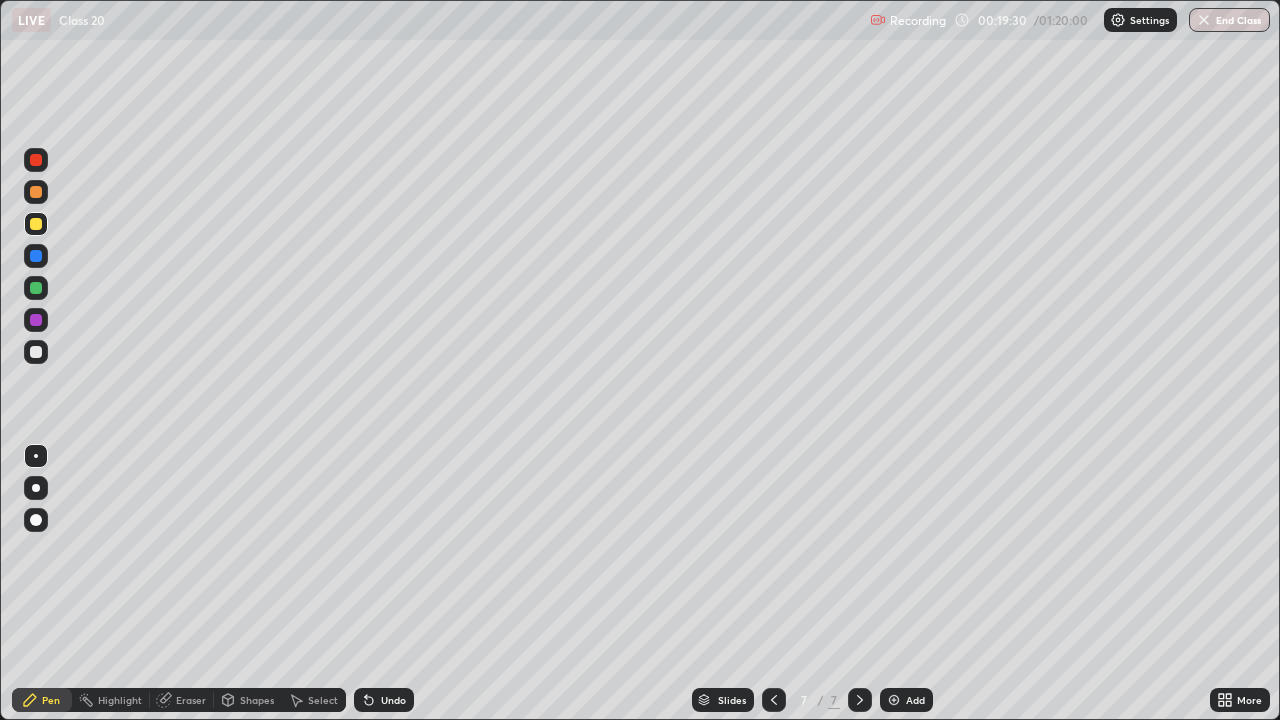 click at bounding box center [36, 352] 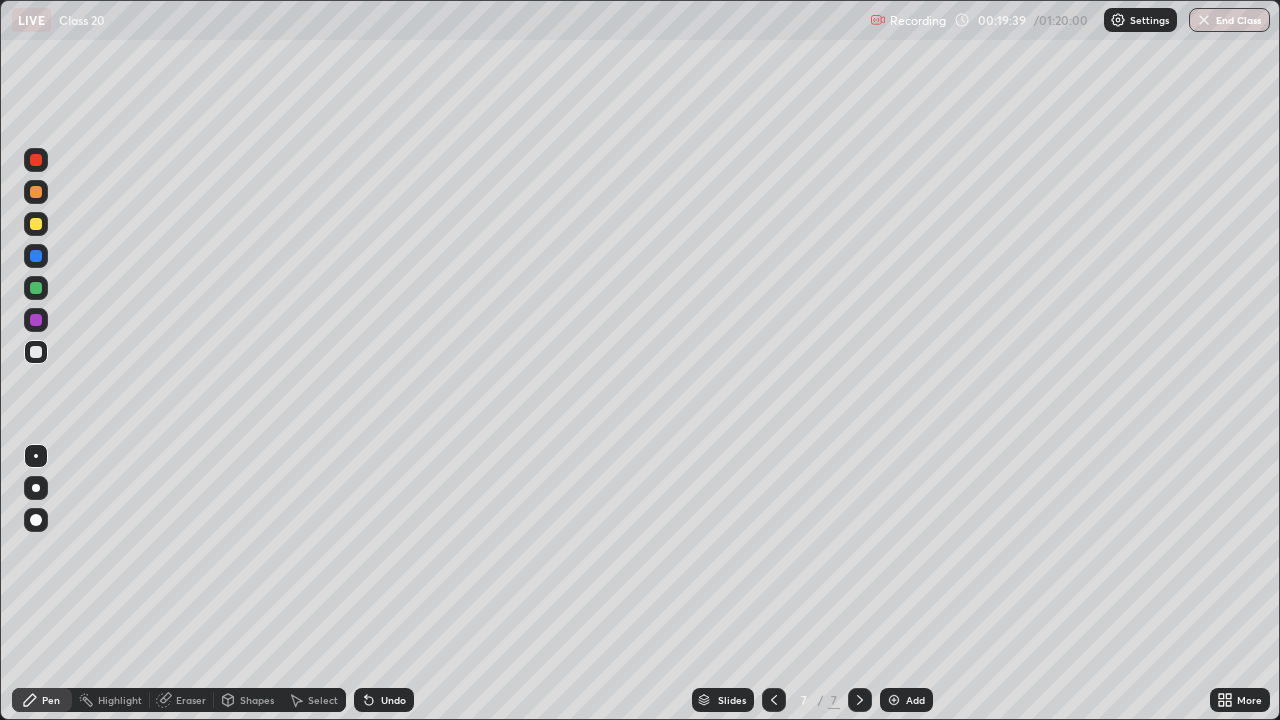 click at bounding box center [36, 352] 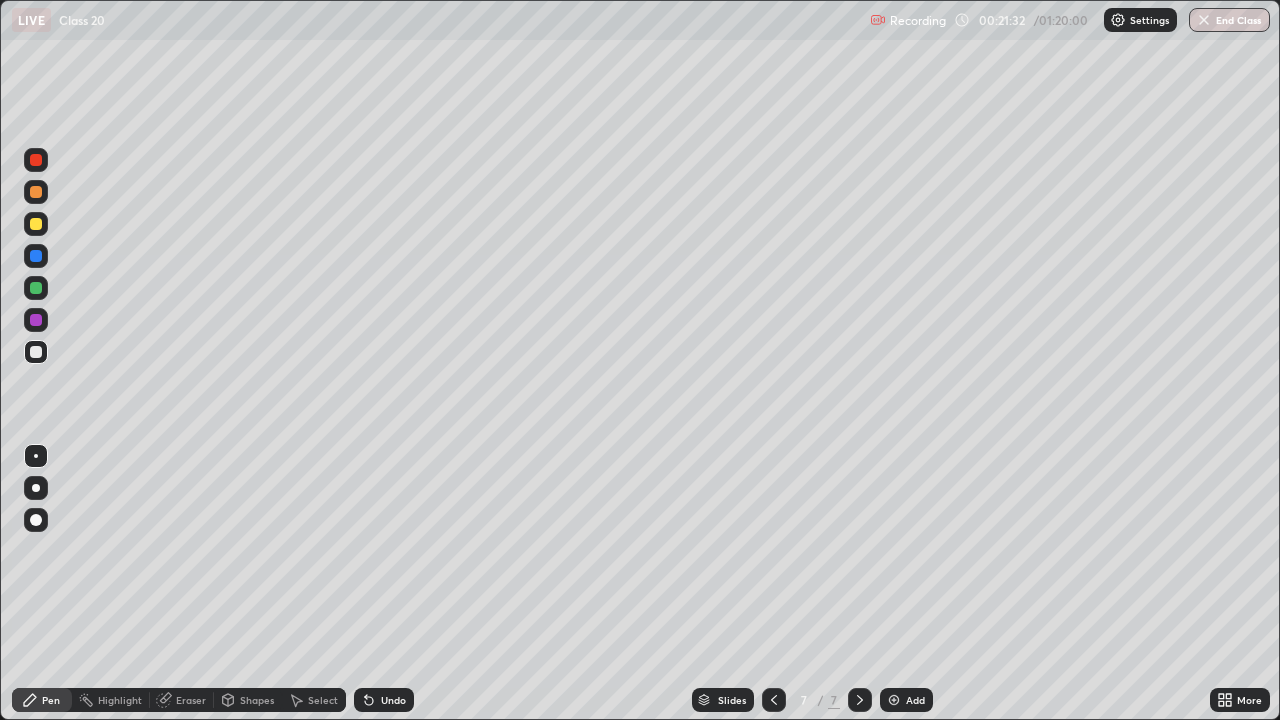 click at bounding box center [894, 700] 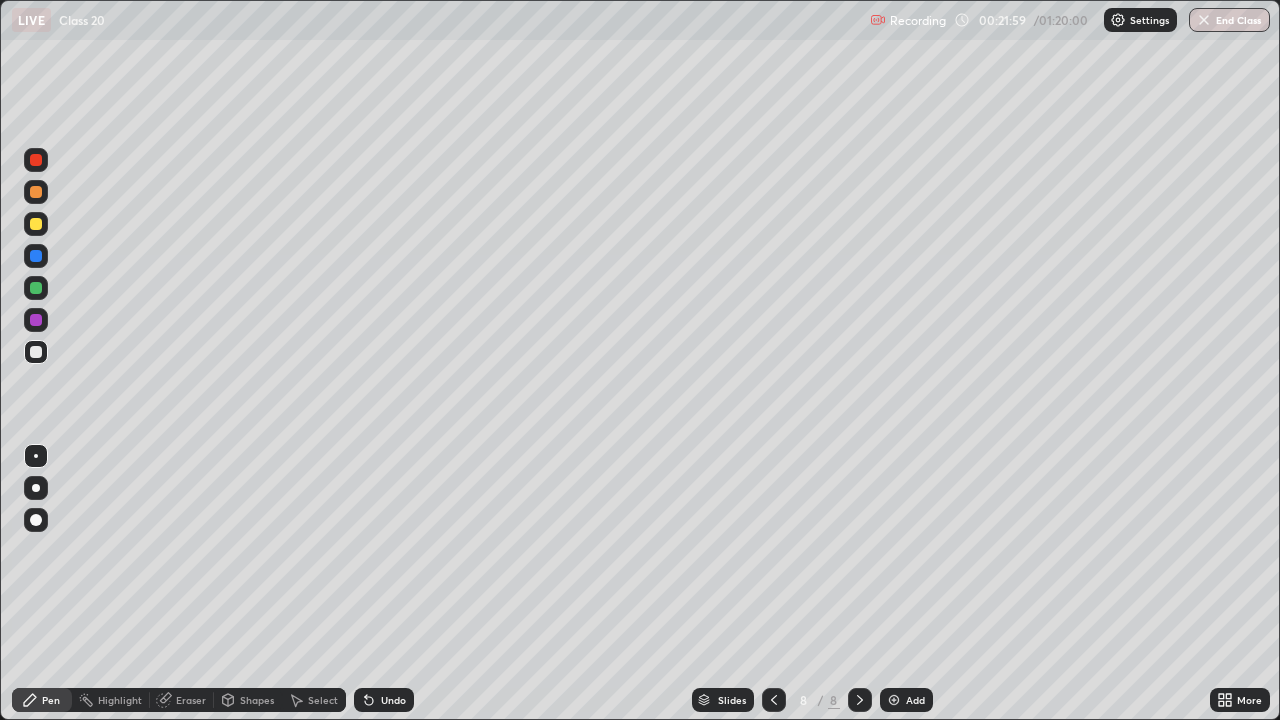 click on "Undo" at bounding box center (393, 700) 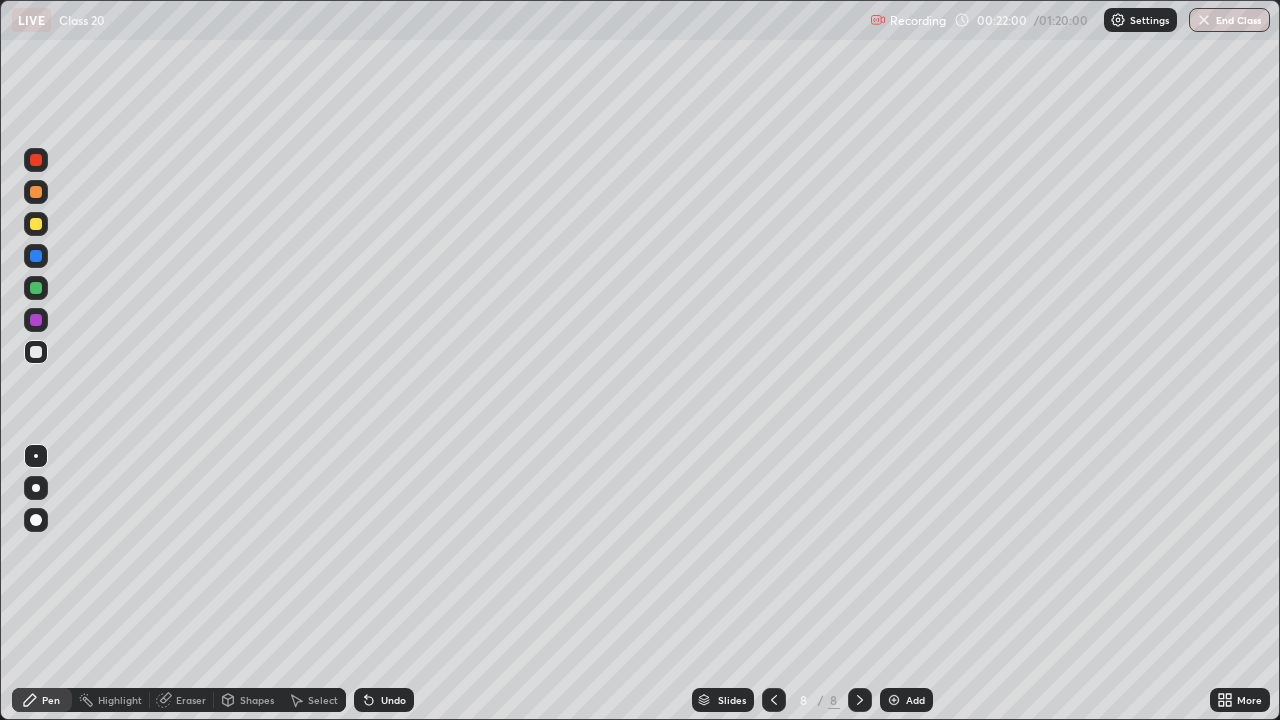 click on "Undo" at bounding box center [384, 700] 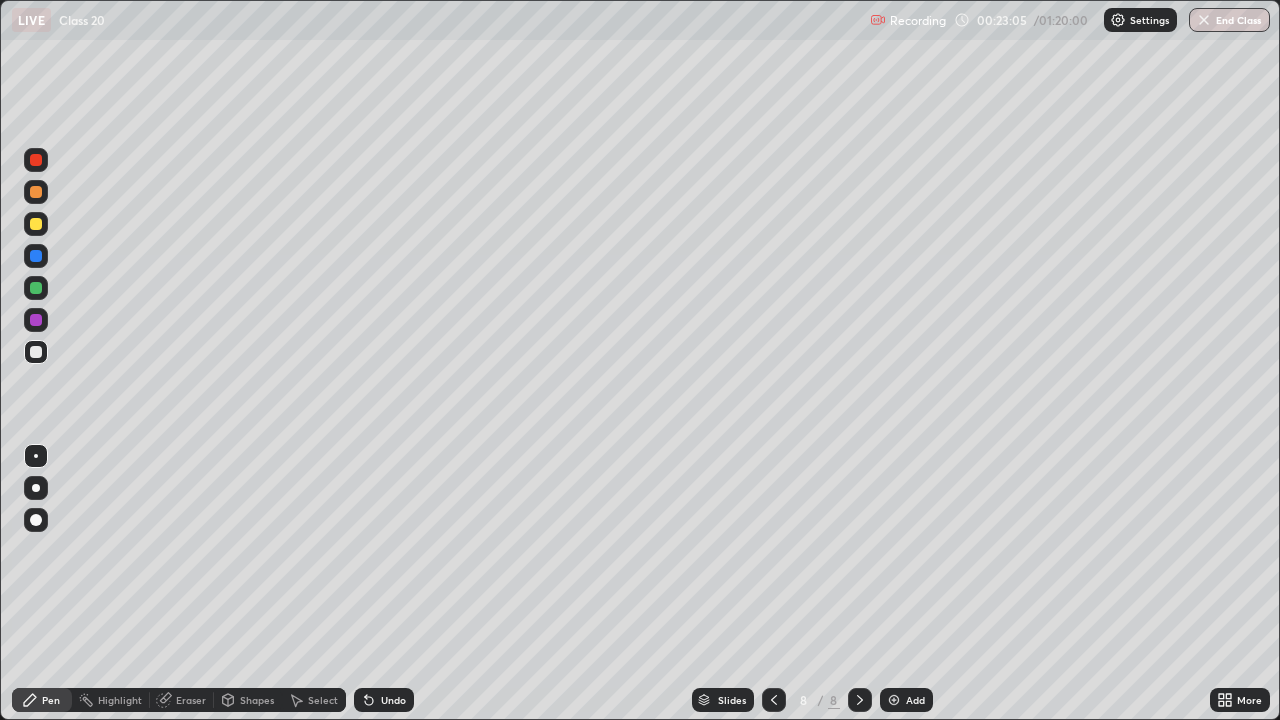 click on "Slides 8 / 8 Add" at bounding box center [812, 700] 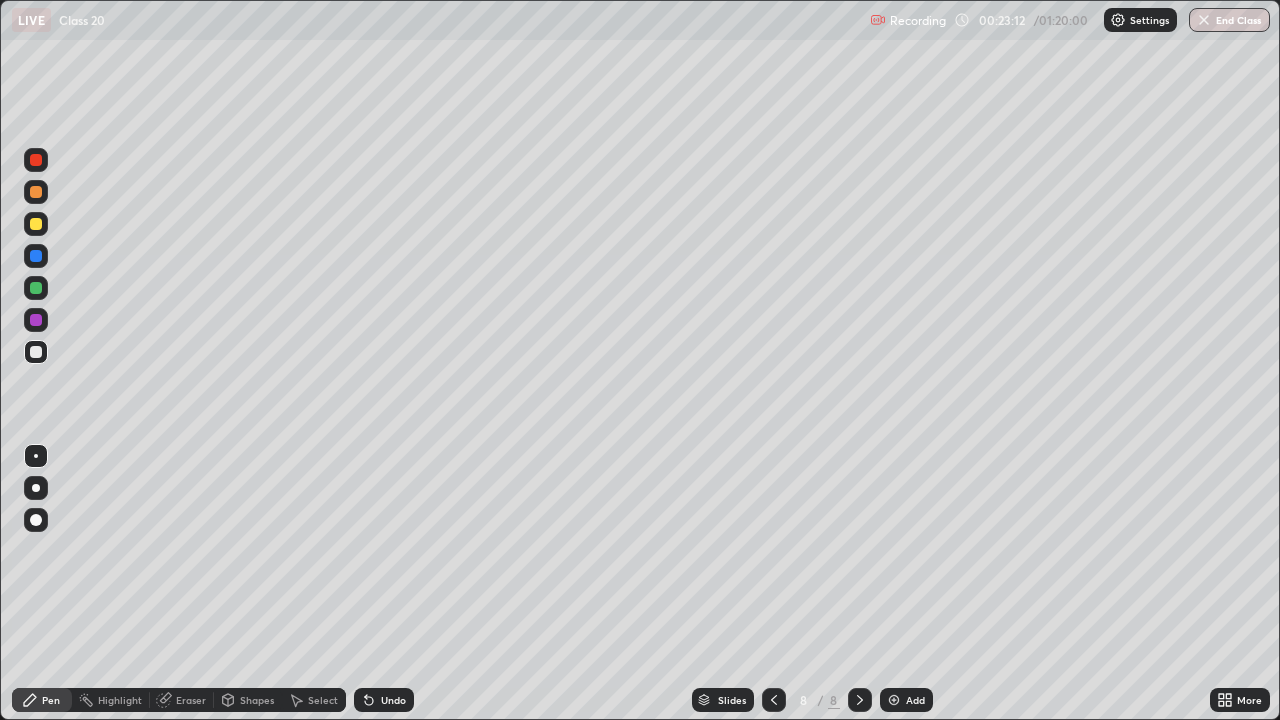click on "Eraser" at bounding box center (191, 700) 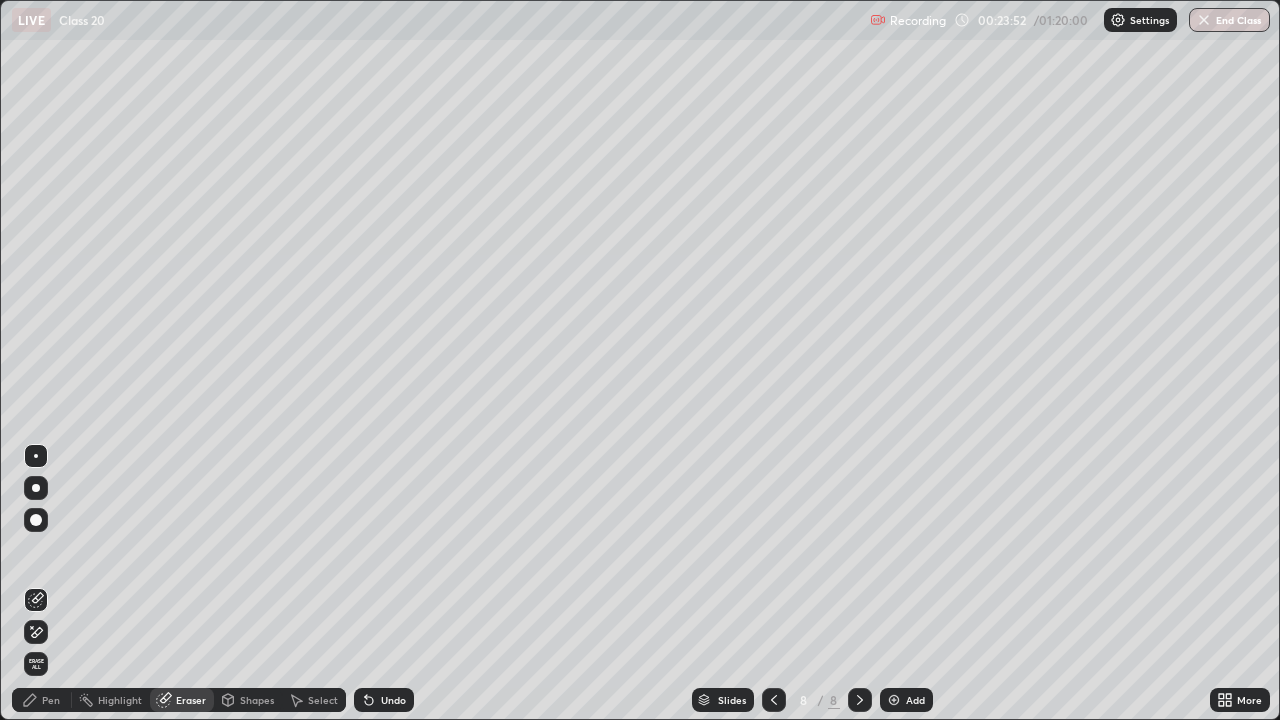 click on "Pen" at bounding box center (42, 700) 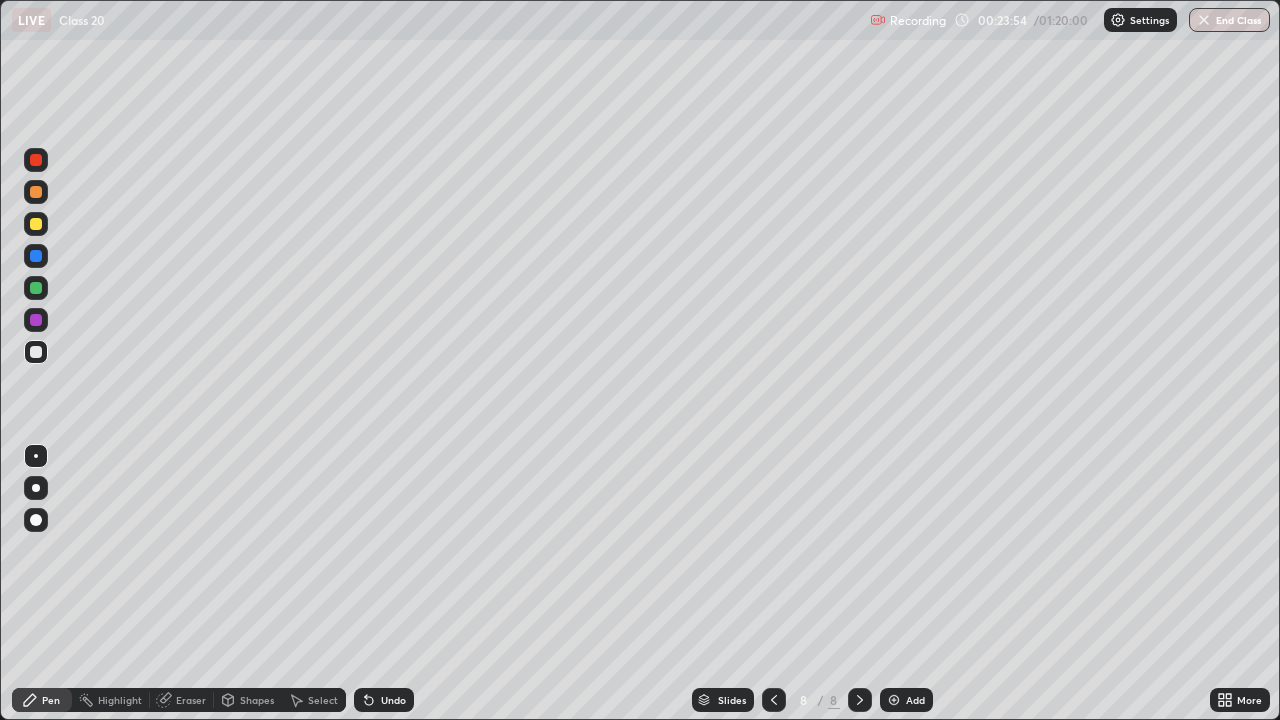 click on "Shapes" at bounding box center (257, 700) 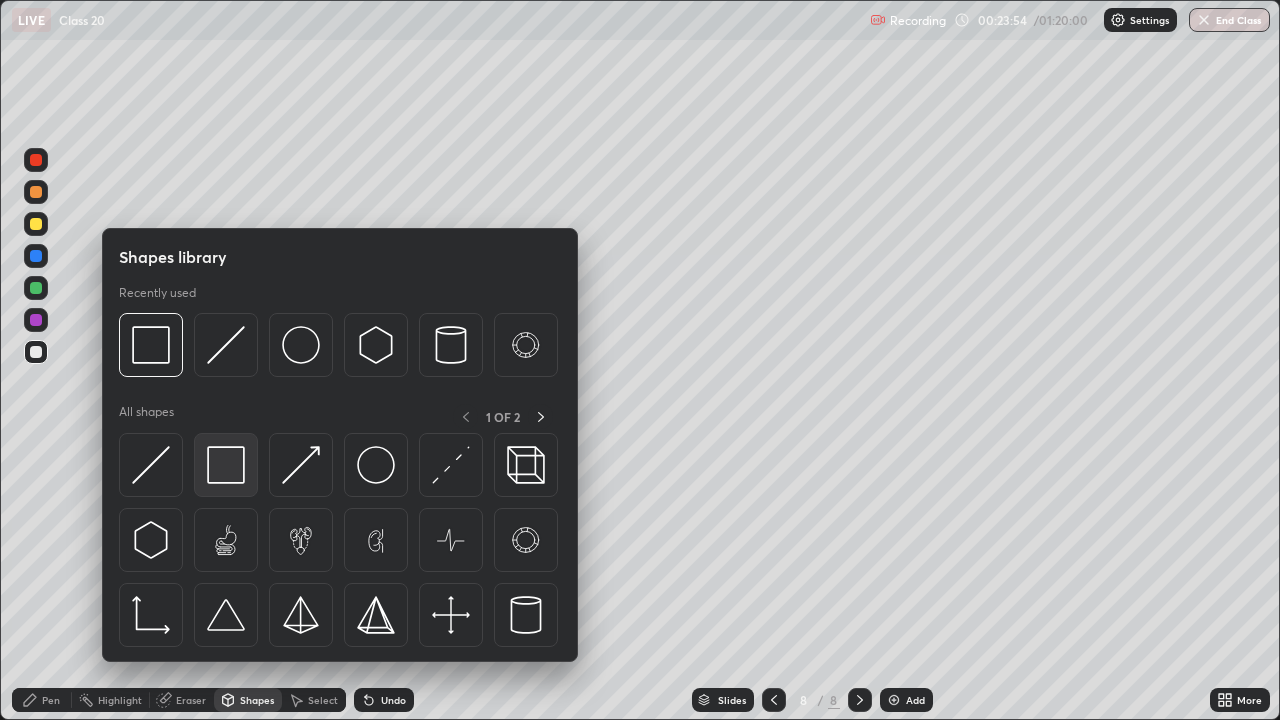 click at bounding box center [226, 465] 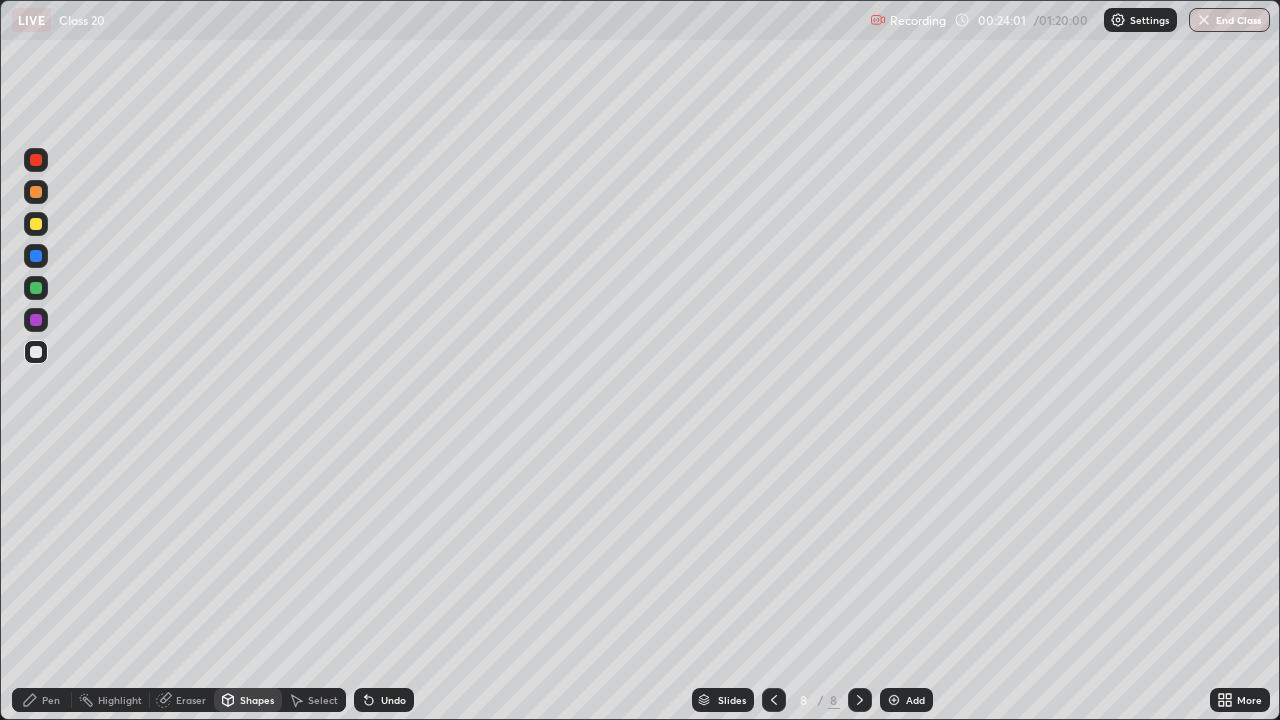 click at bounding box center (36, 224) 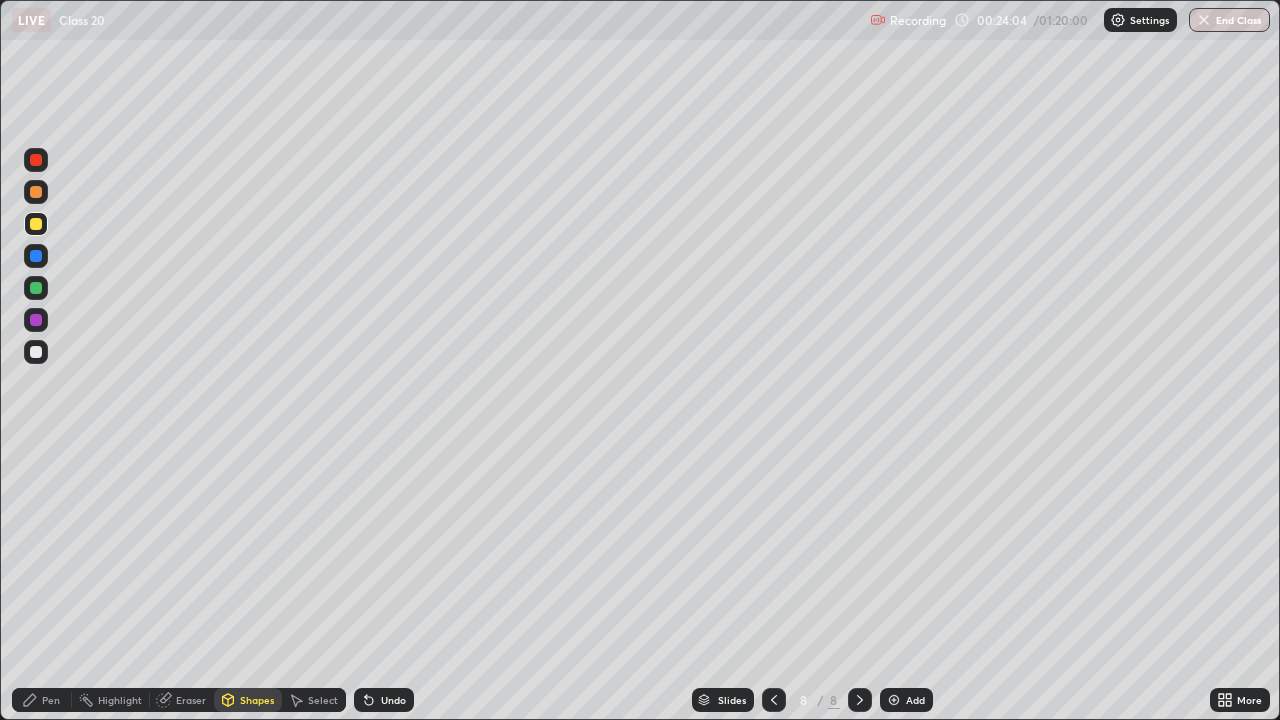 click on "Undo" at bounding box center (393, 700) 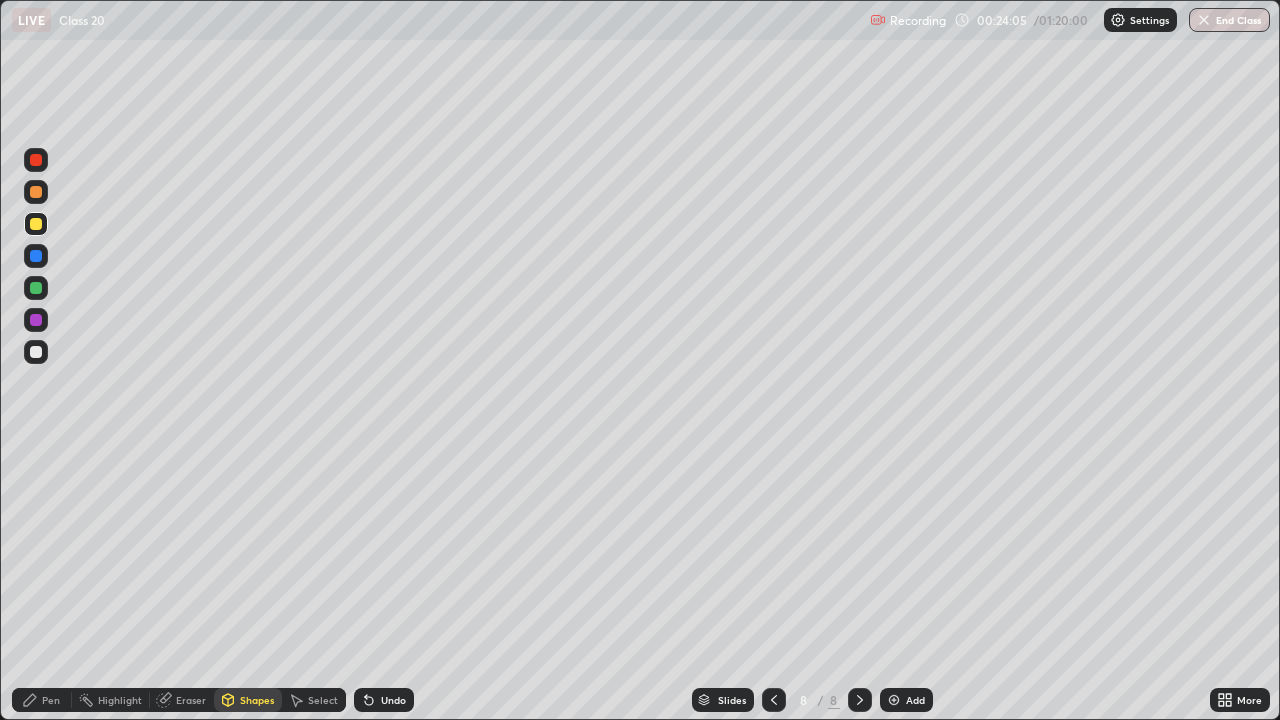 click on "Pen" at bounding box center (42, 700) 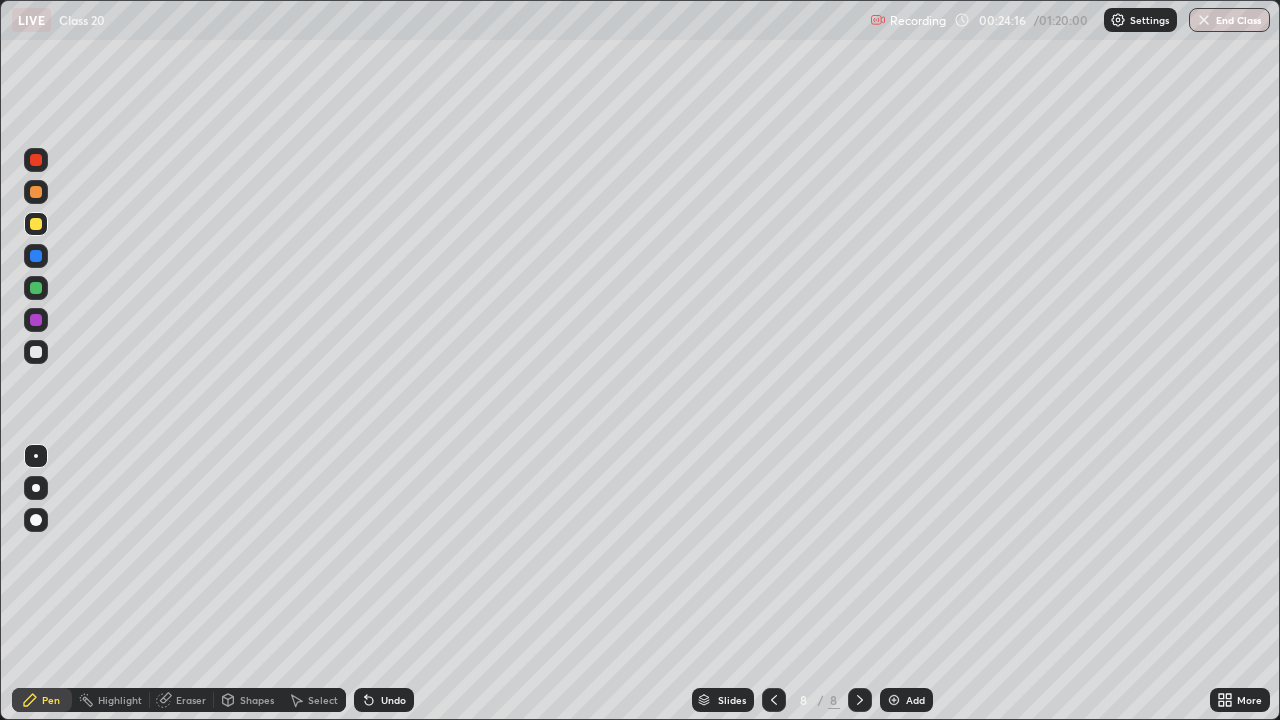 click at bounding box center (36, 320) 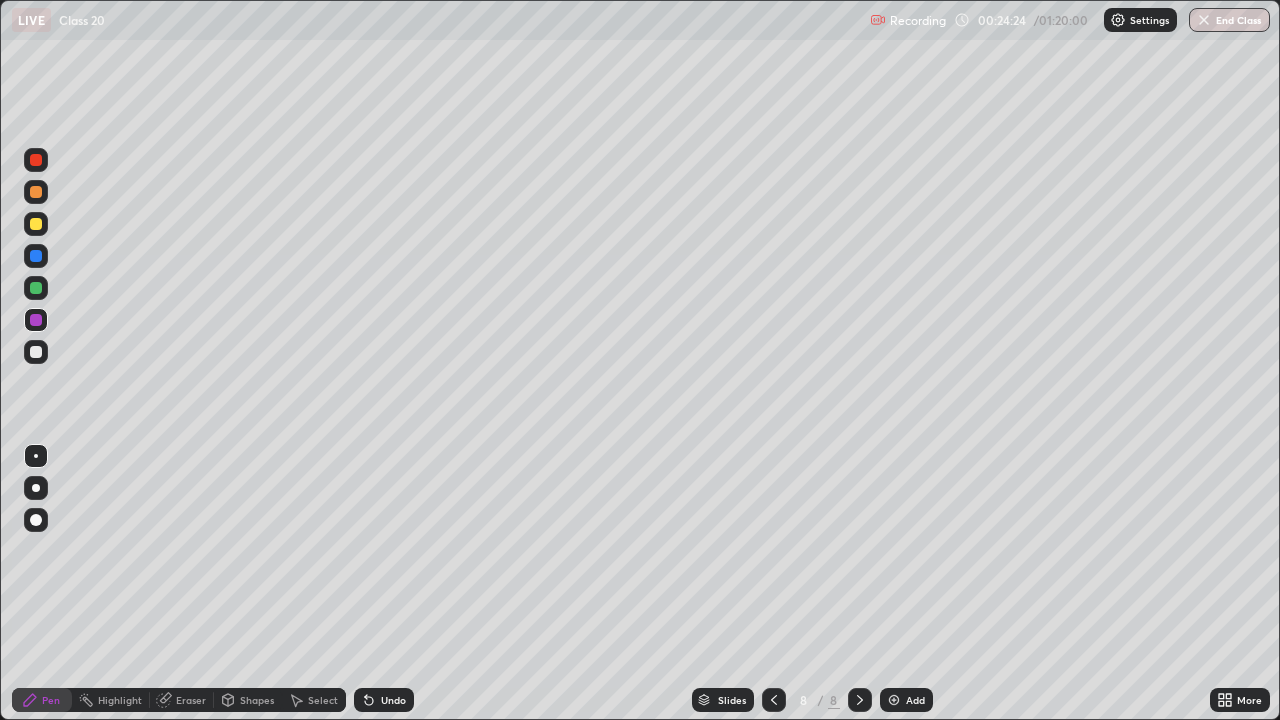 click at bounding box center [36, 352] 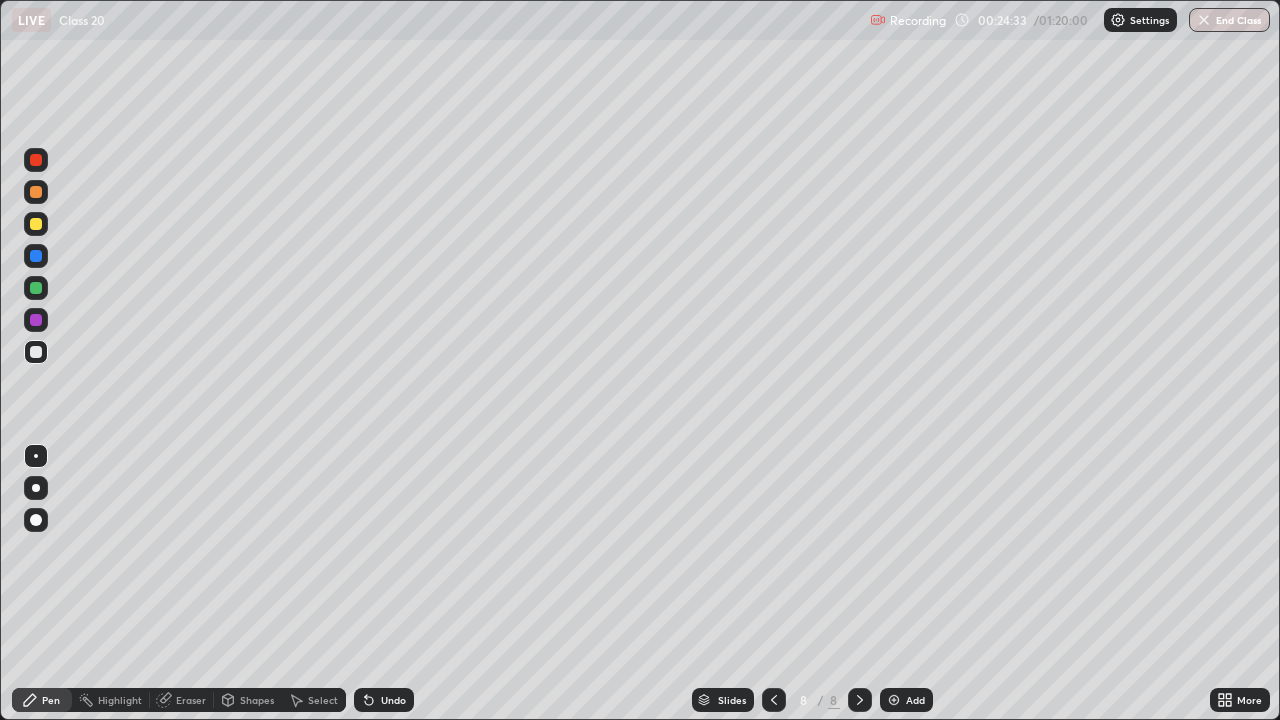 click at bounding box center (36, 320) 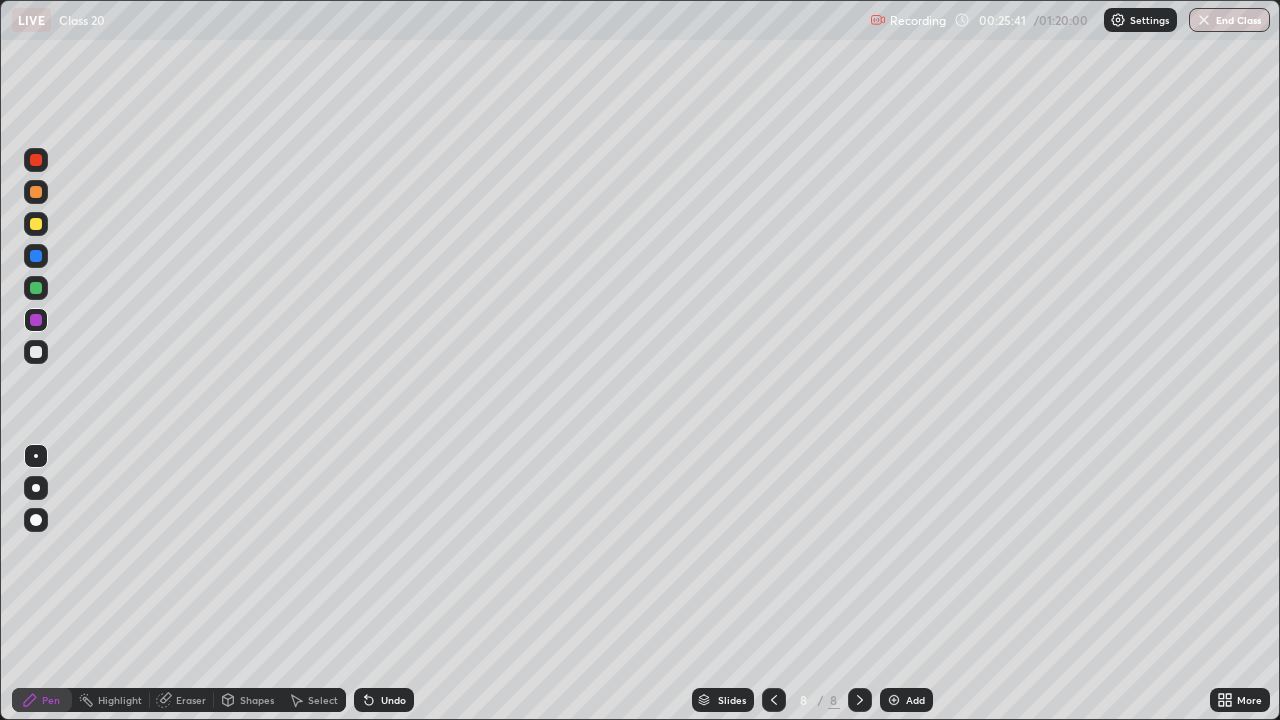 click at bounding box center [36, 352] 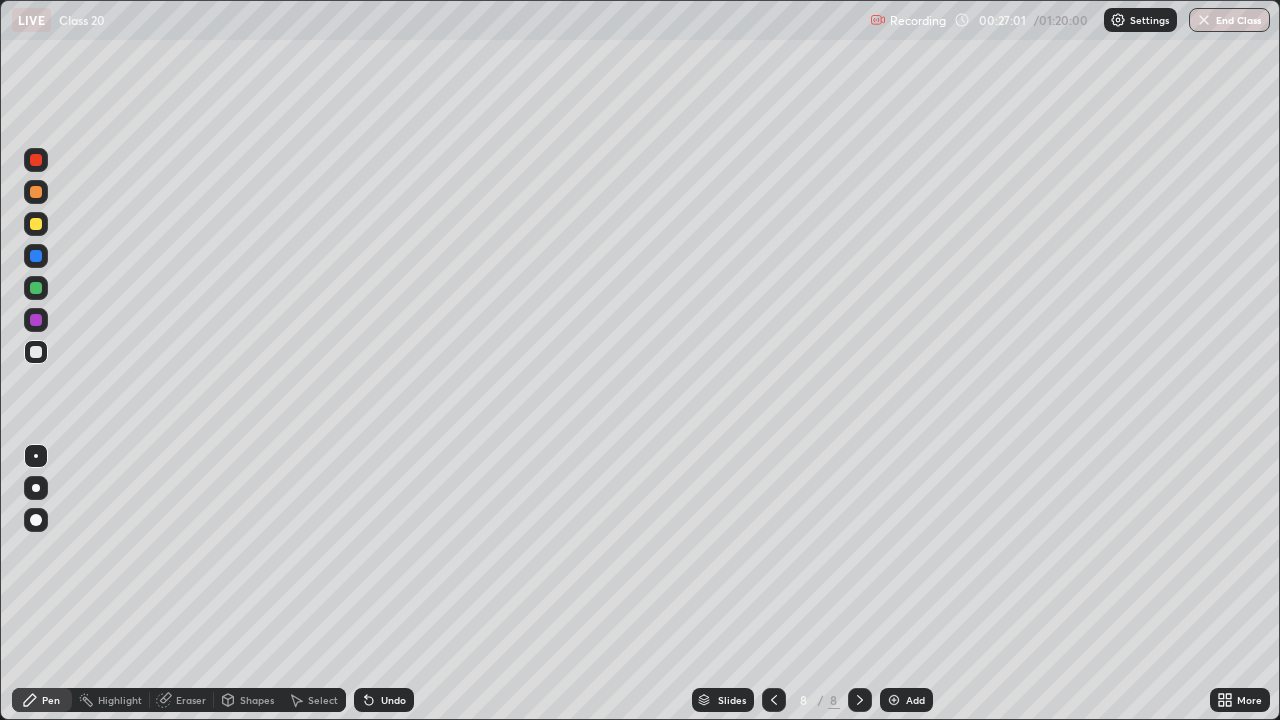 click on "Shapes" at bounding box center (257, 700) 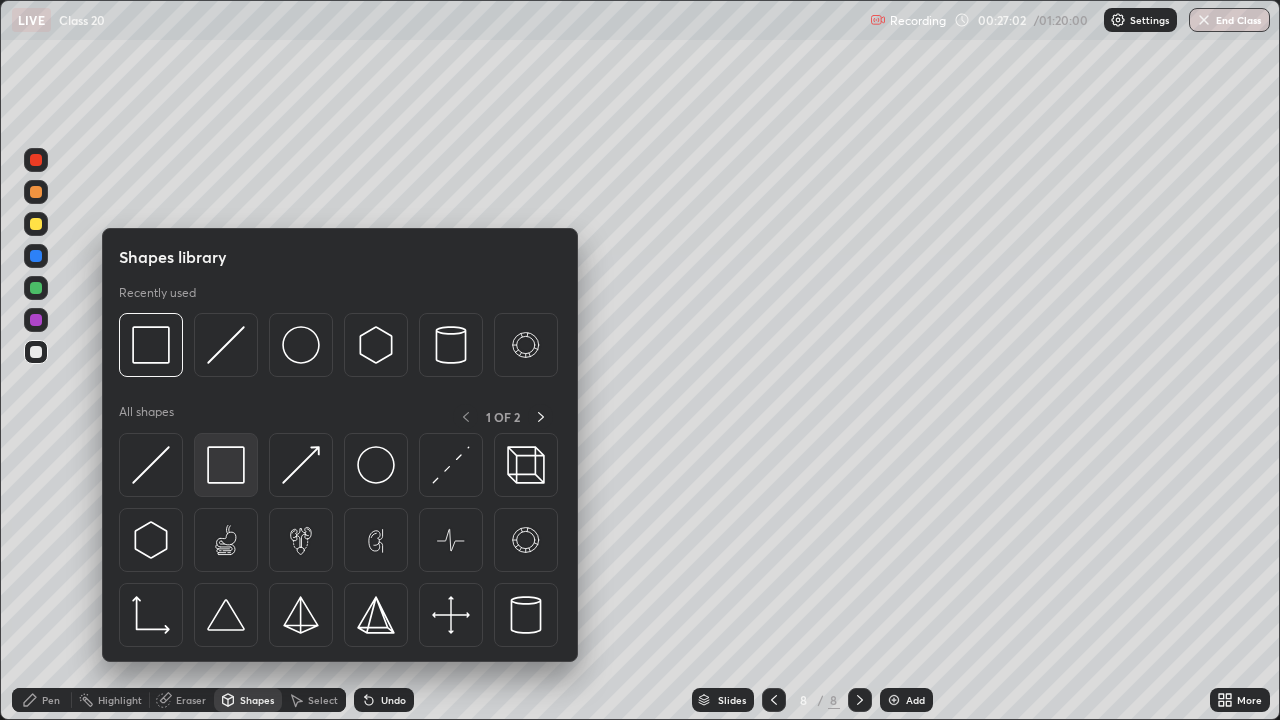 click at bounding box center [226, 465] 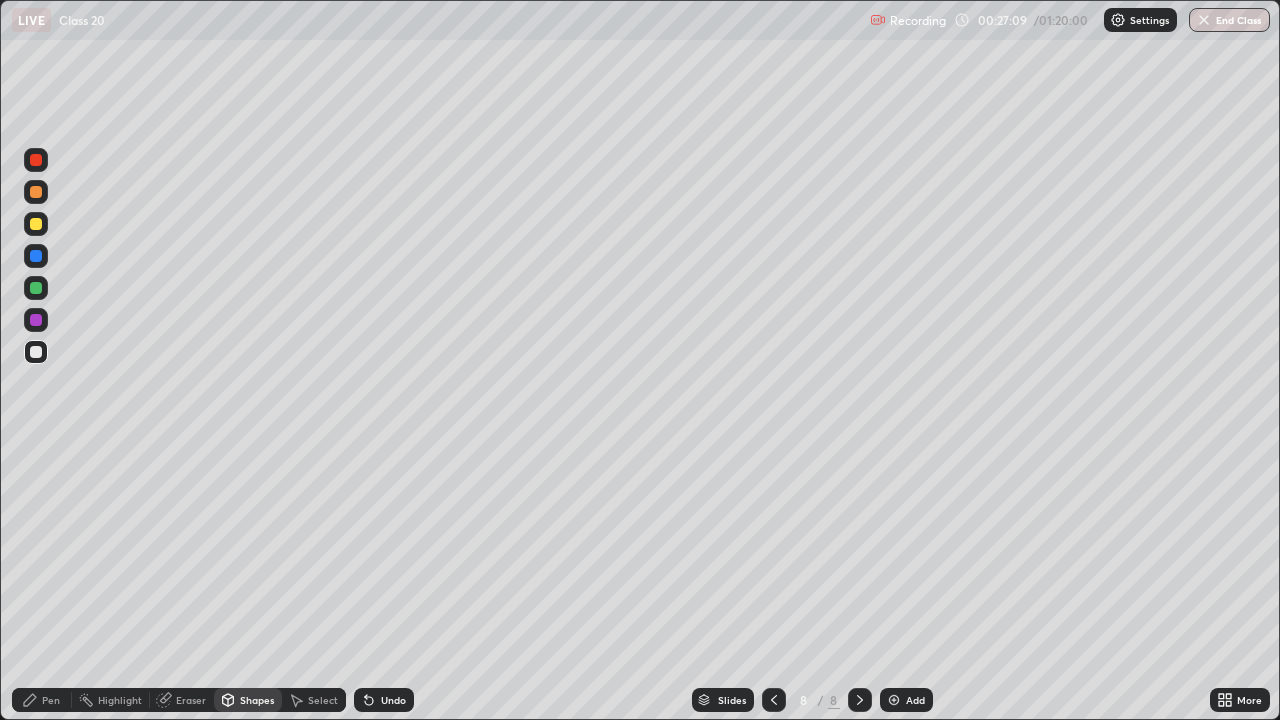 click on "Eraser" at bounding box center (191, 700) 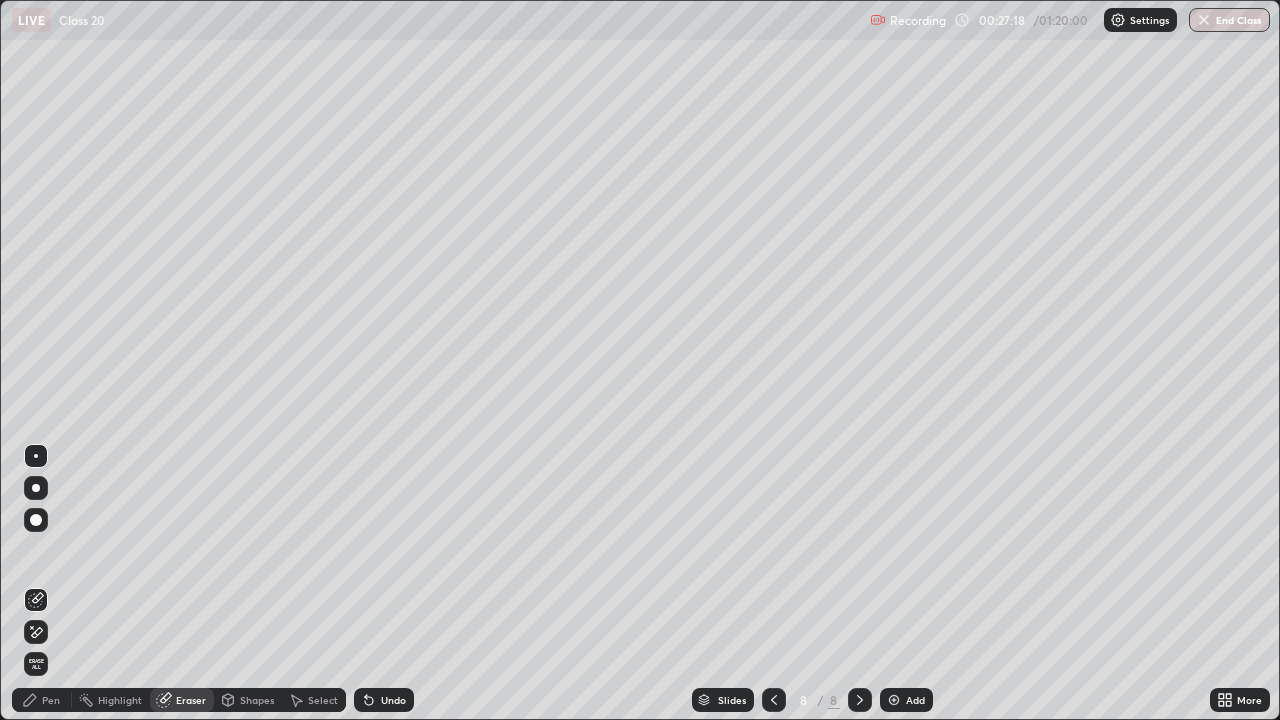 click on "Pen" at bounding box center [42, 700] 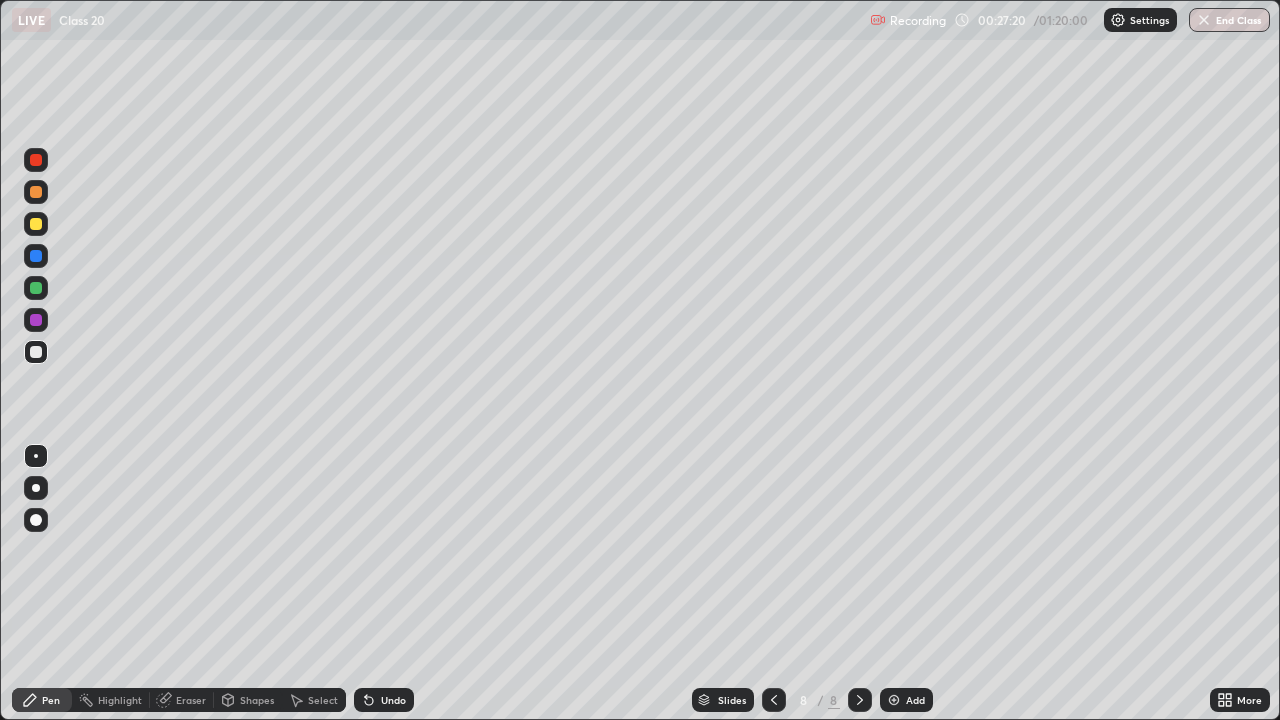 click at bounding box center (36, 224) 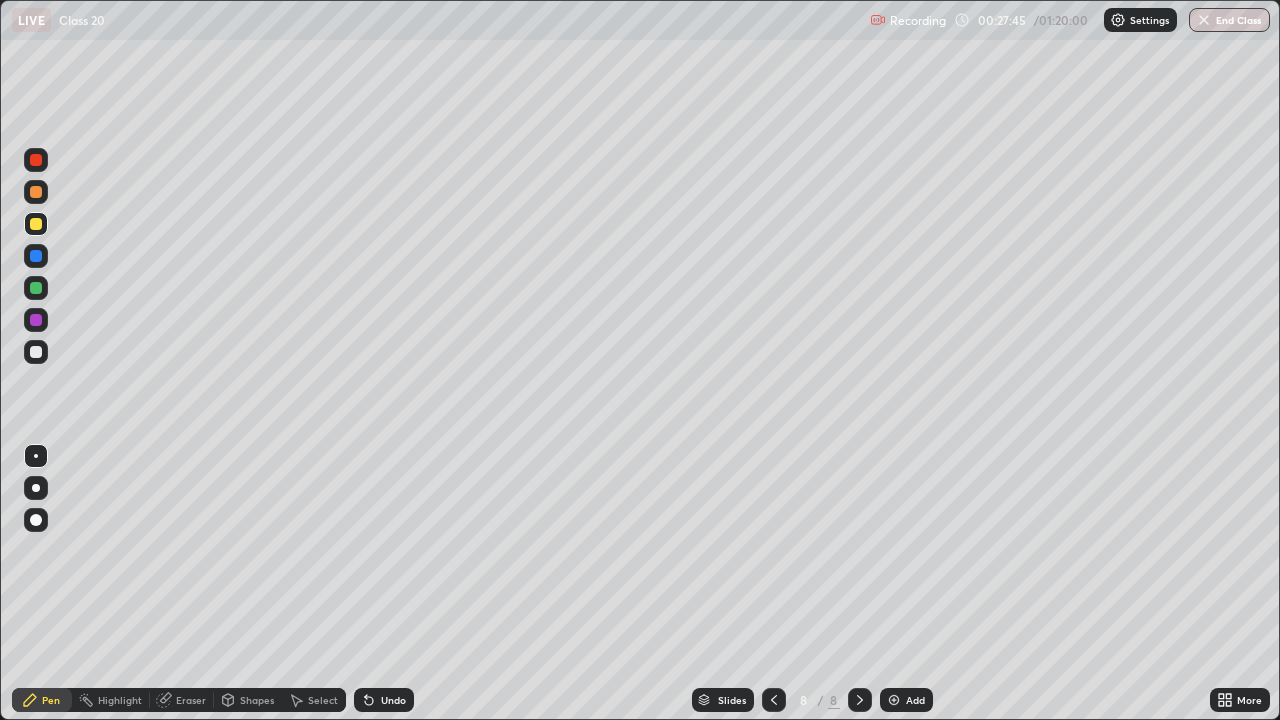 click at bounding box center [36, 320] 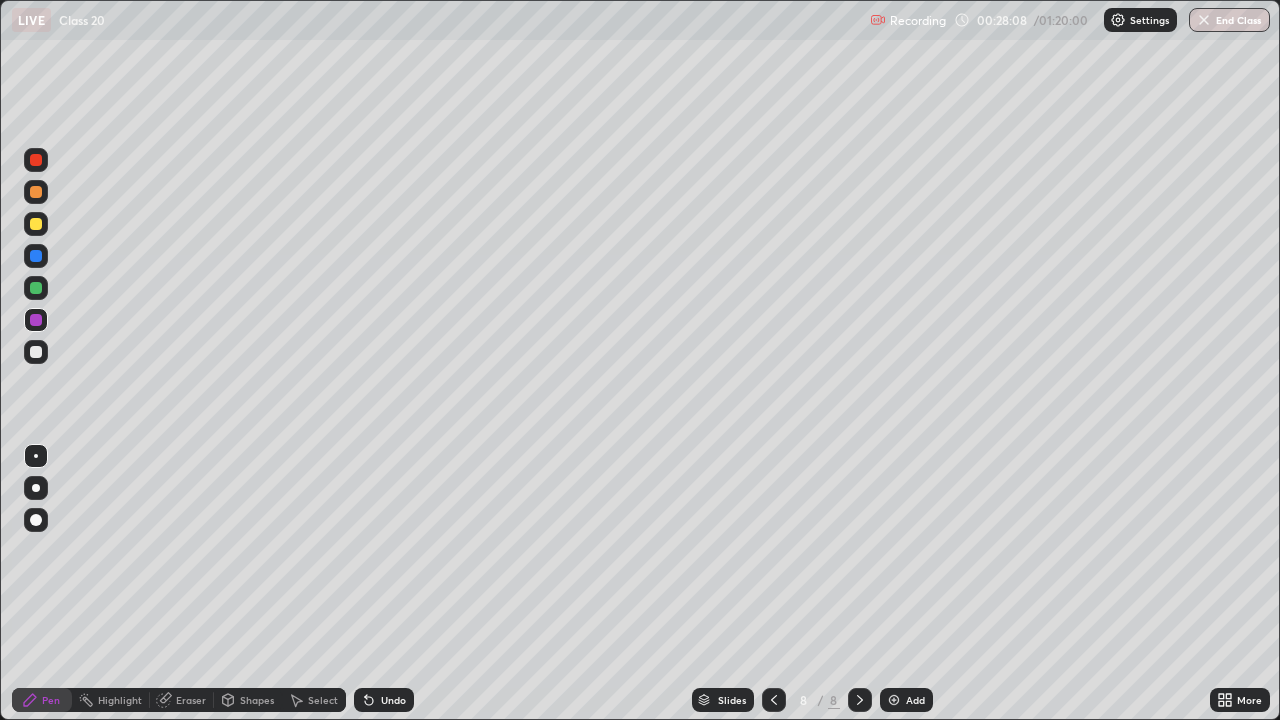 click at bounding box center (36, 352) 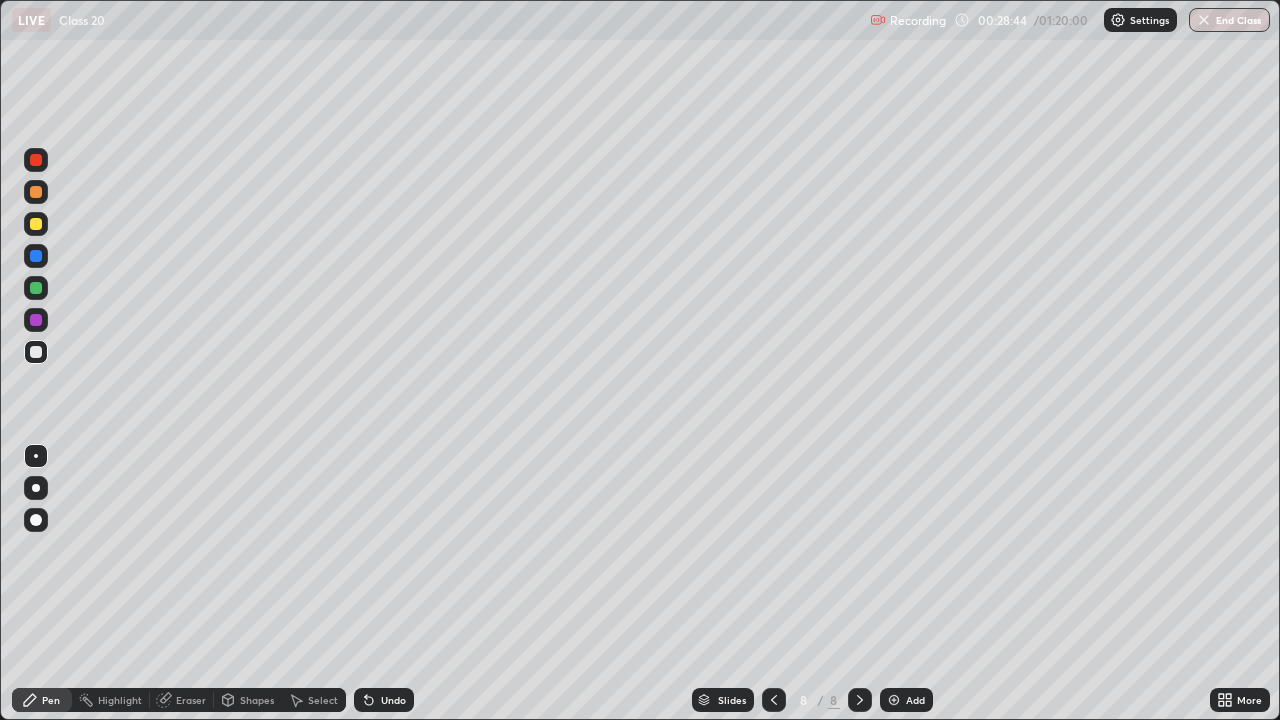 click at bounding box center (894, 700) 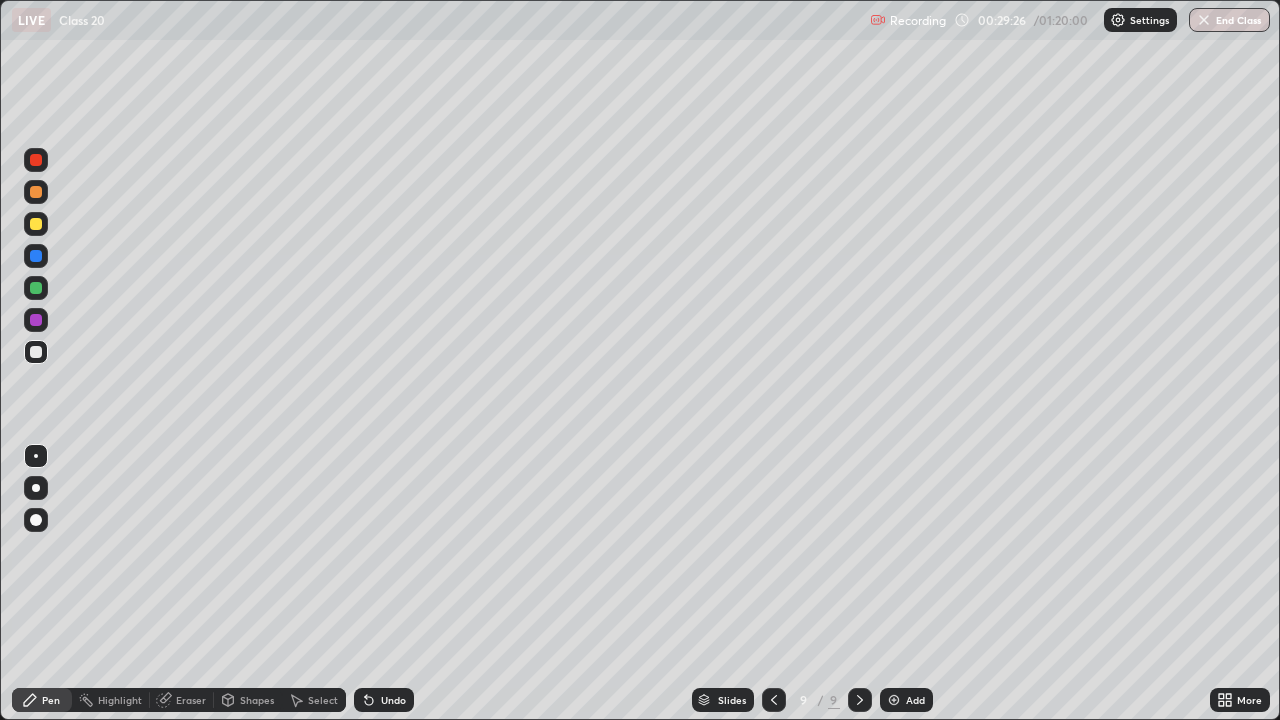 click at bounding box center [36, 352] 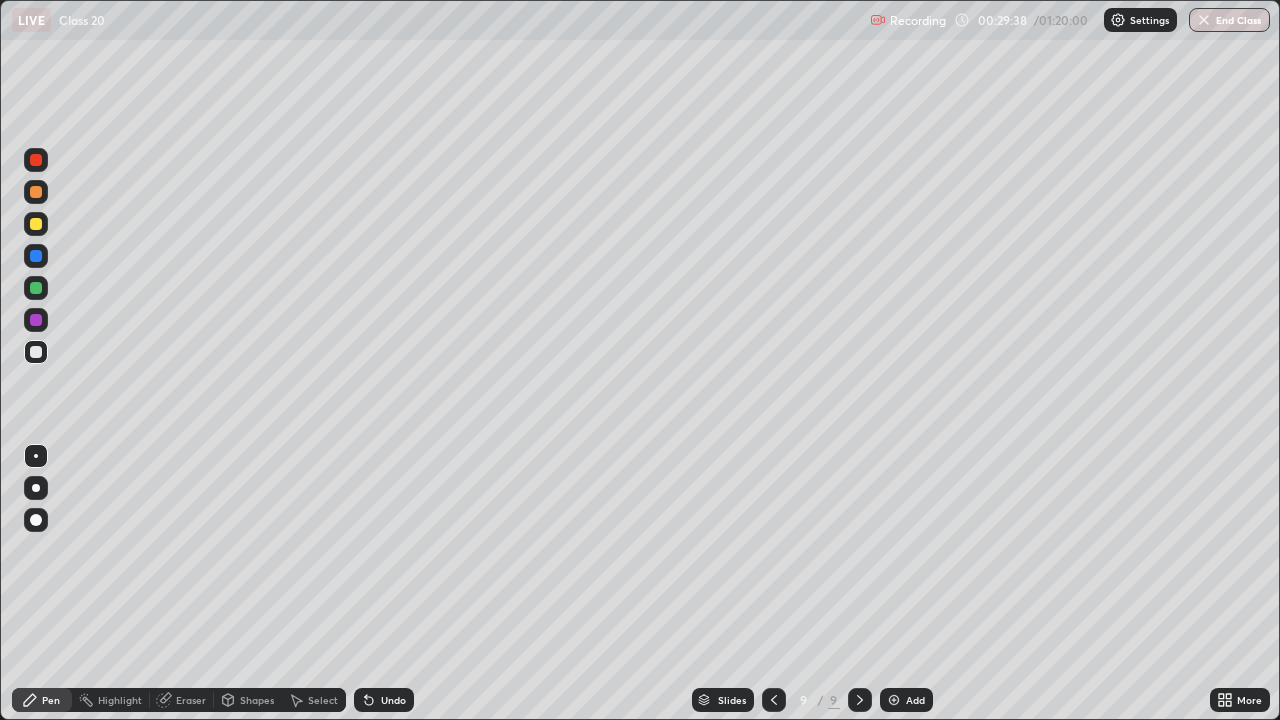 click at bounding box center (36, 160) 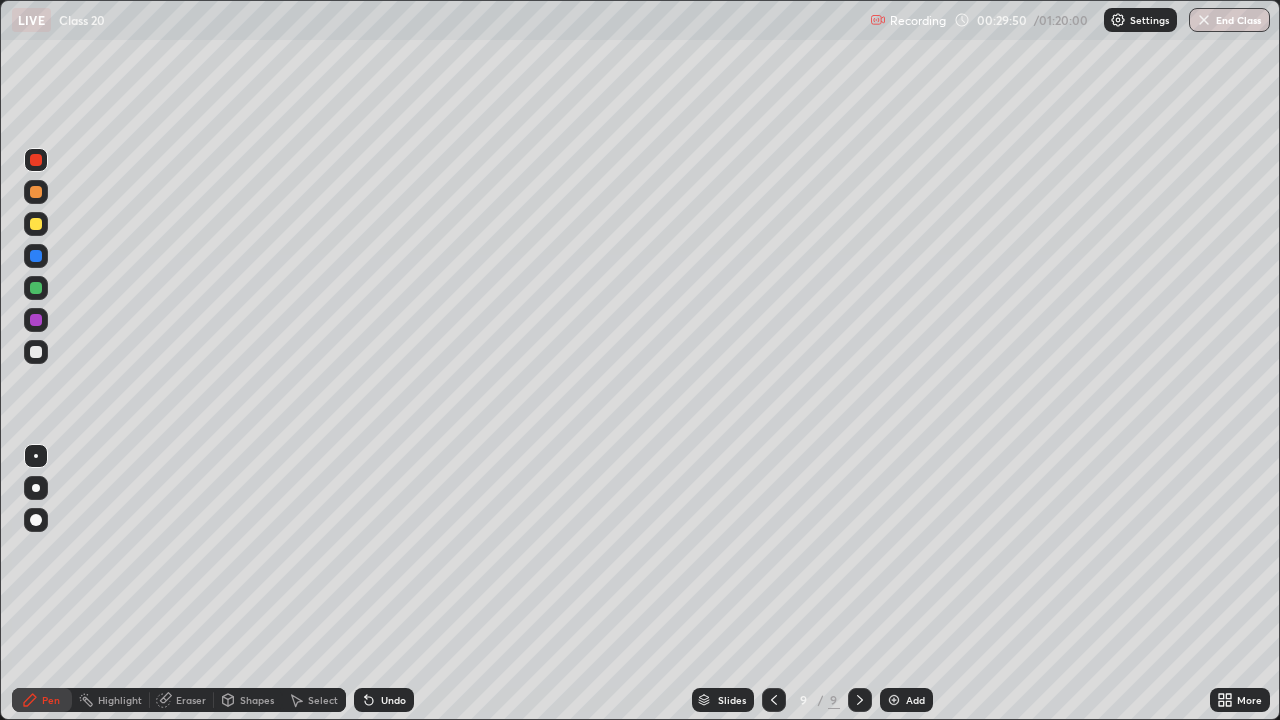 click at bounding box center (36, 352) 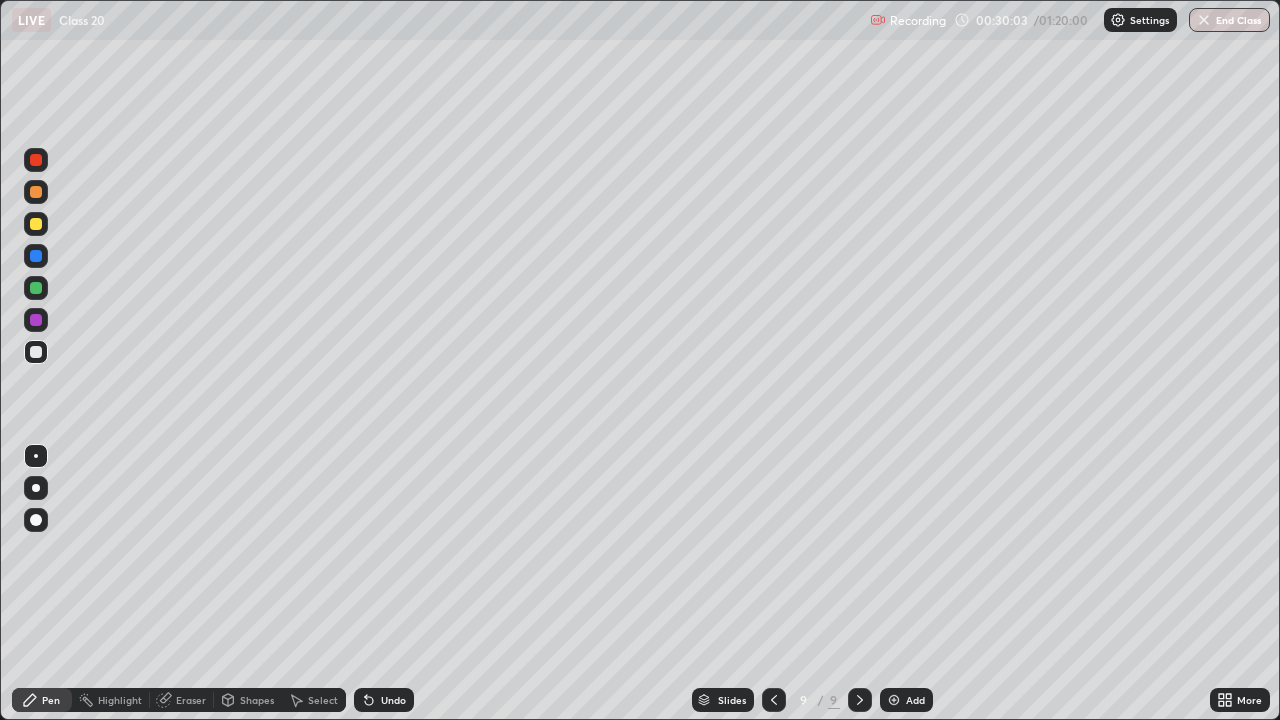 click at bounding box center (36, 352) 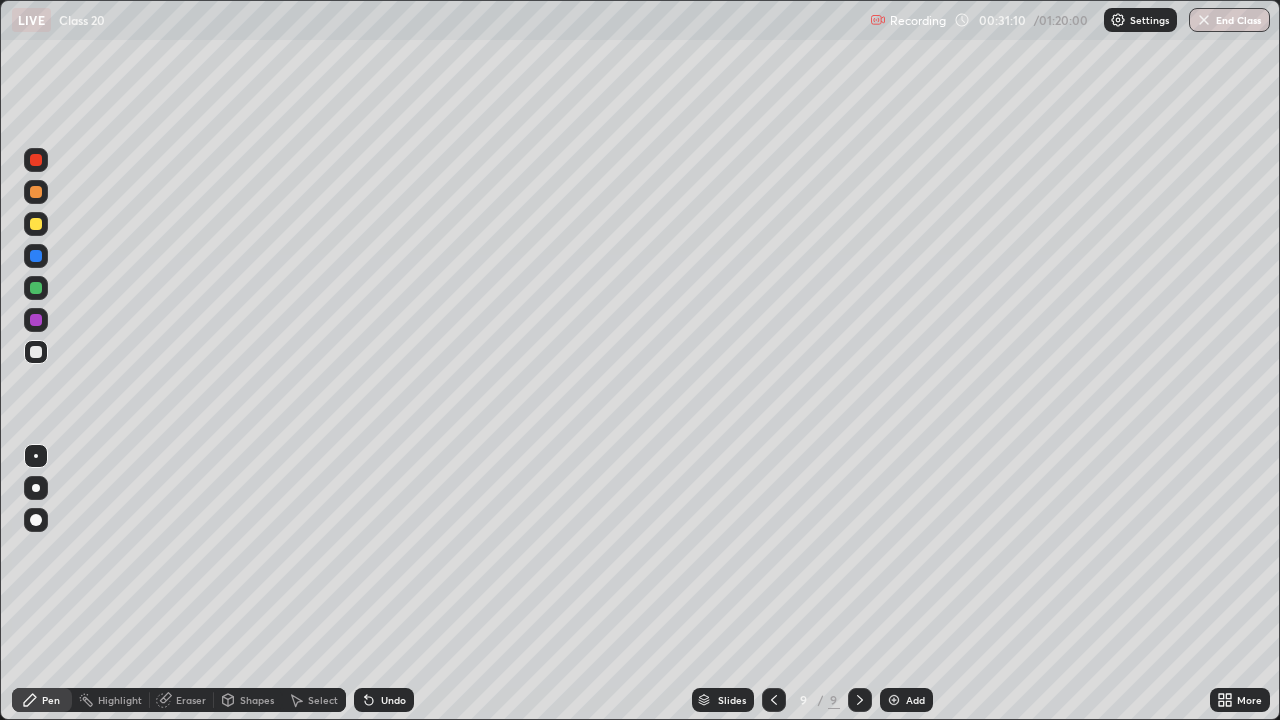 click at bounding box center [894, 700] 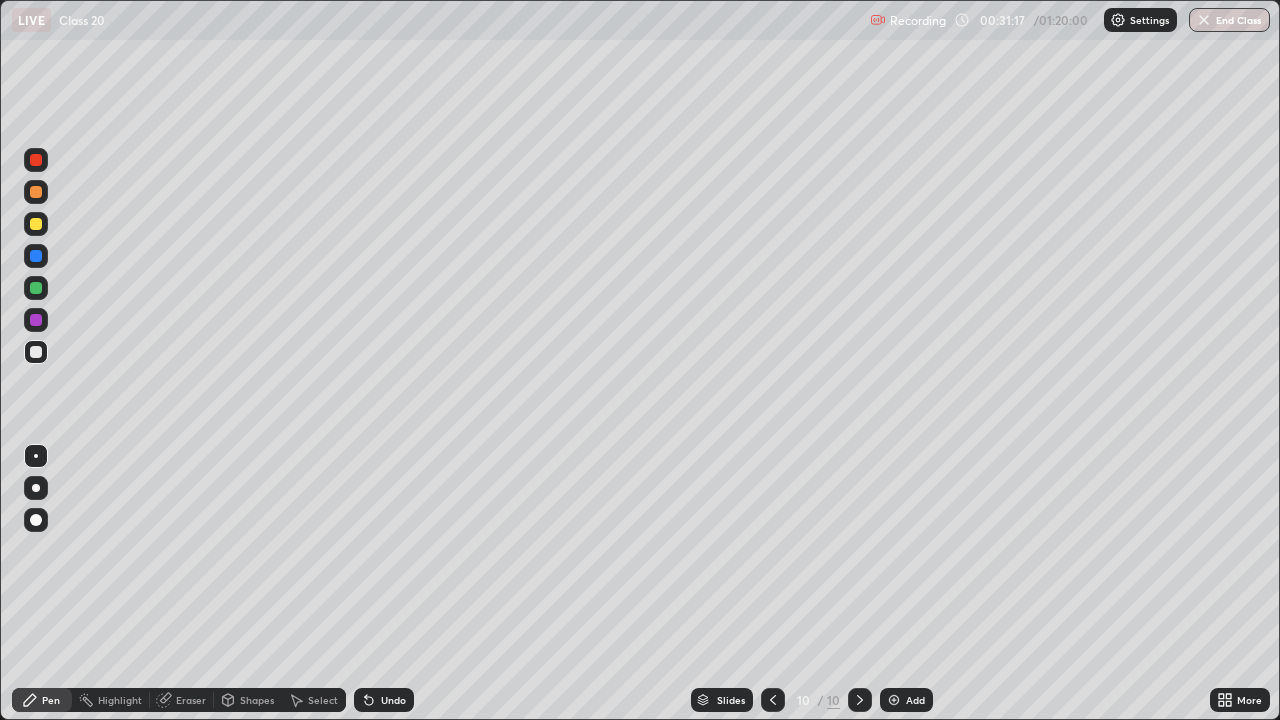 click at bounding box center [773, 700] 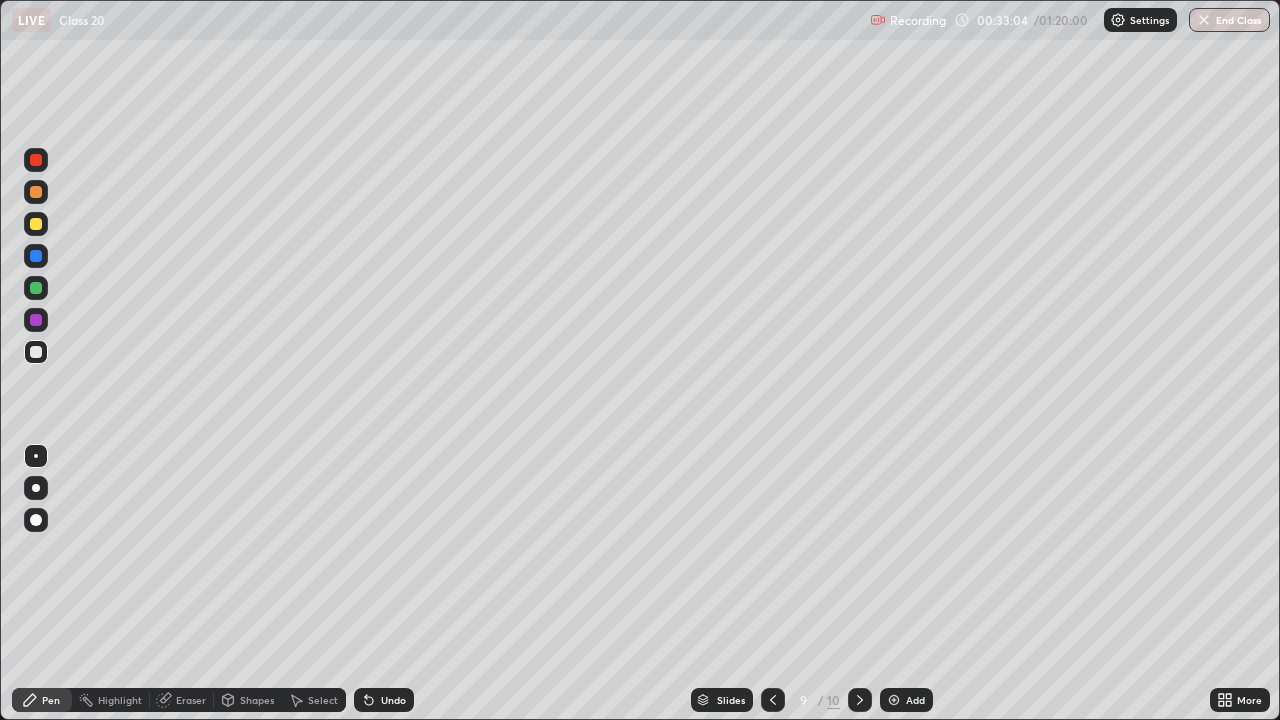 click at bounding box center (894, 700) 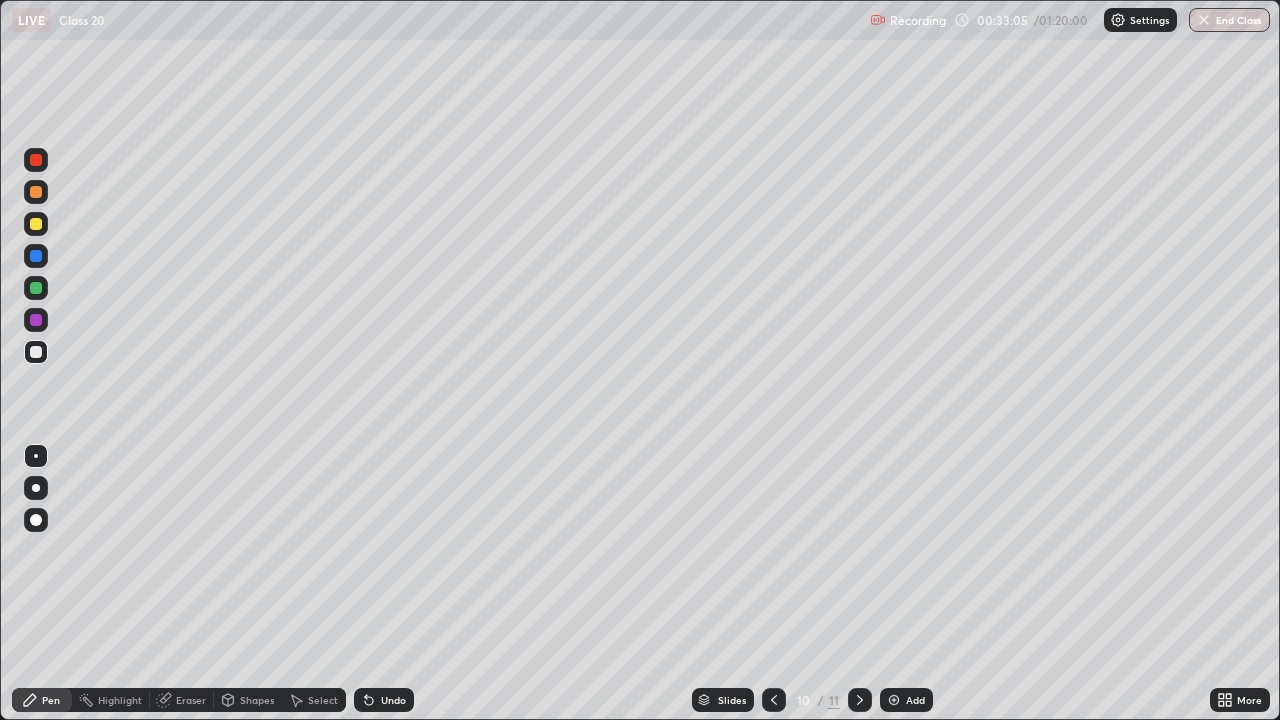 click at bounding box center (36, 224) 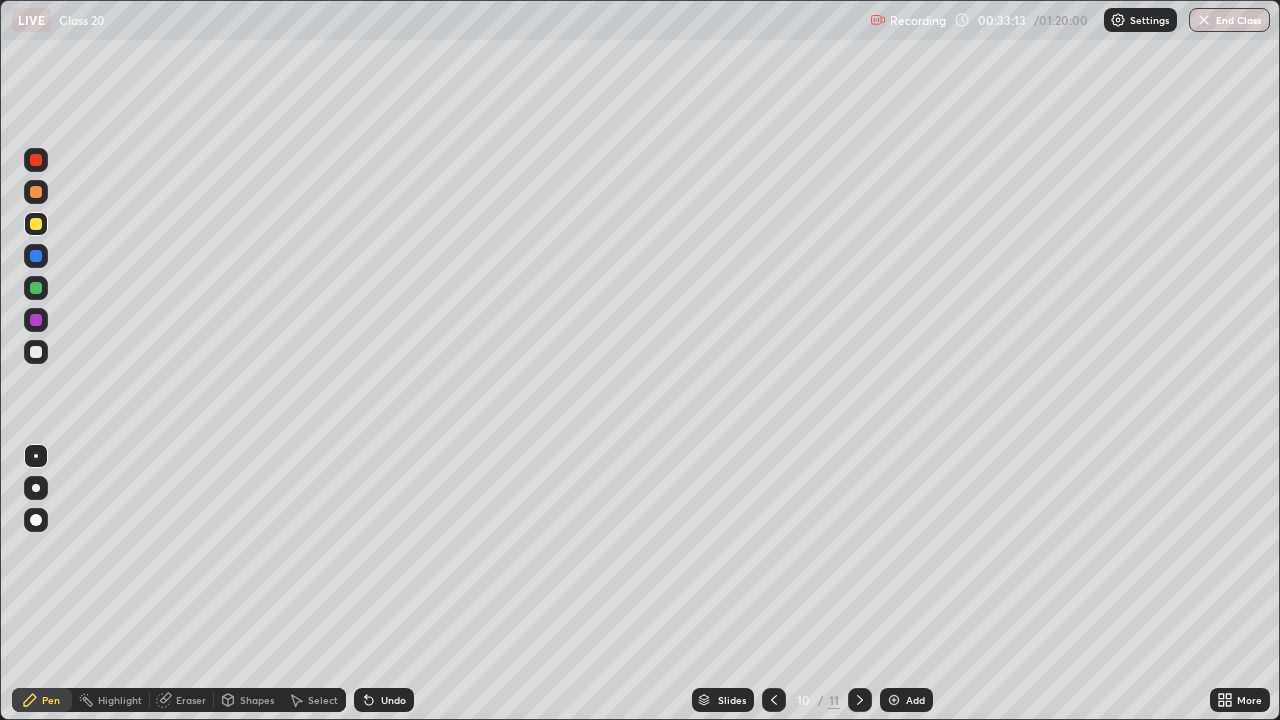 click at bounding box center (36, 352) 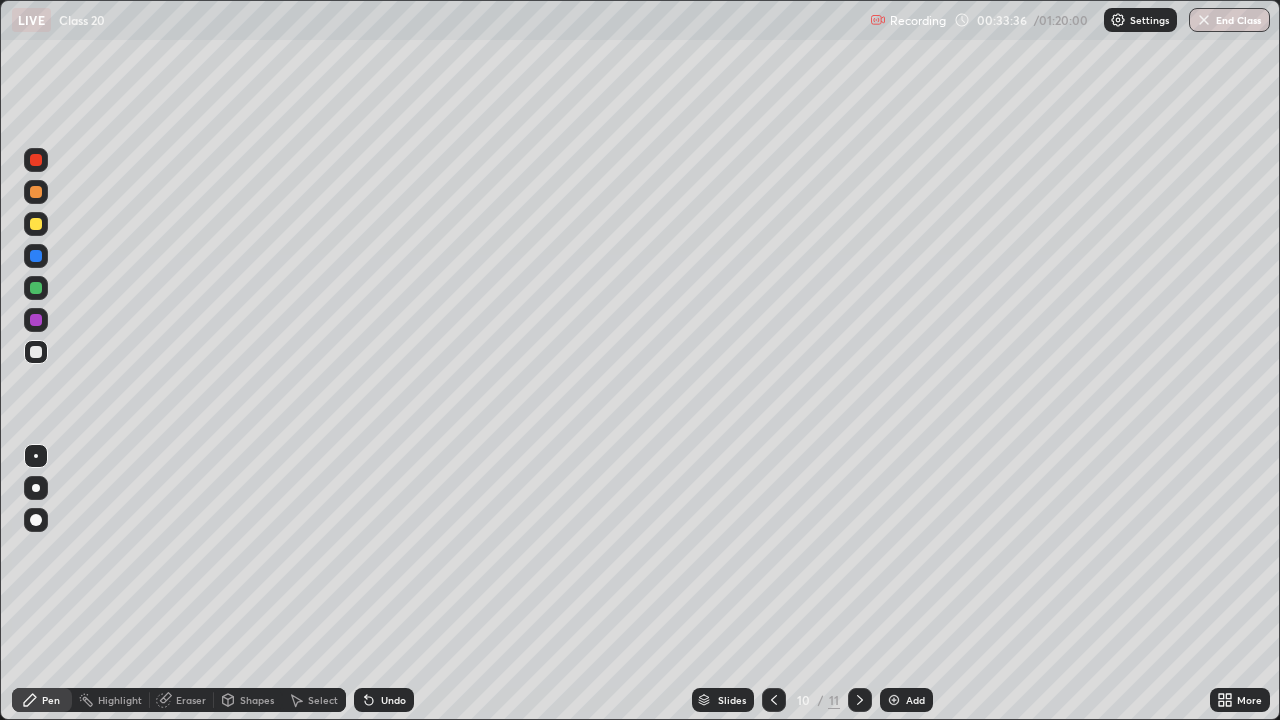 click at bounding box center [36, 352] 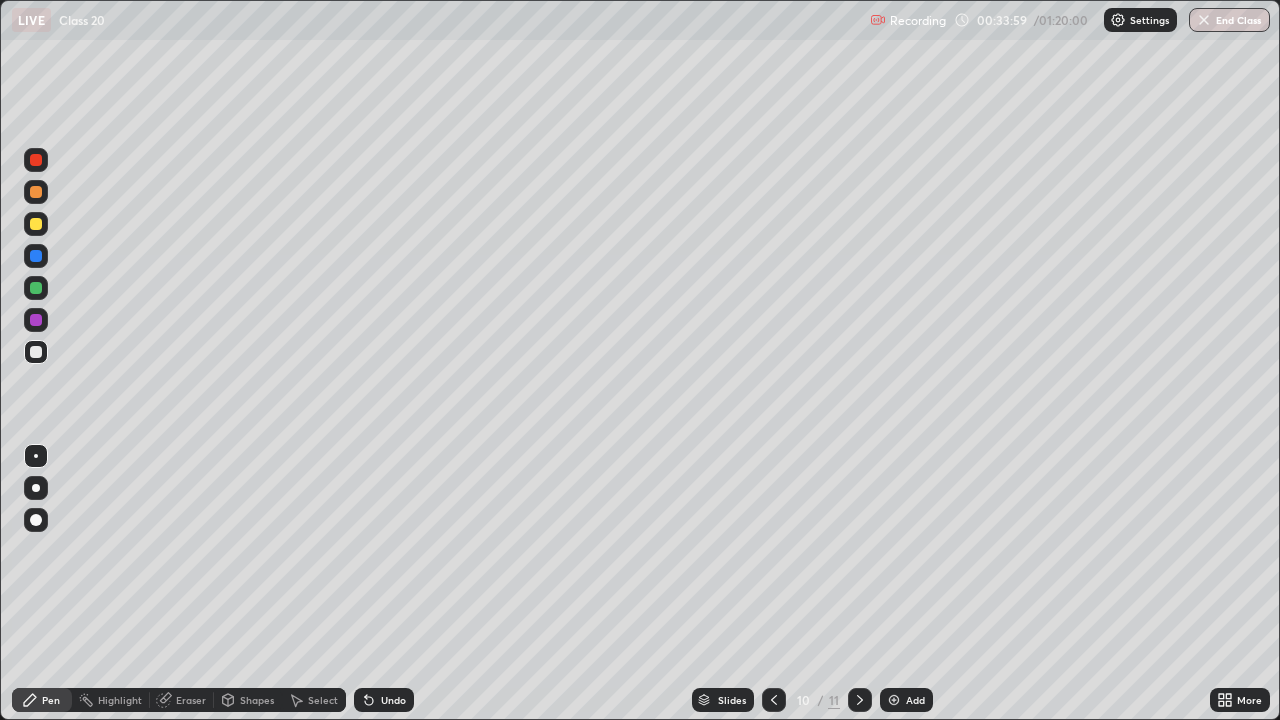 click at bounding box center [36, 224] 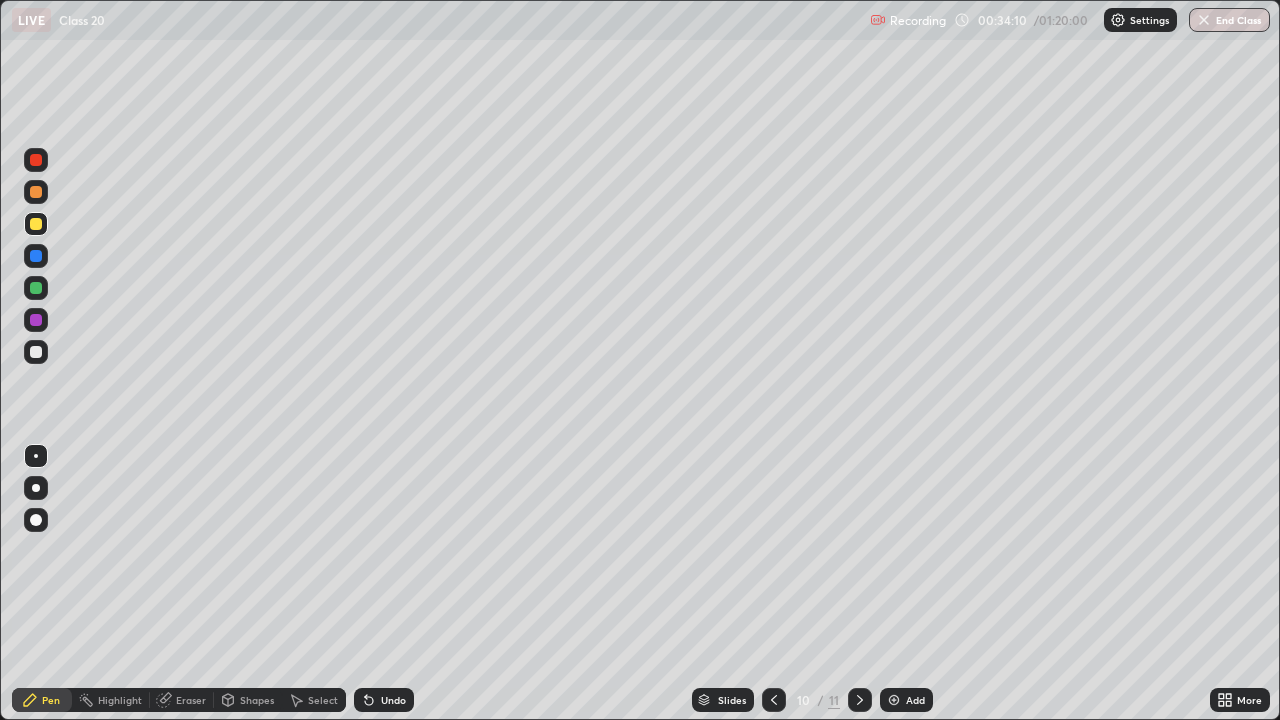click at bounding box center (36, 352) 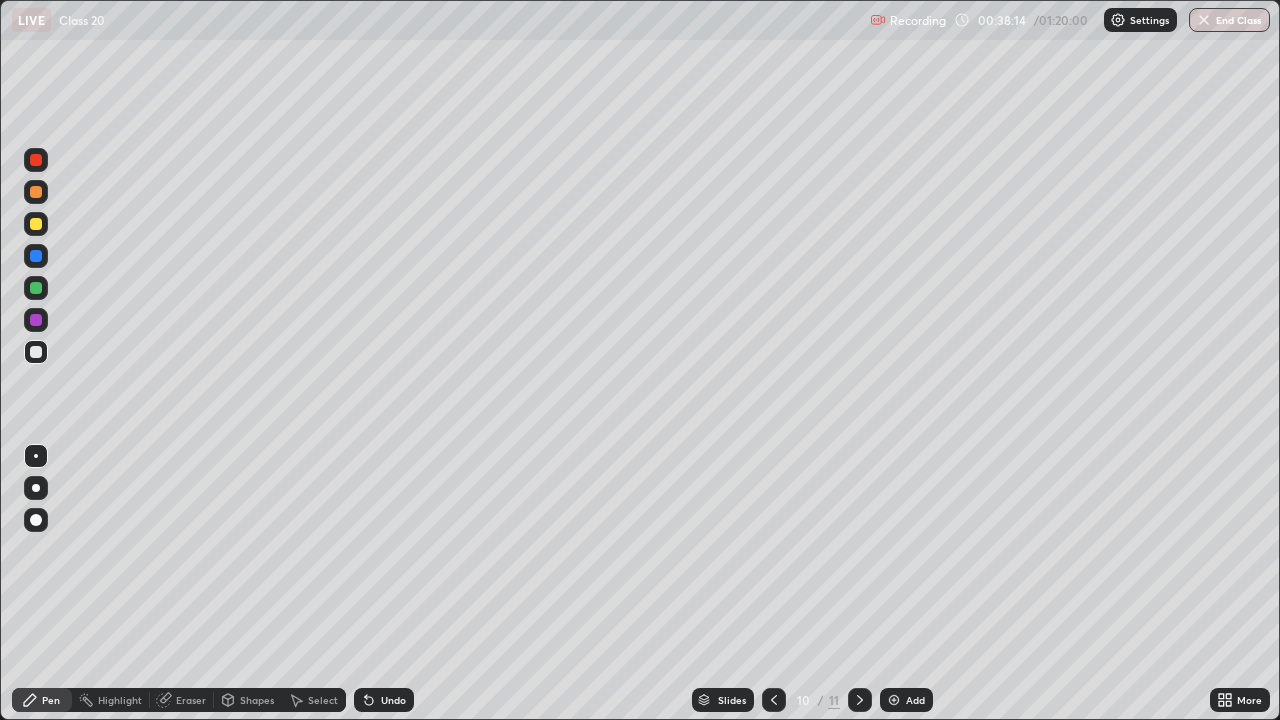 click at bounding box center [894, 700] 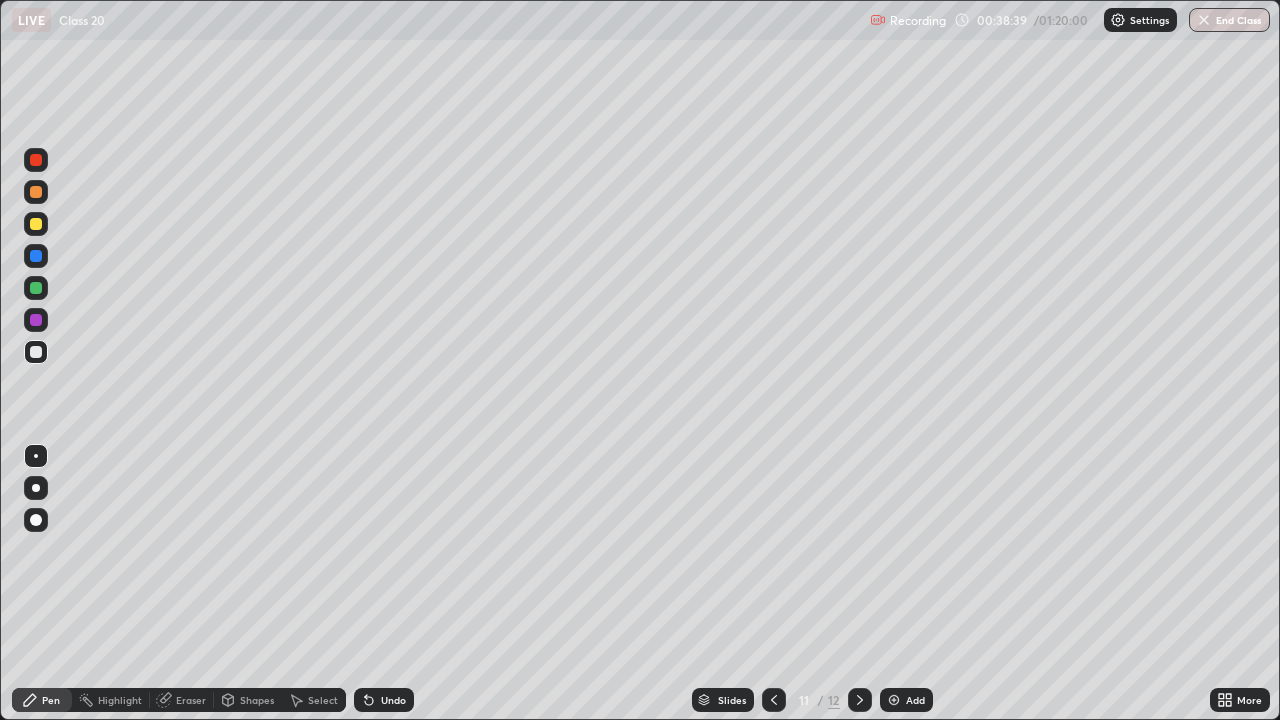 click at bounding box center [36, 224] 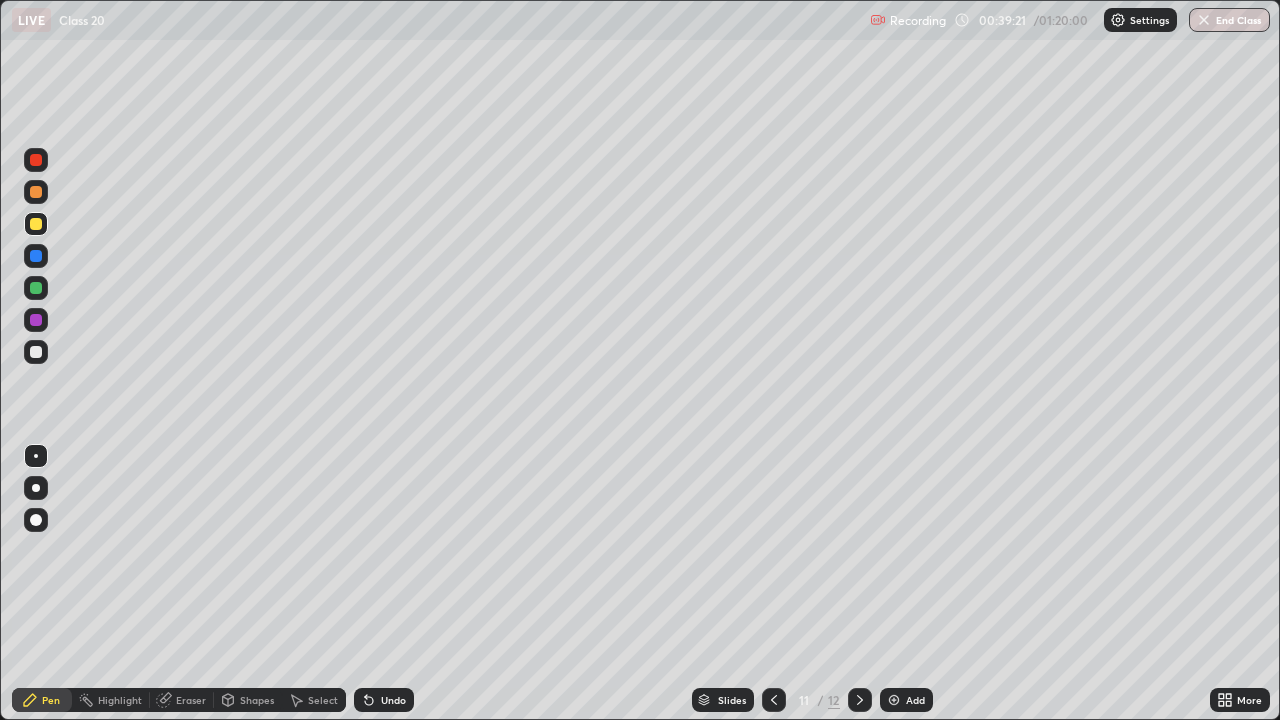 click on "Add" at bounding box center [906, 700] 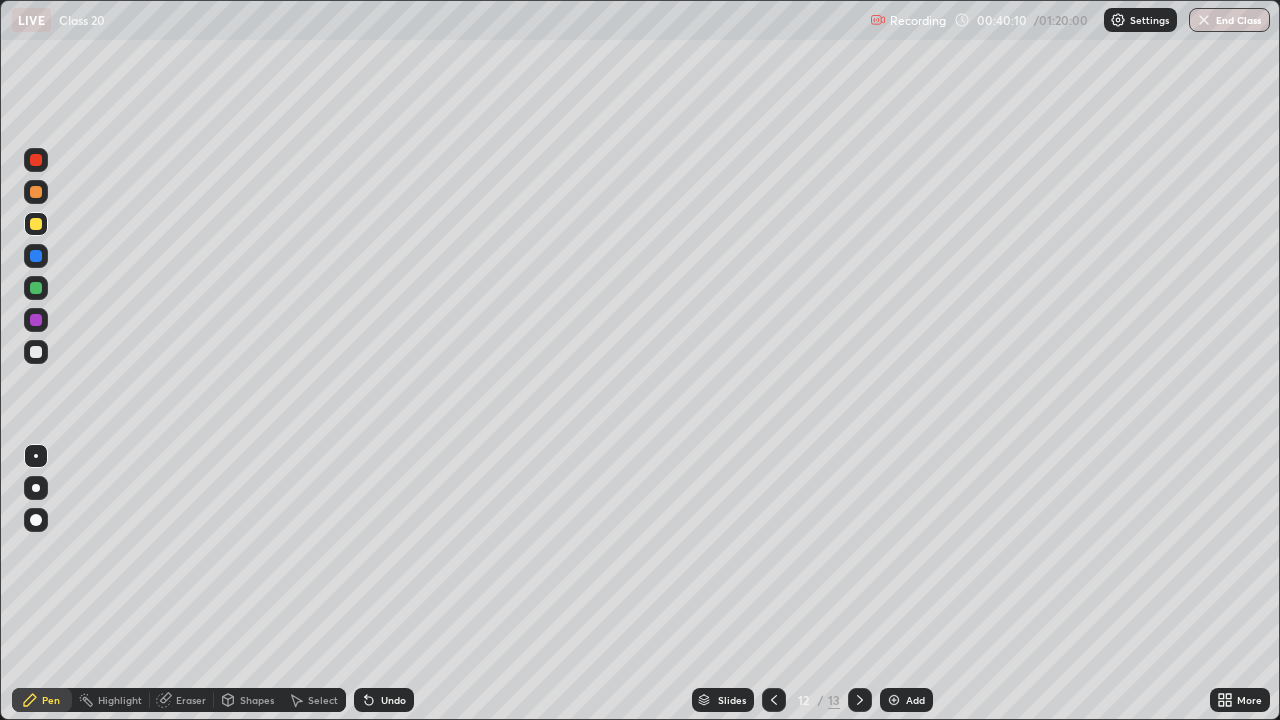 click at bounding box center [36, 352] 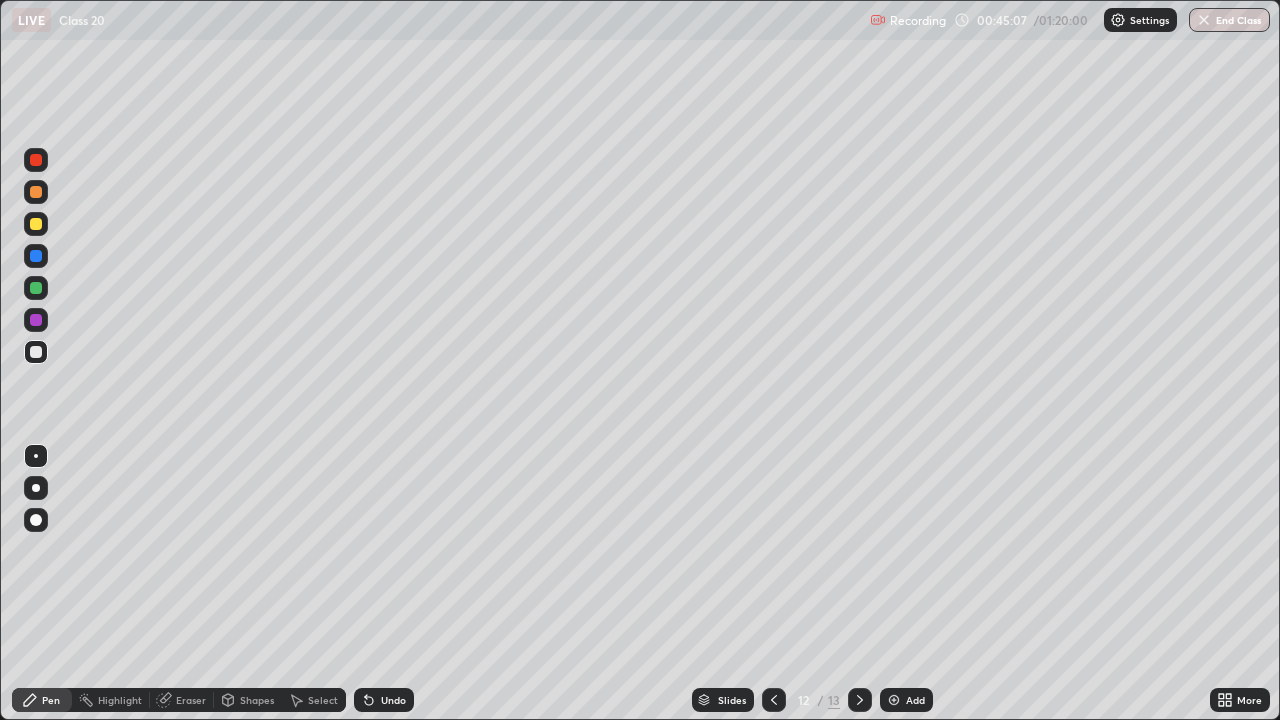 click at bounding box center (894, 700) 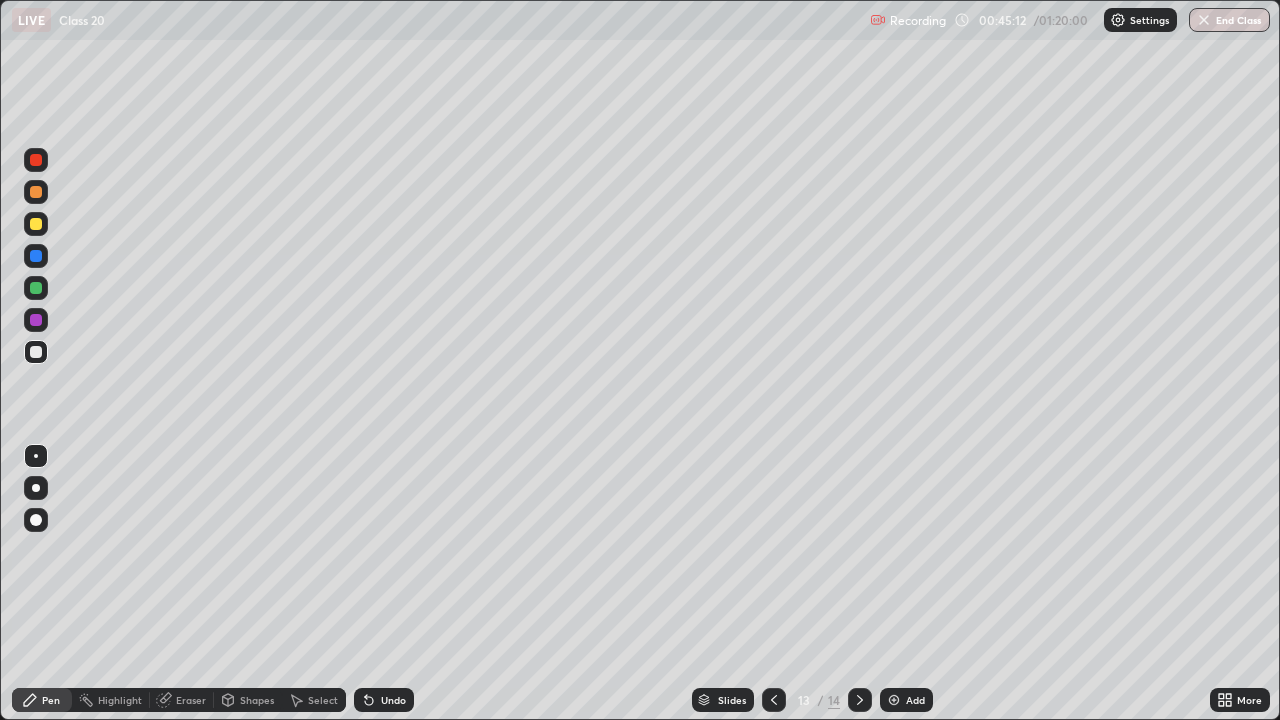 click on "Shapes" at bounding box center [248, 700] 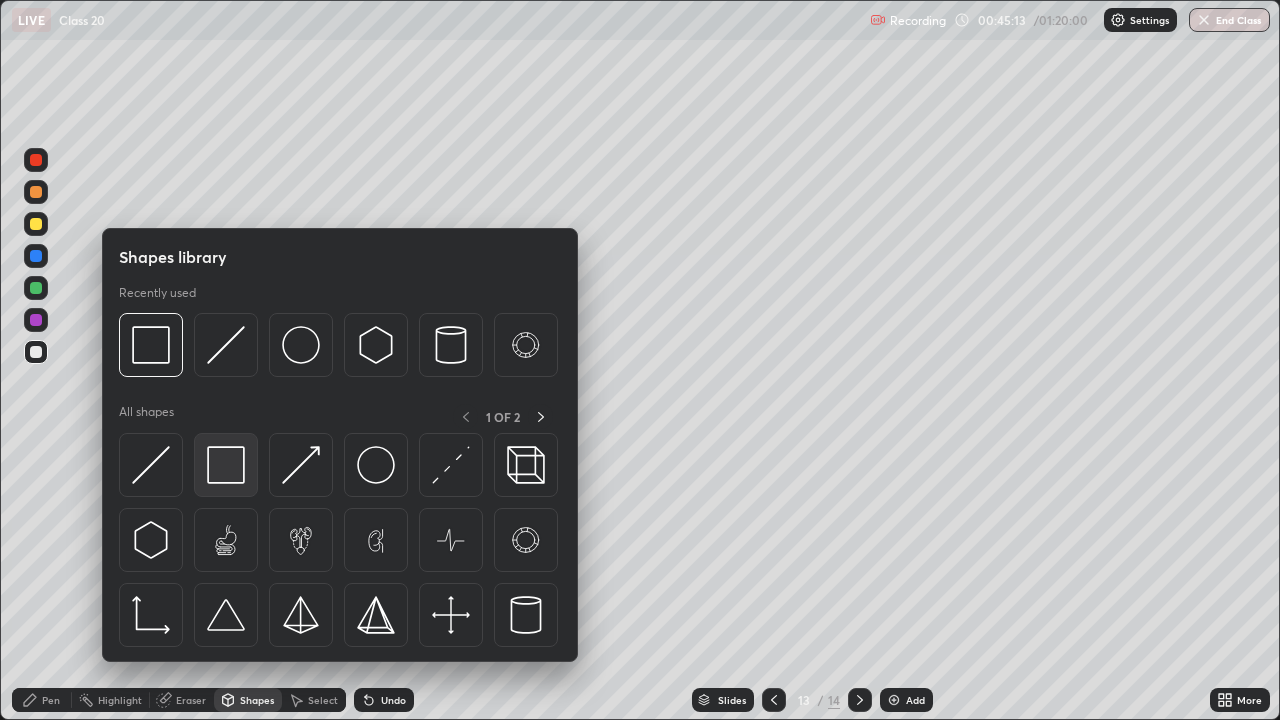click at bounding box center [226, 465] 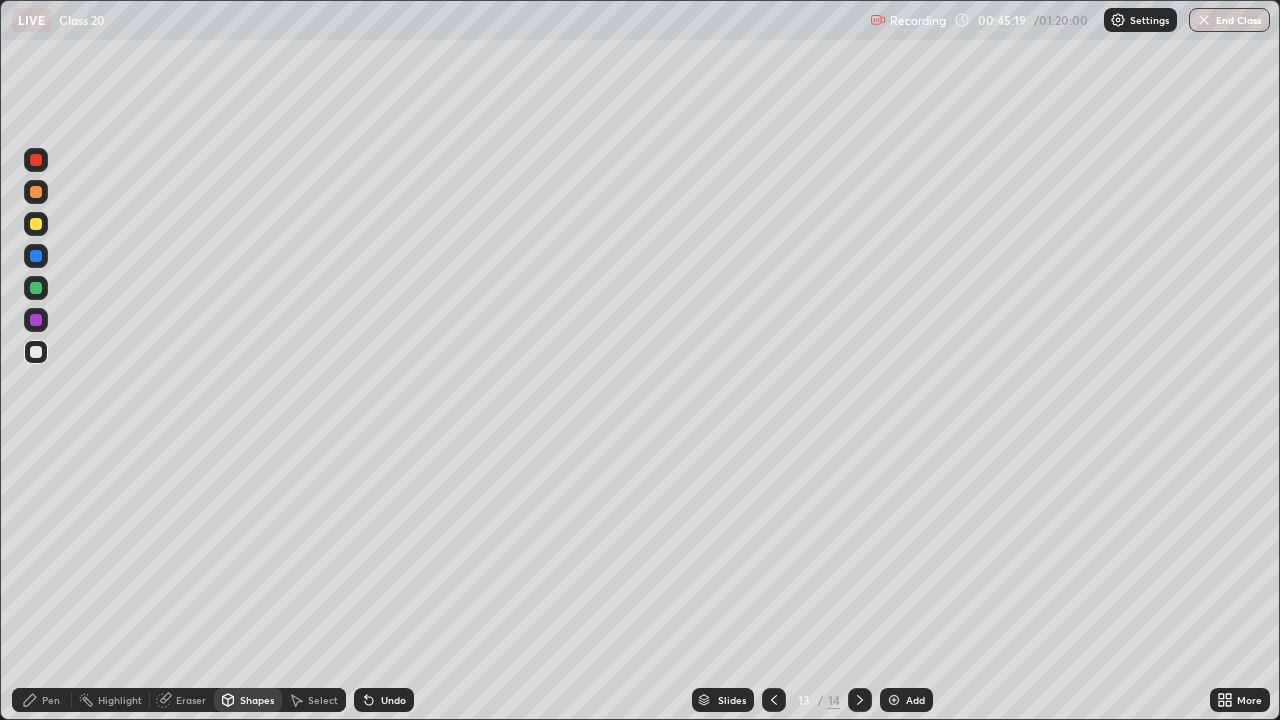 click at bounding box center (36, 352) 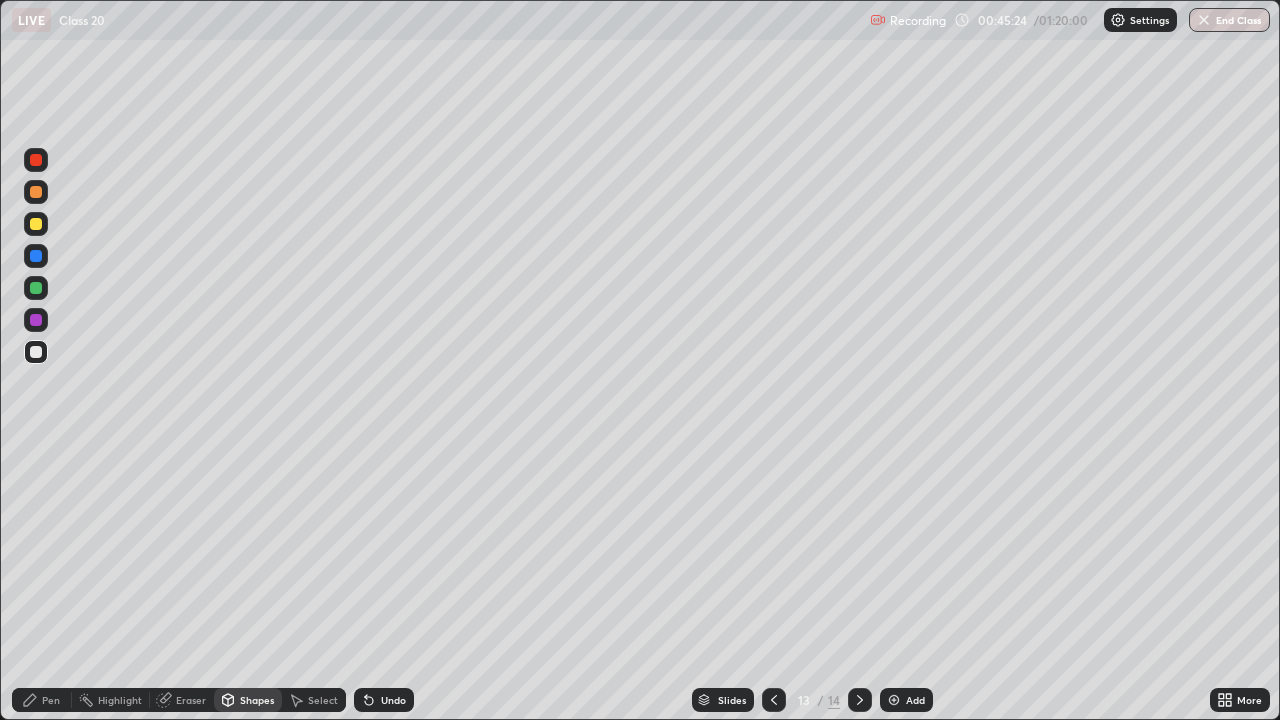 click on "Undo" at bounding box center (384, 700) 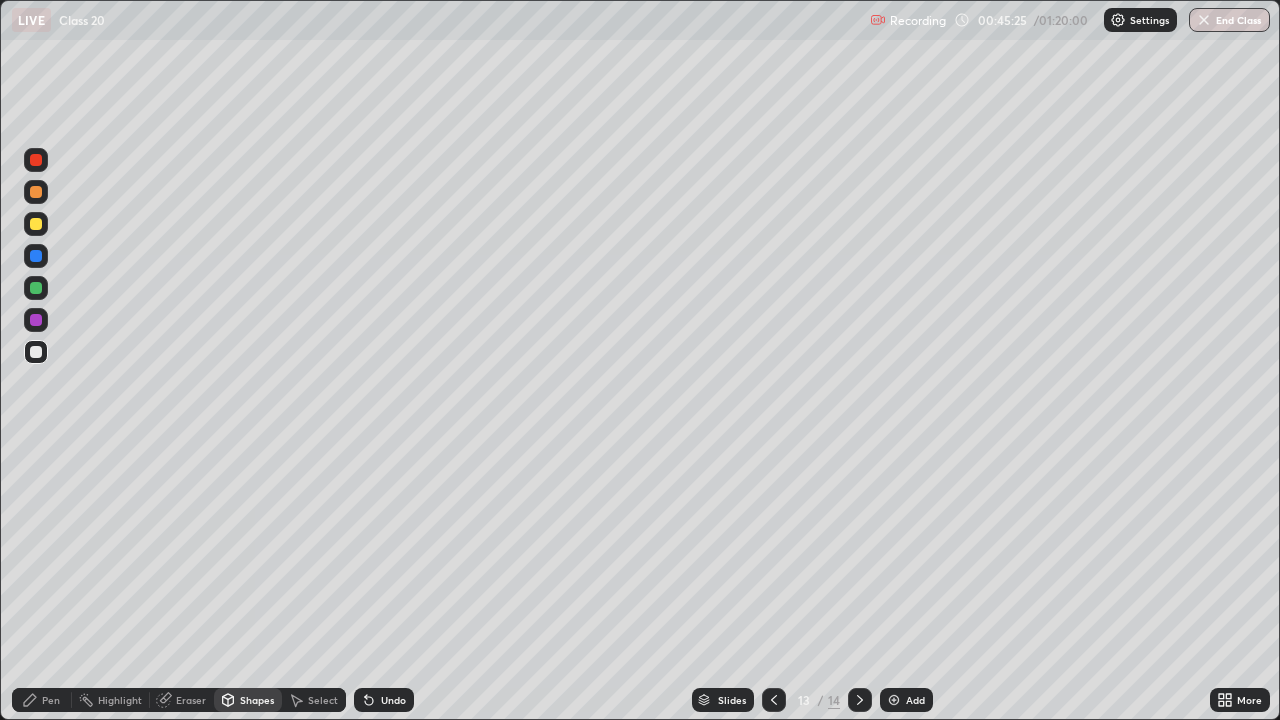 click on "Pen" at bounding box center (51, 700) 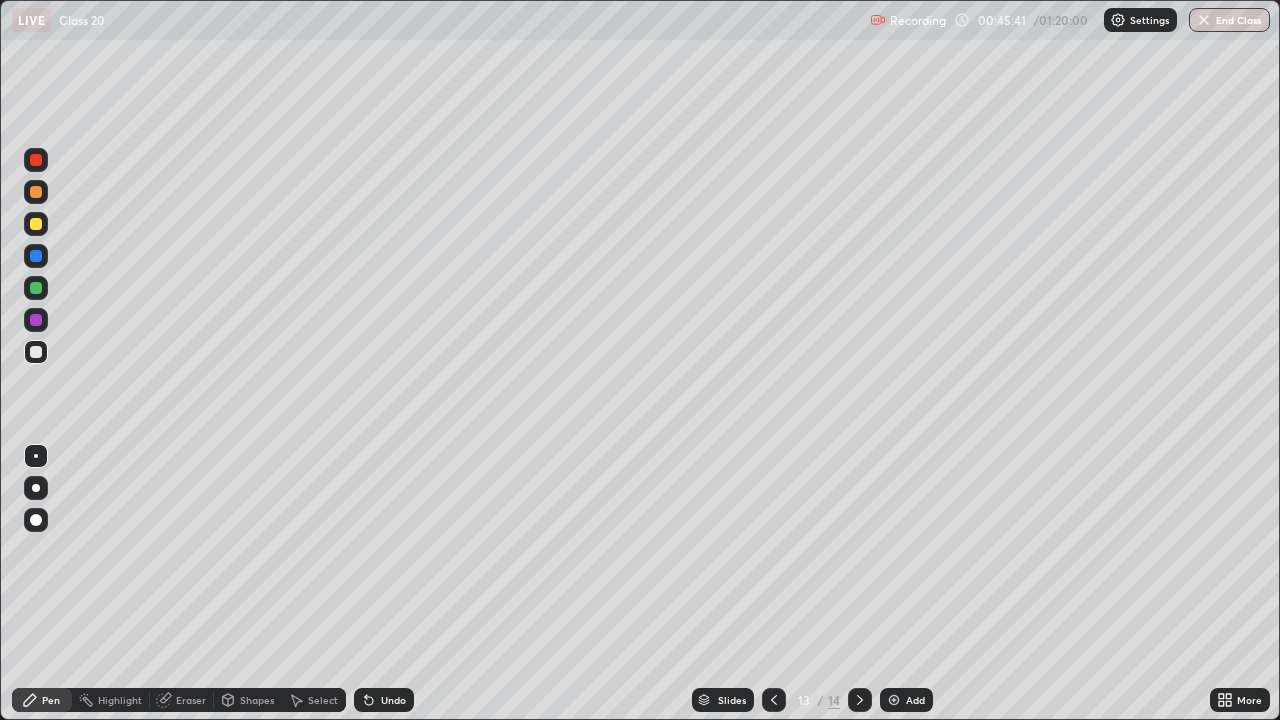 click at bounding box center (36, 256) 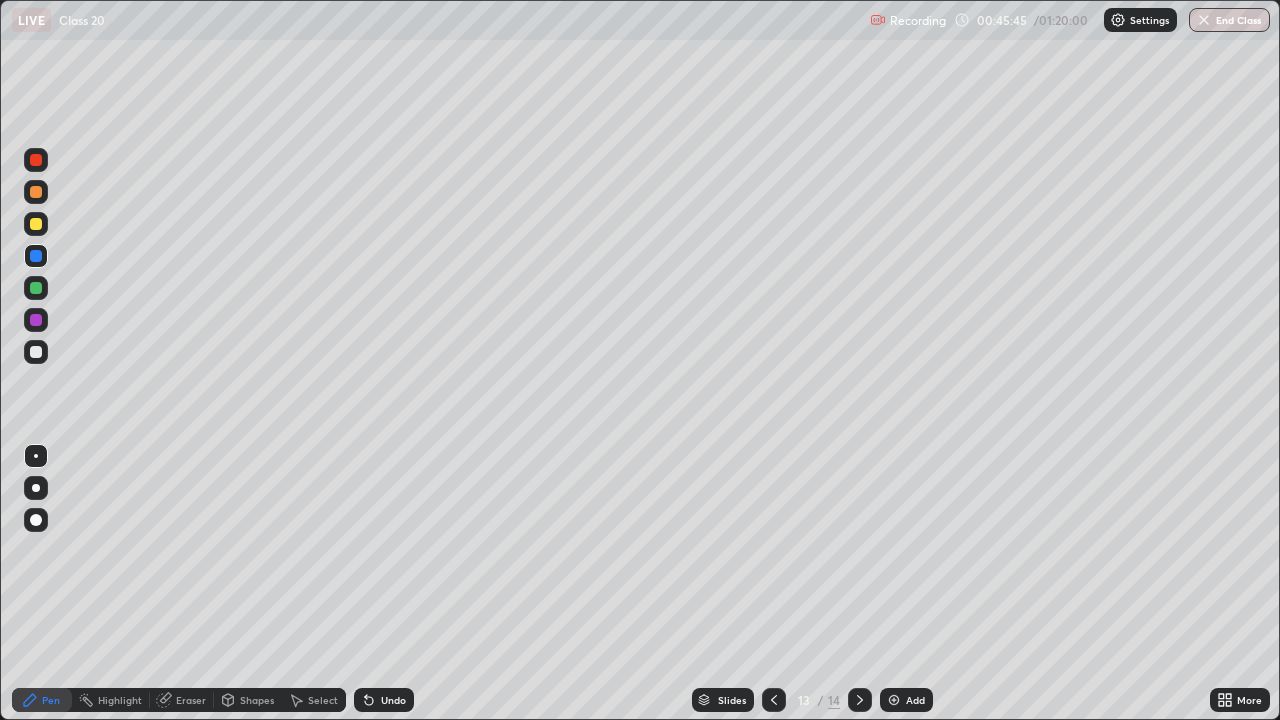 click at bounding box center (36, 288) 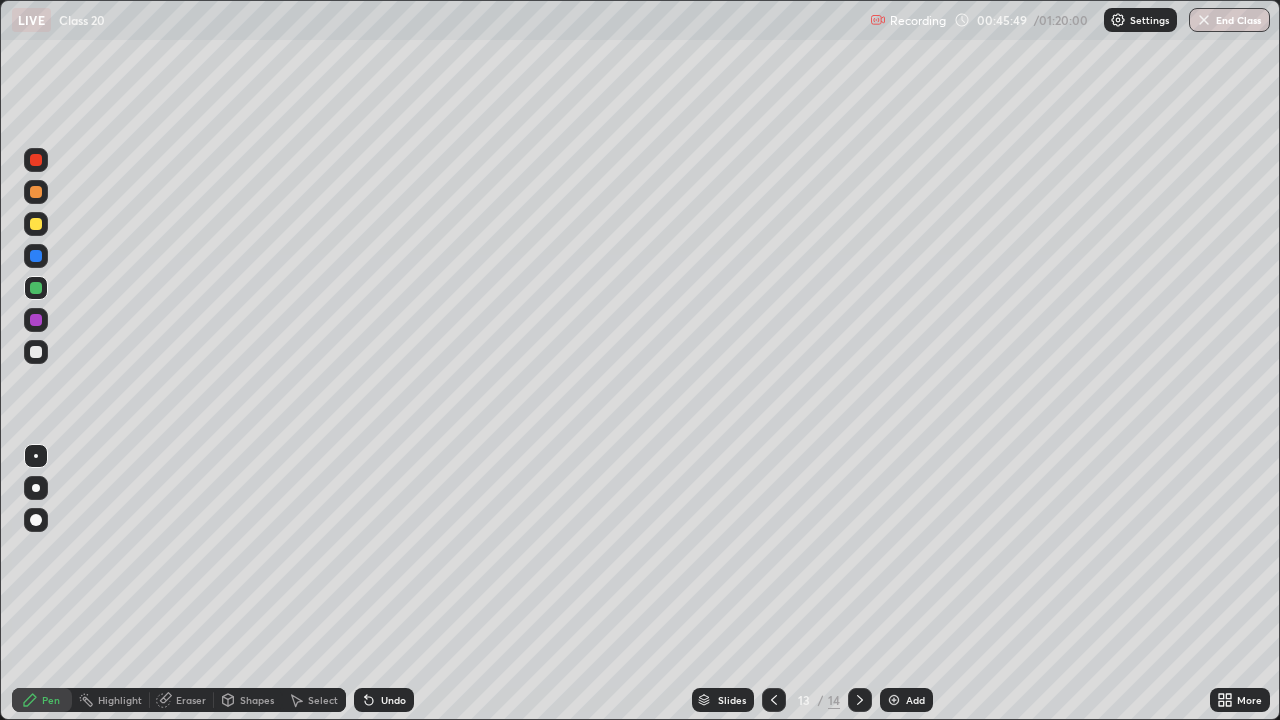 click at bounding box center (36, 256) 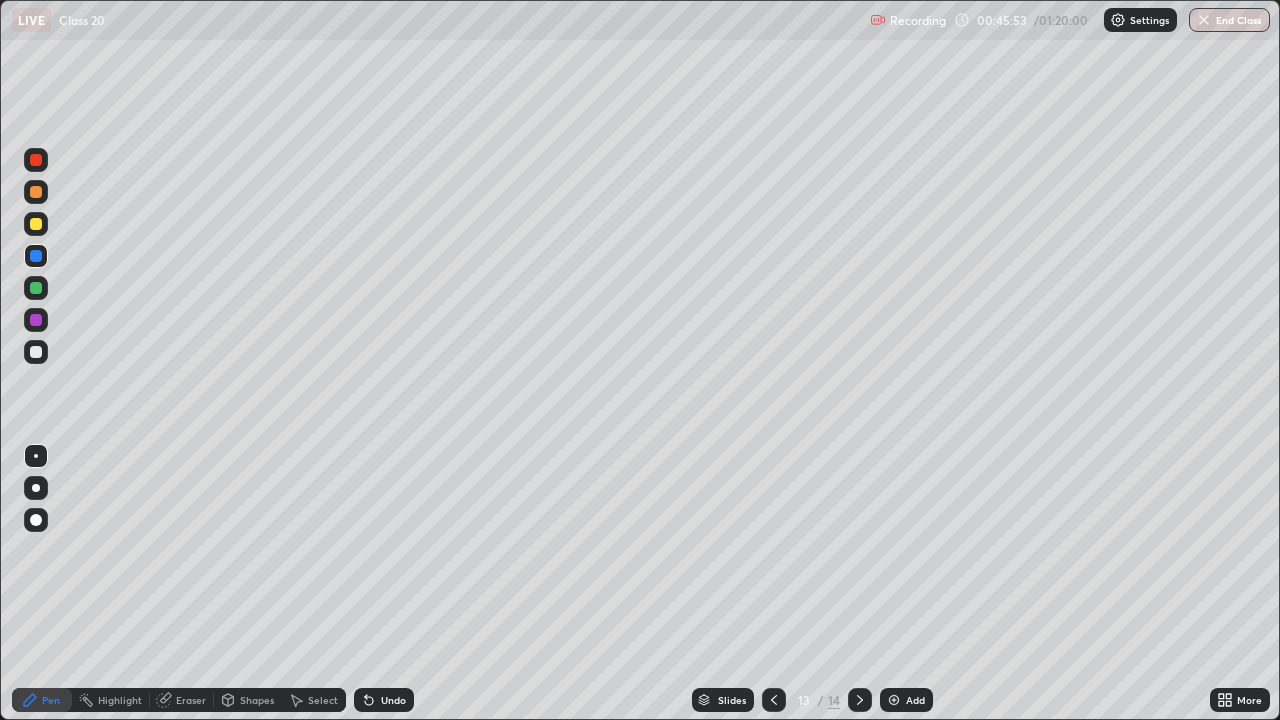 click at bounding box center (36, 288) 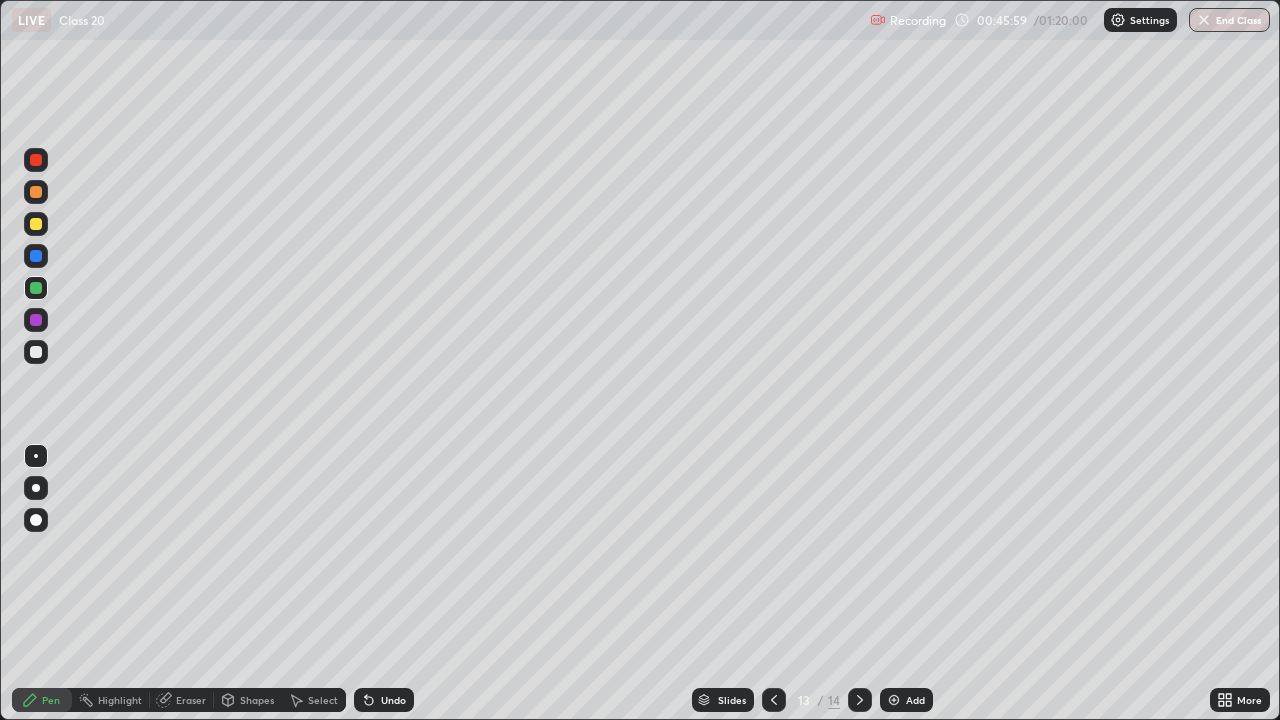 click at bounding box center (36, 256) 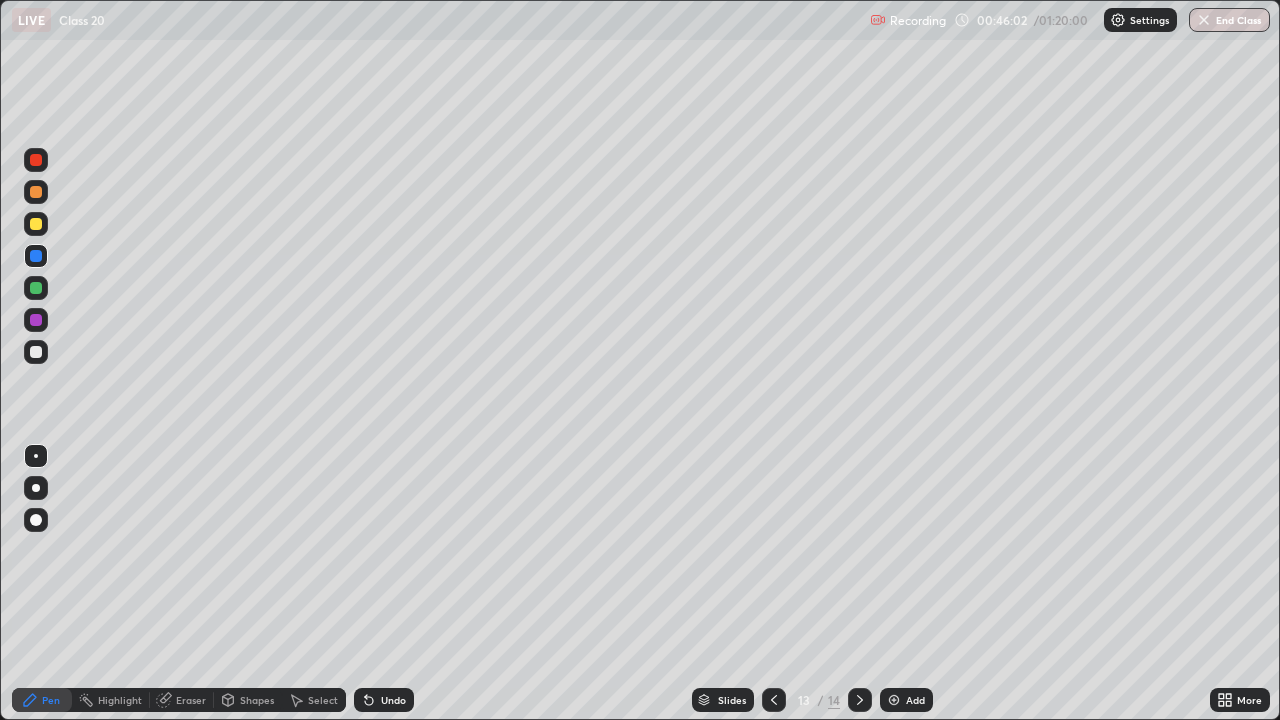 click at bounding box center [36, 288] 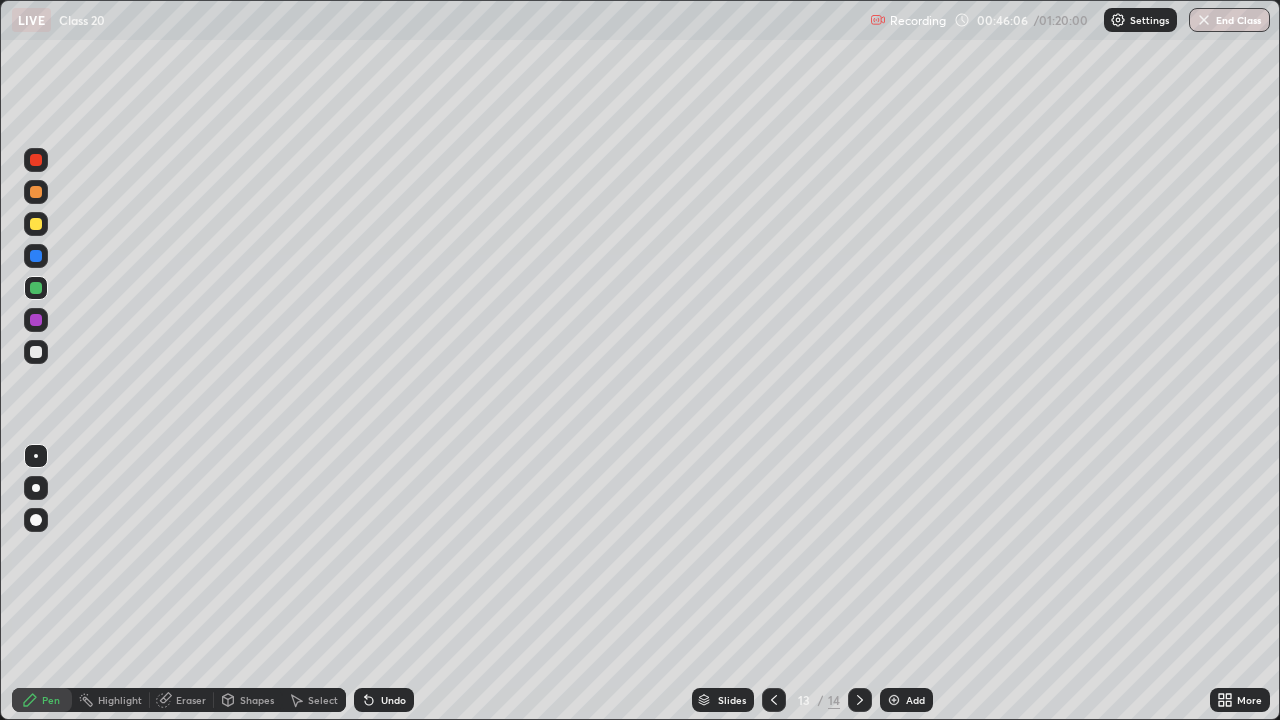 click at bounding box center [36, 352] 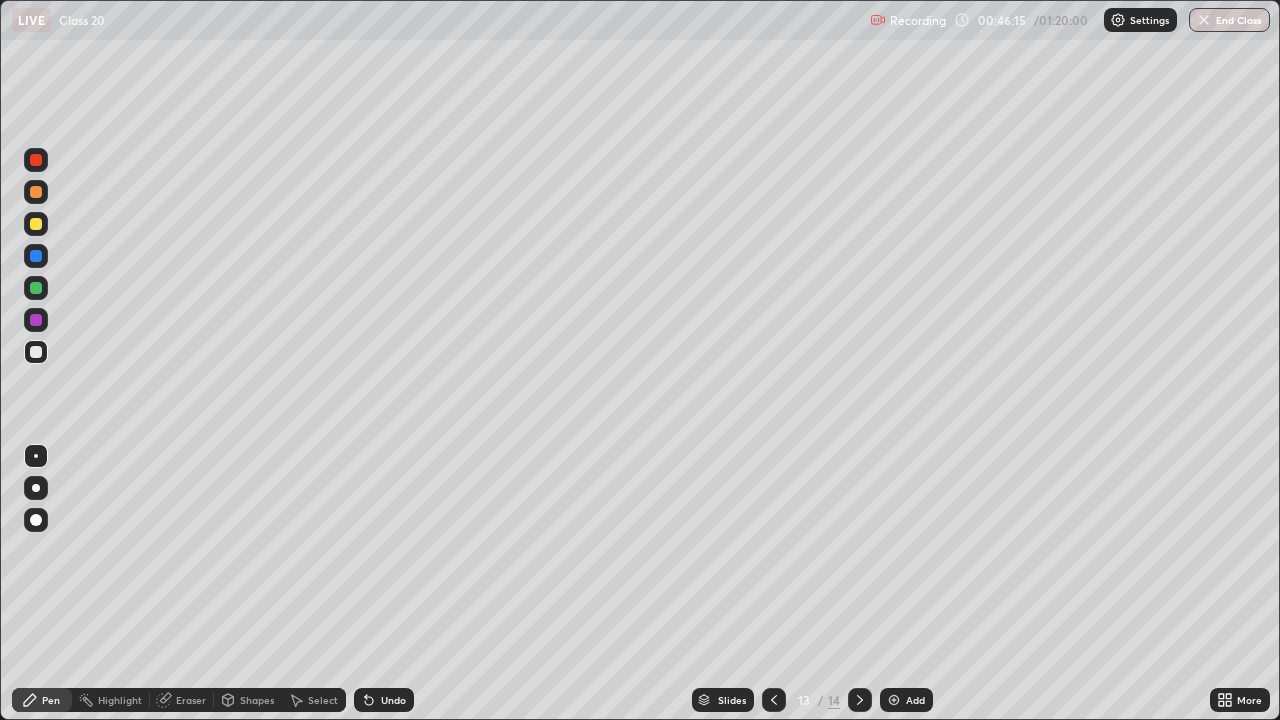 click at bounding box center (36, 224) 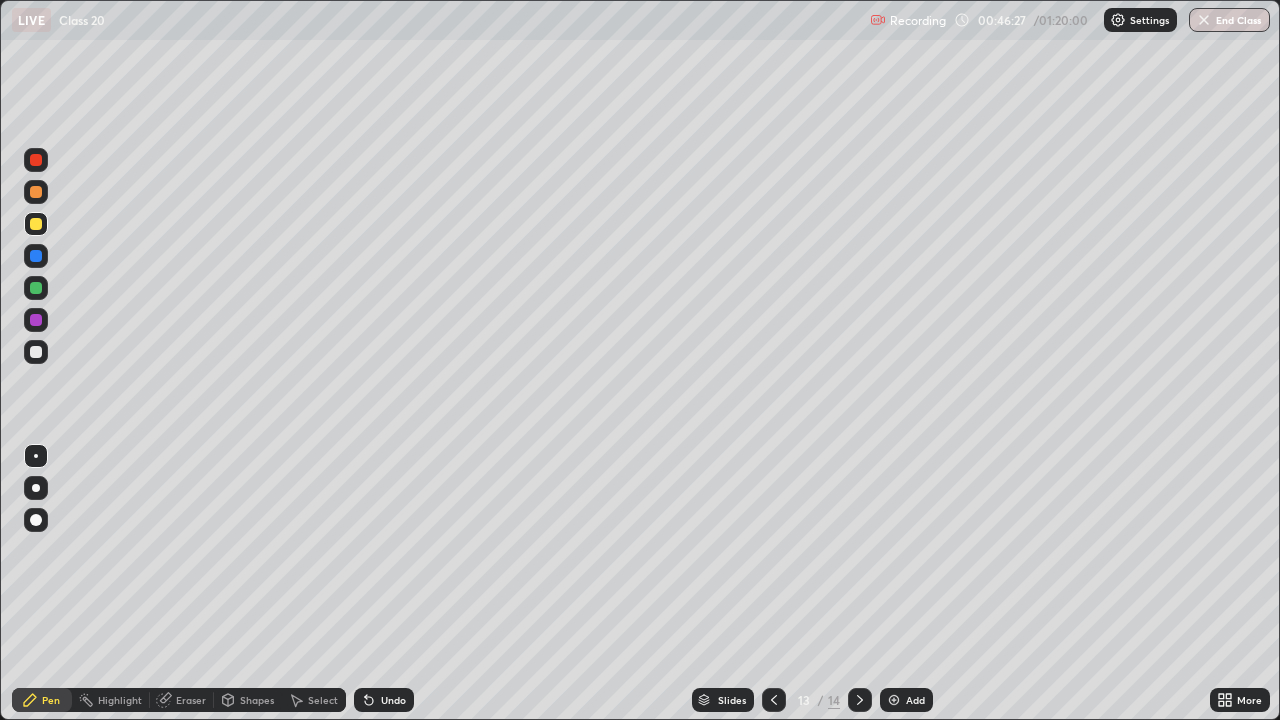 click at bounding box center (36, 352) 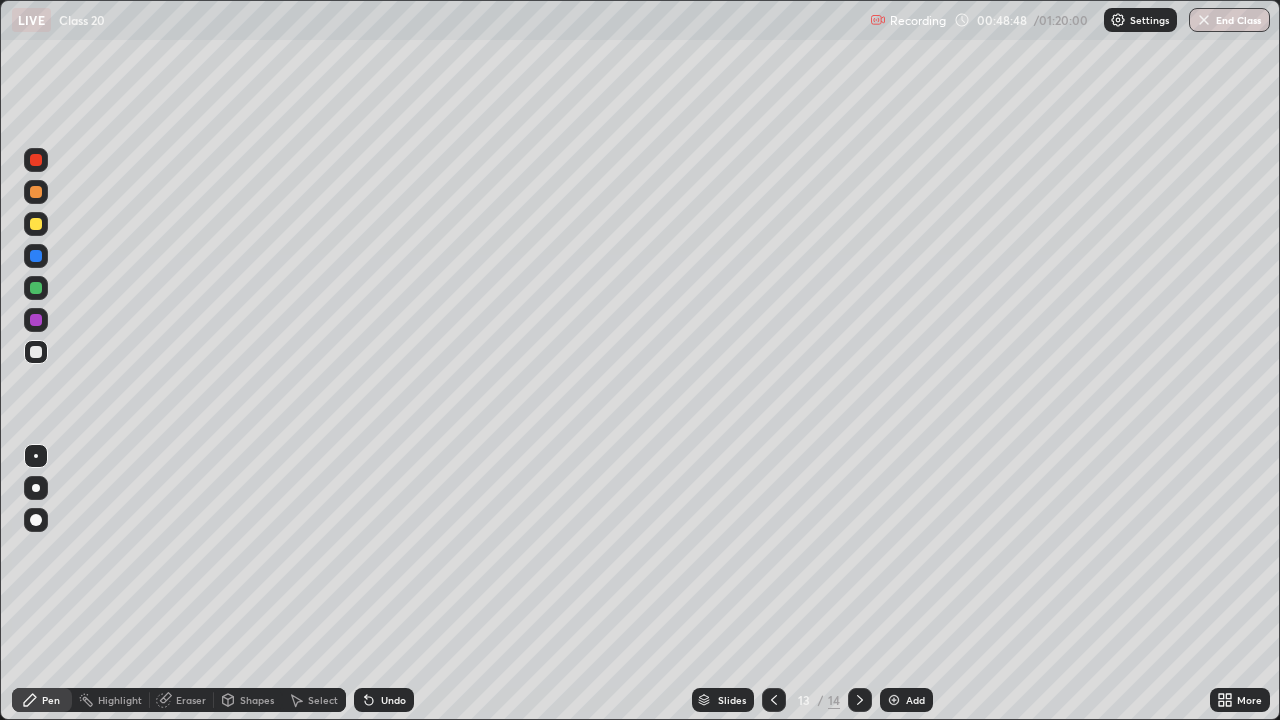 click on "Add" at bounding box center [915, 700] 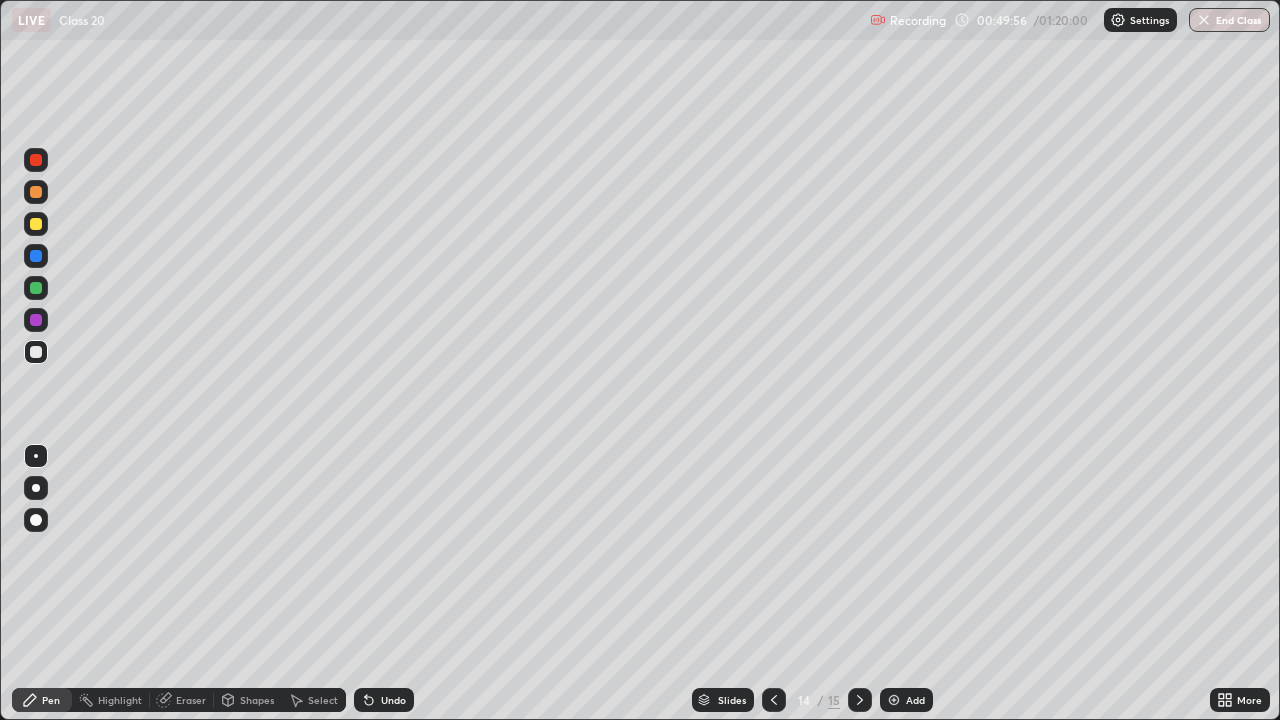 click at bounding box center [894, 700] 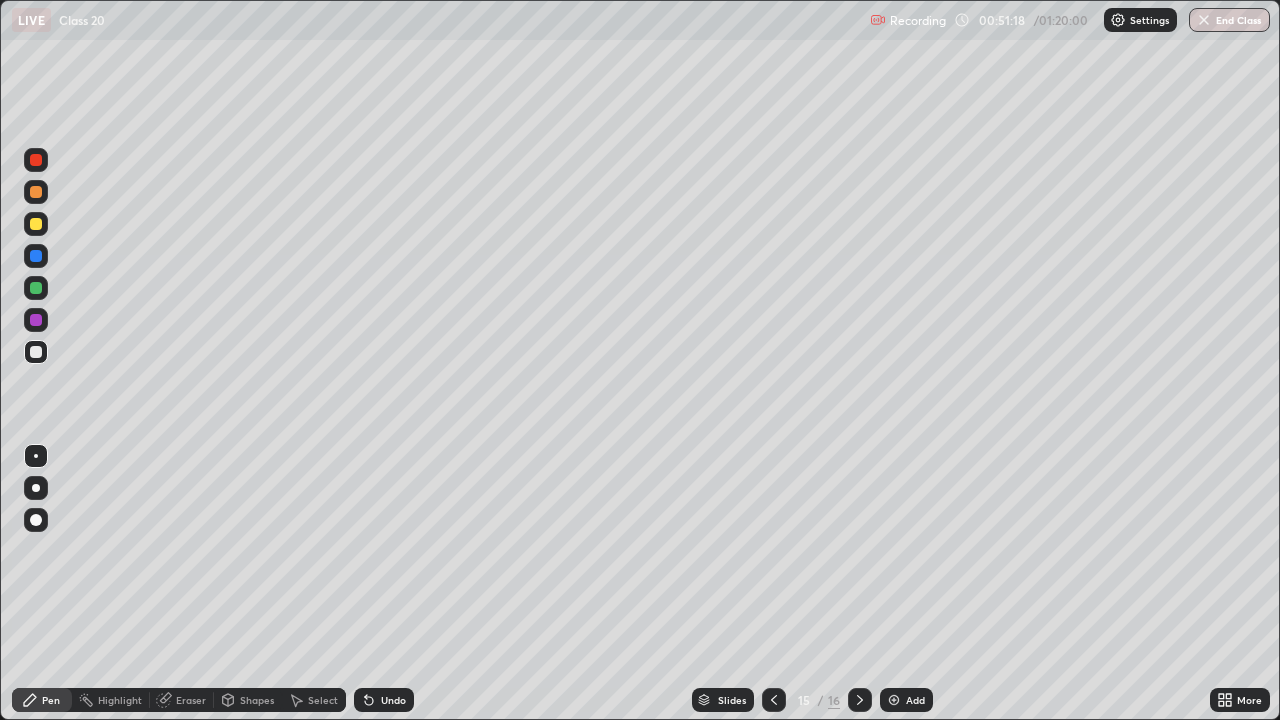 click on "Eraser" at bounding box center [191, 700] 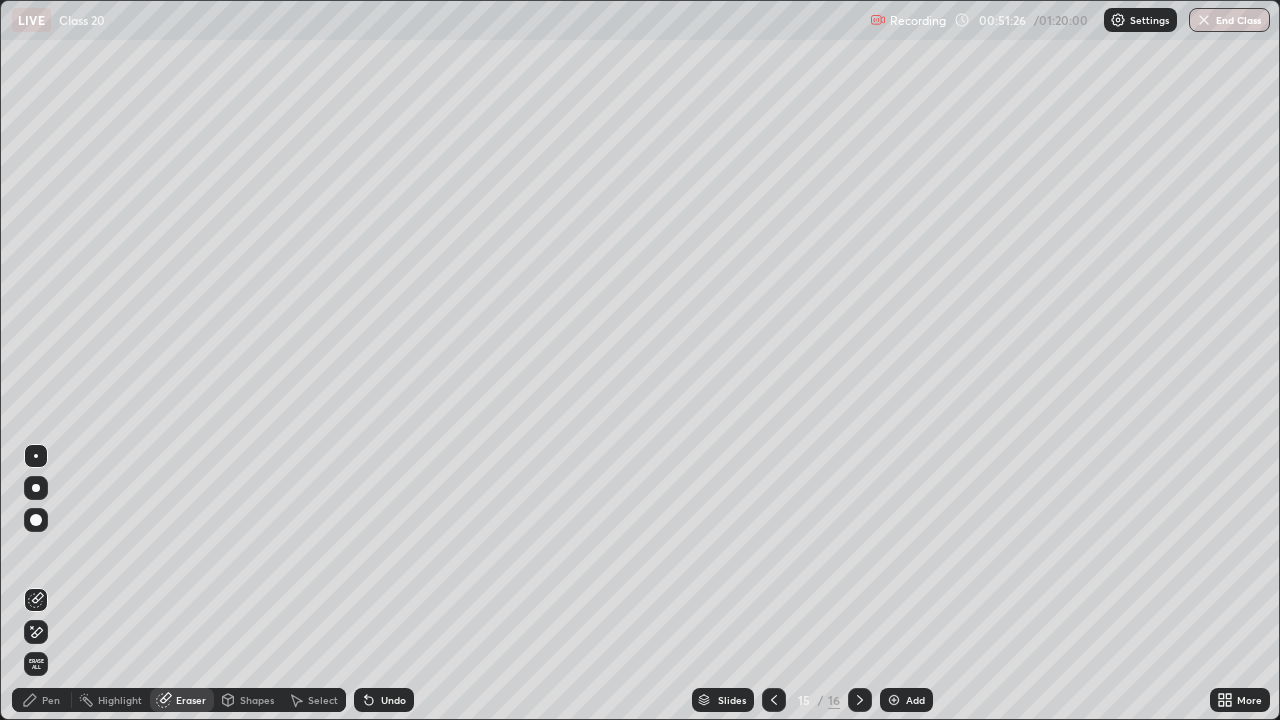 click on "Pen" at bounding box center (51, 700) 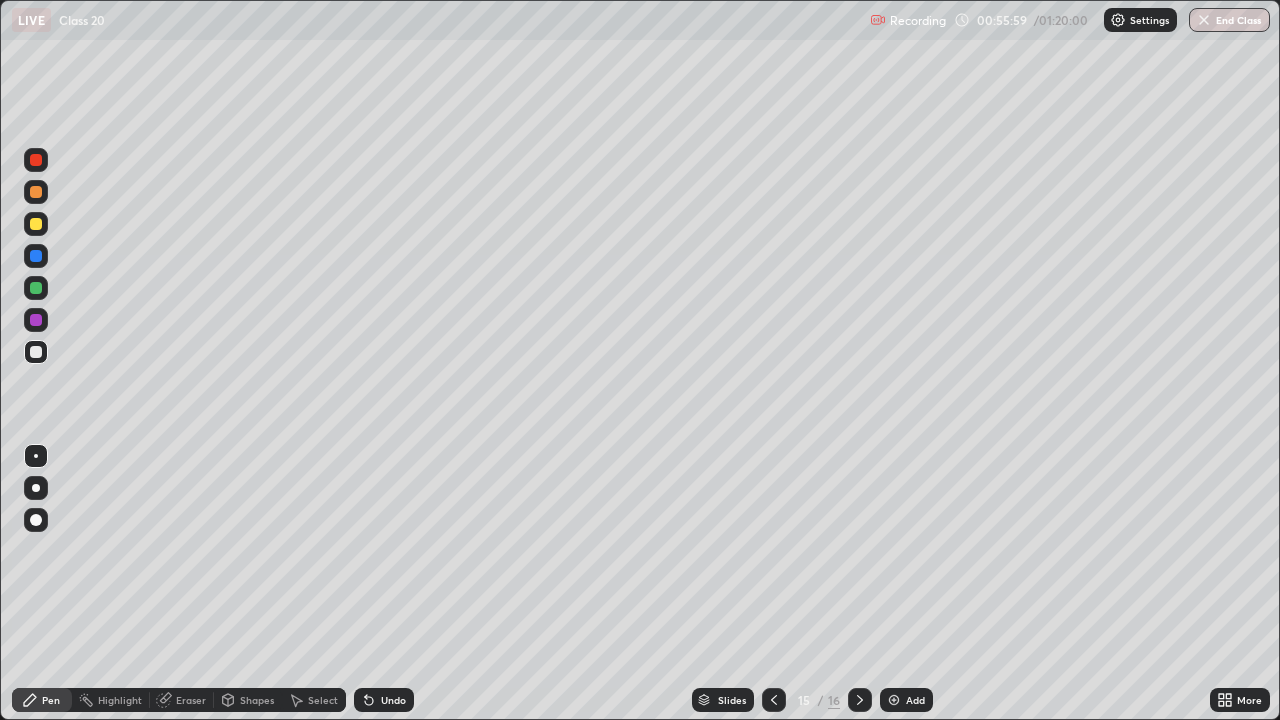 click on "Add" at bounding box center [906, 700] 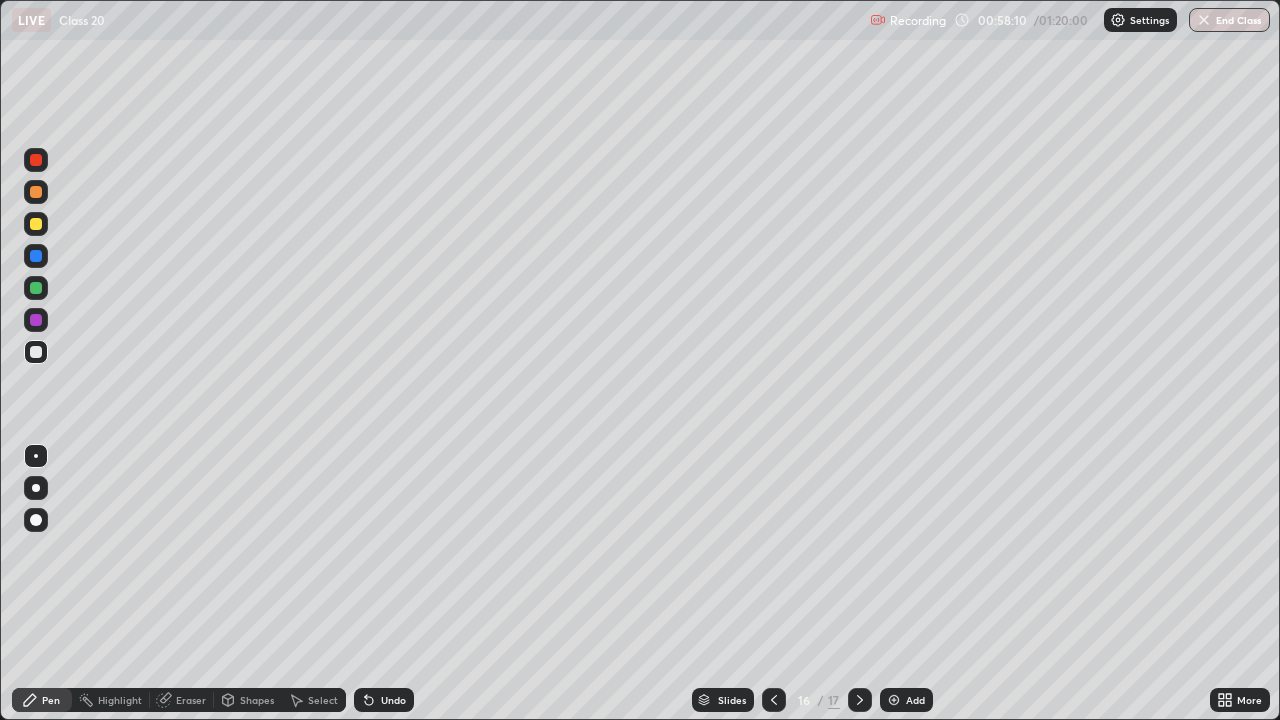 click on "Add" at bounding box center [906, 700] 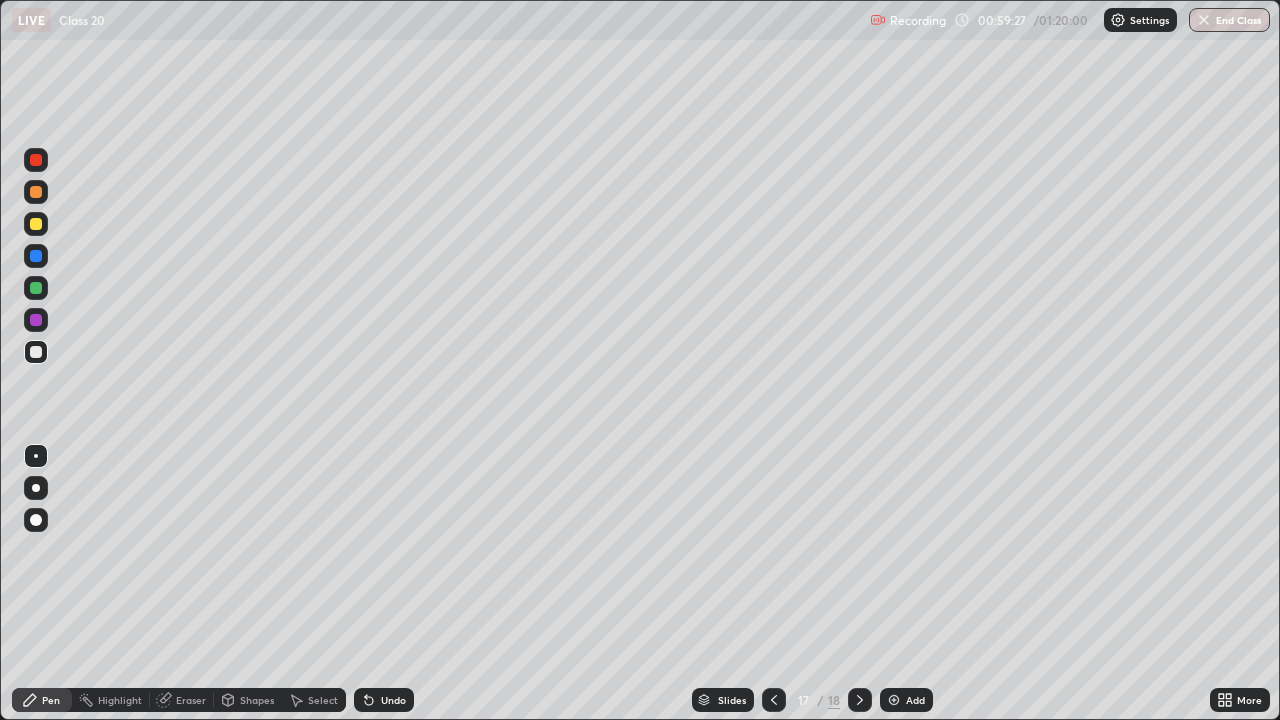 click on "Undo" at bounding box center (393, 700) 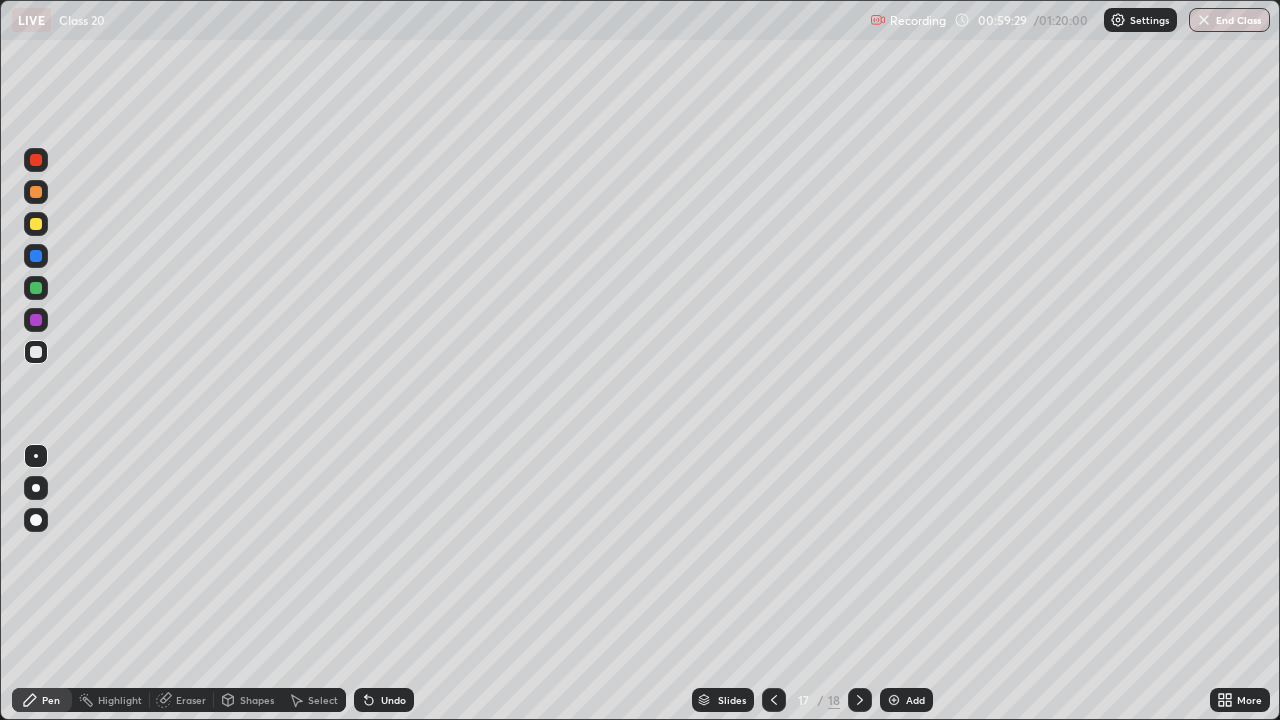 click on "Eraser" at bounding box center (182, 700) 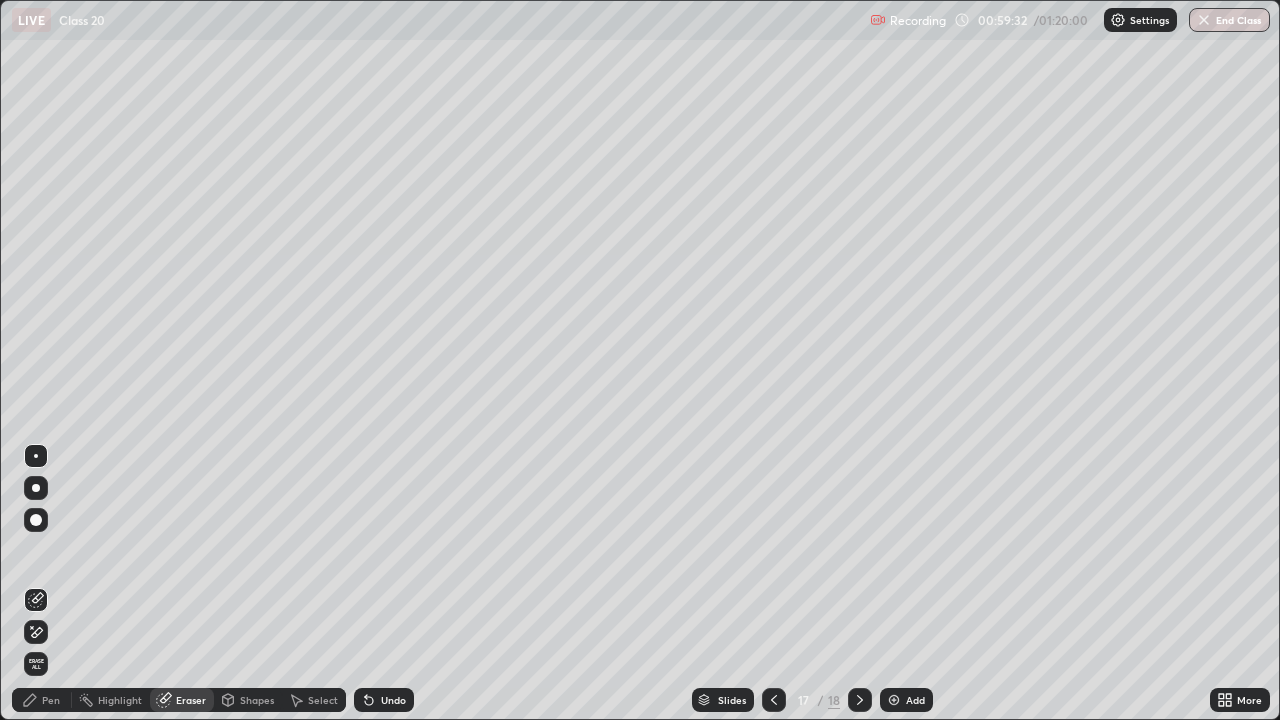 click on "Pen" at bounding box center [51, 700] 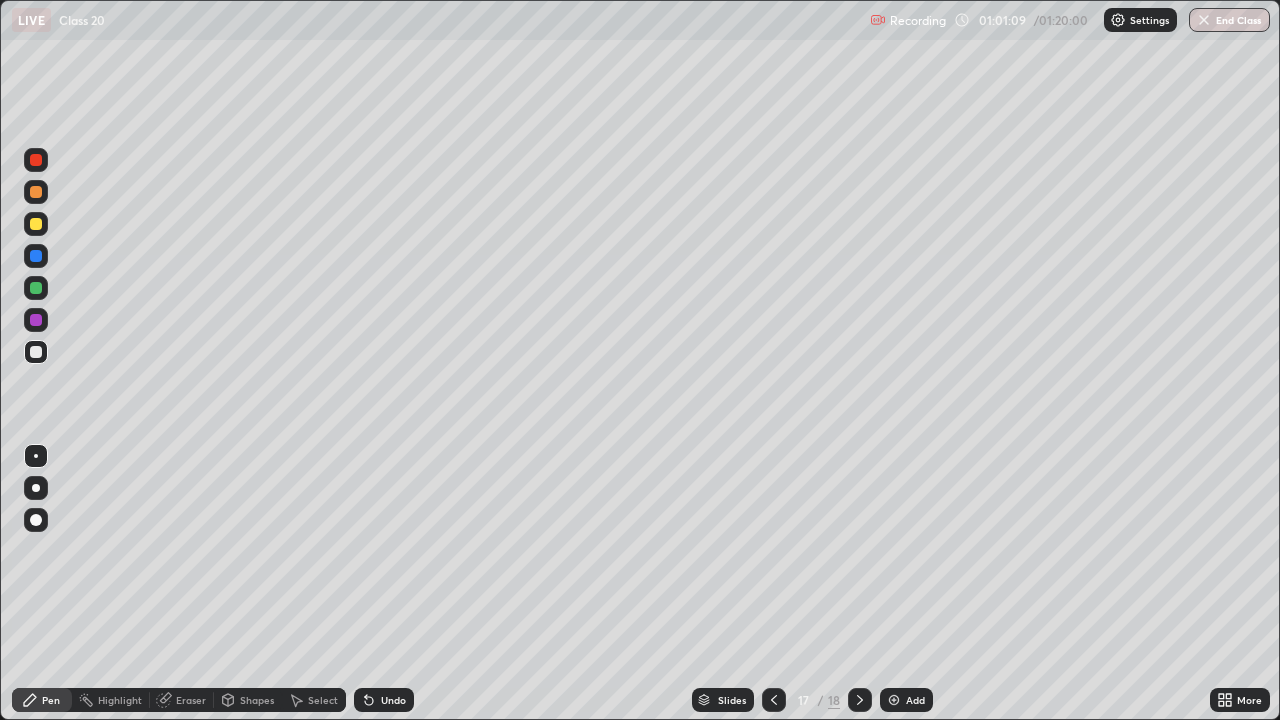 click on "Add" at bounding box center [906, 700] 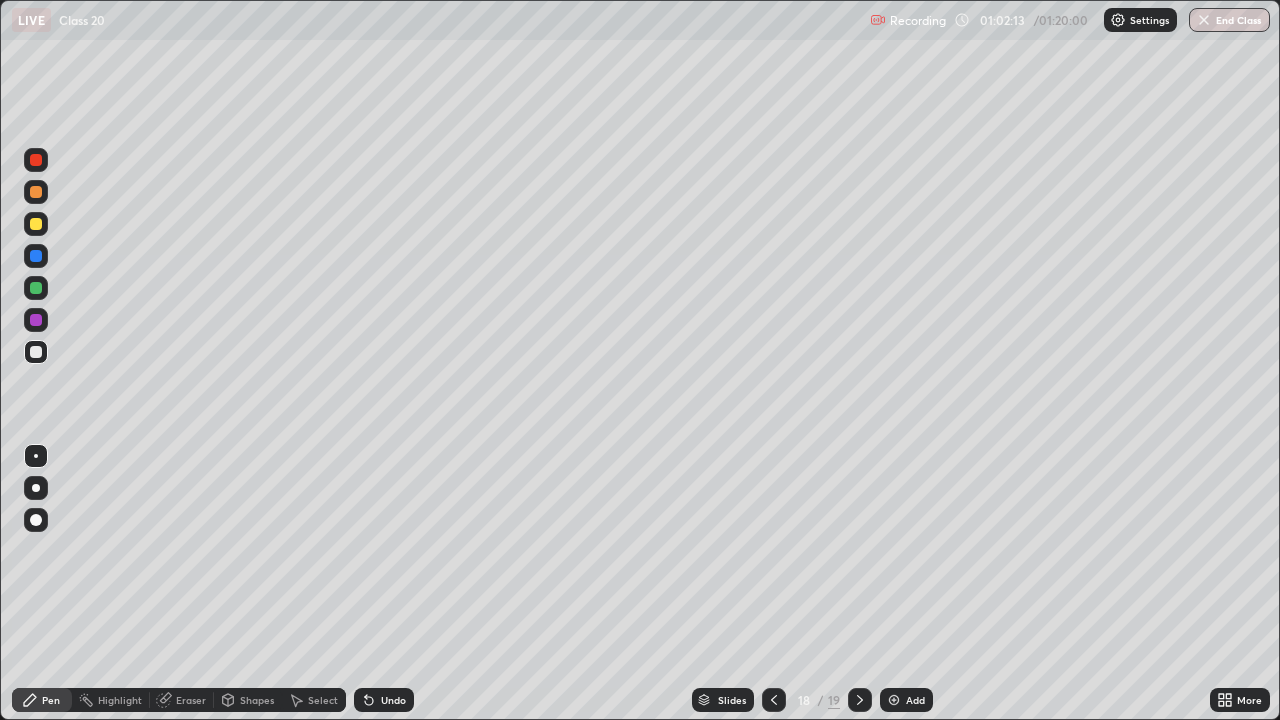 click at bounding box center (36, 256) 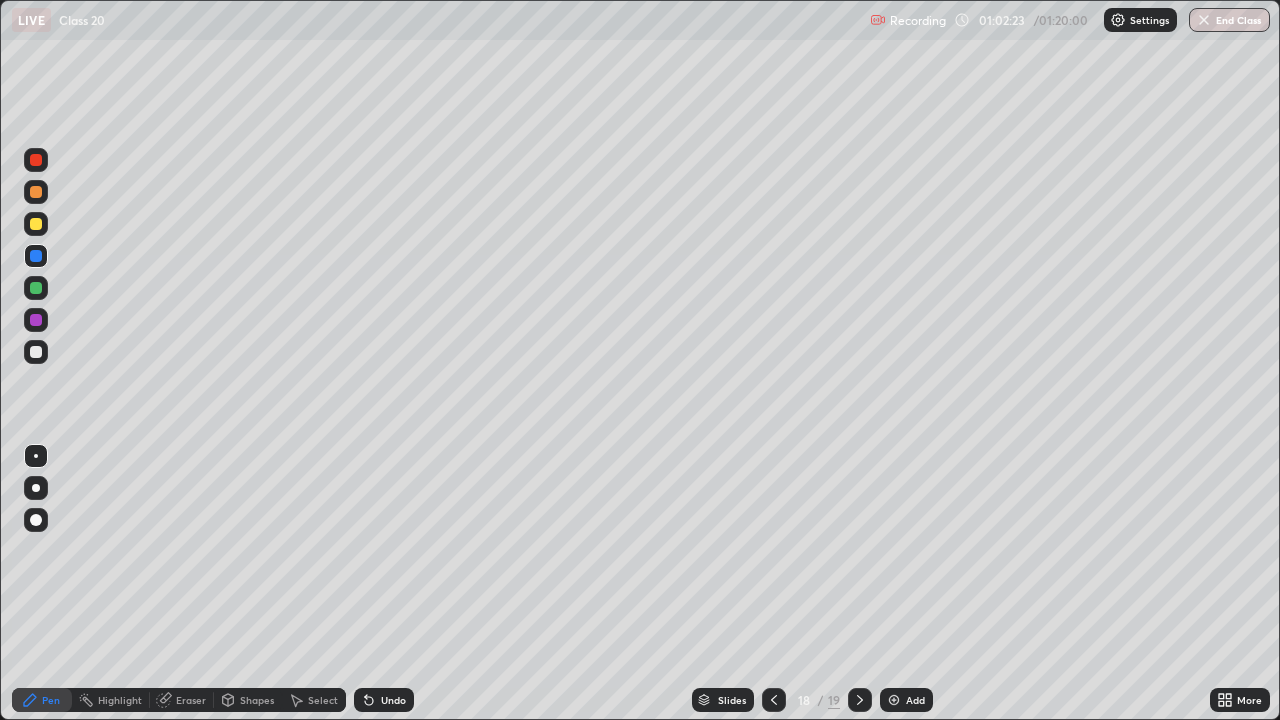 click 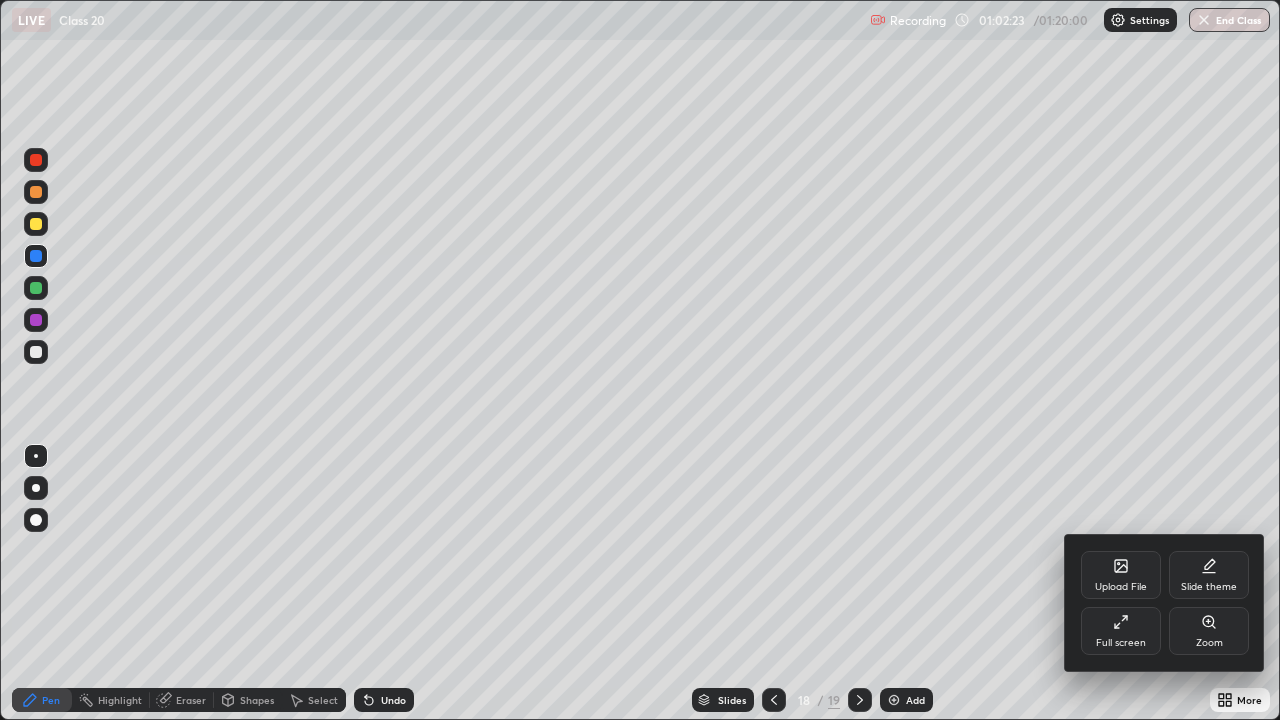 click on "Full screen" at bounding box center (1121, 643) 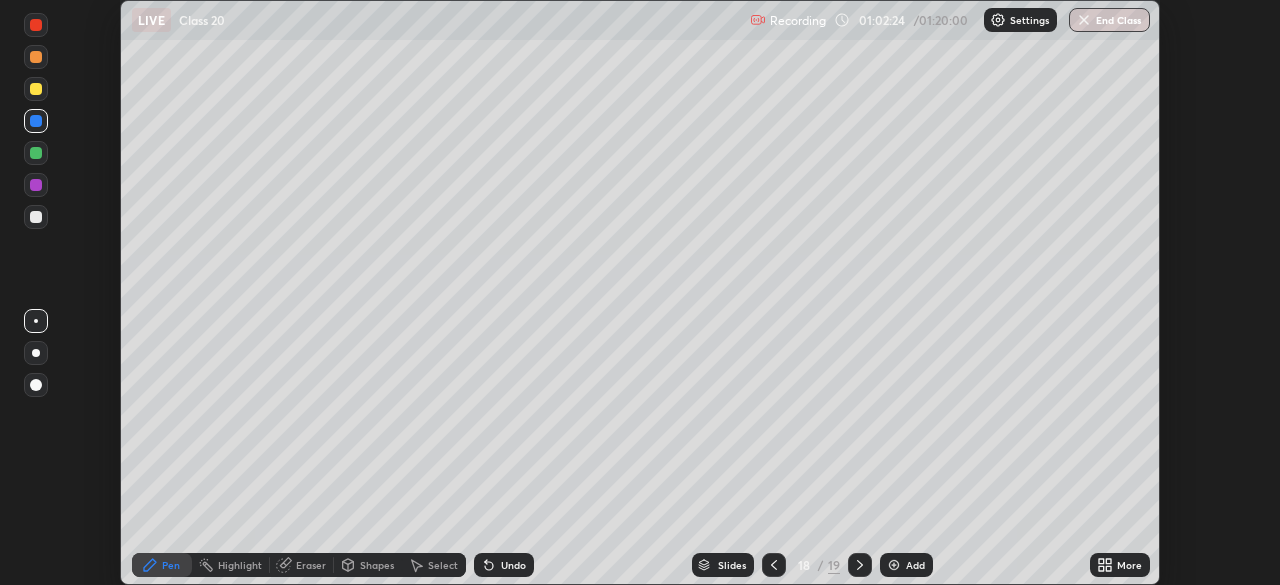 scroll, scrollTop: 585, scrollLeft: 1280, axis: both 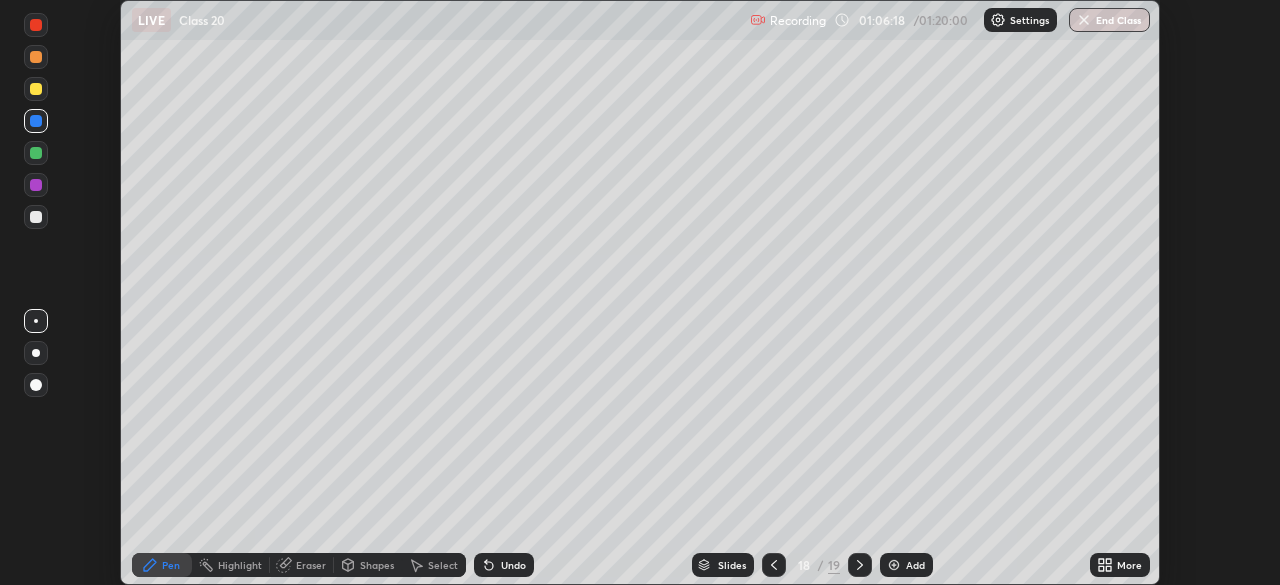 click 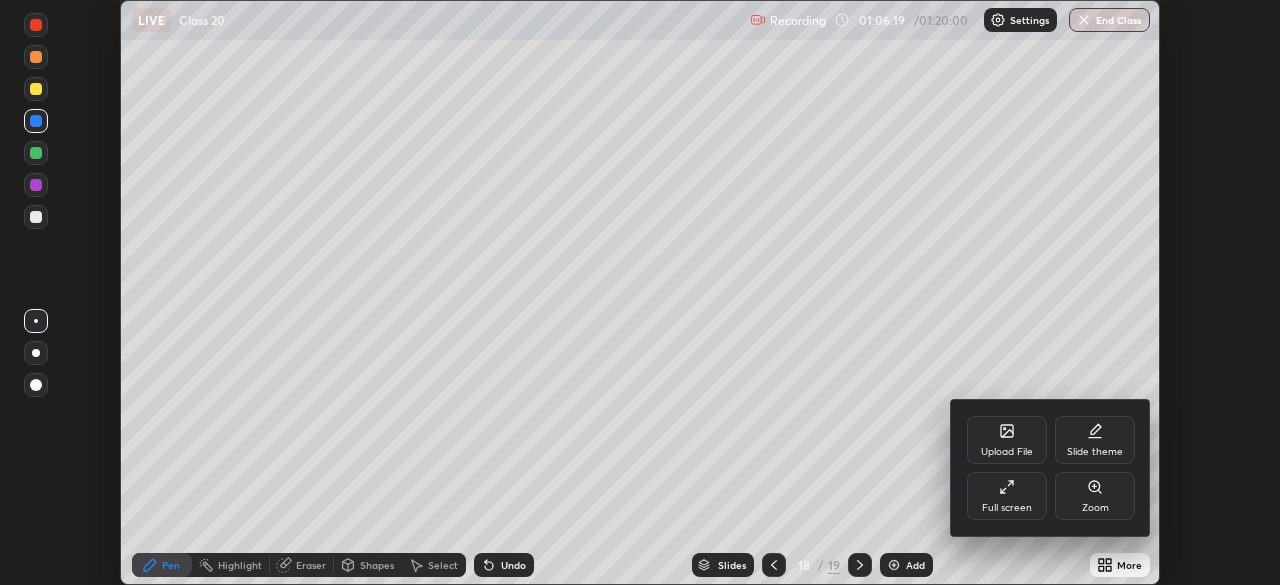 click on "Full screen" at bounding box center [1007, 496] 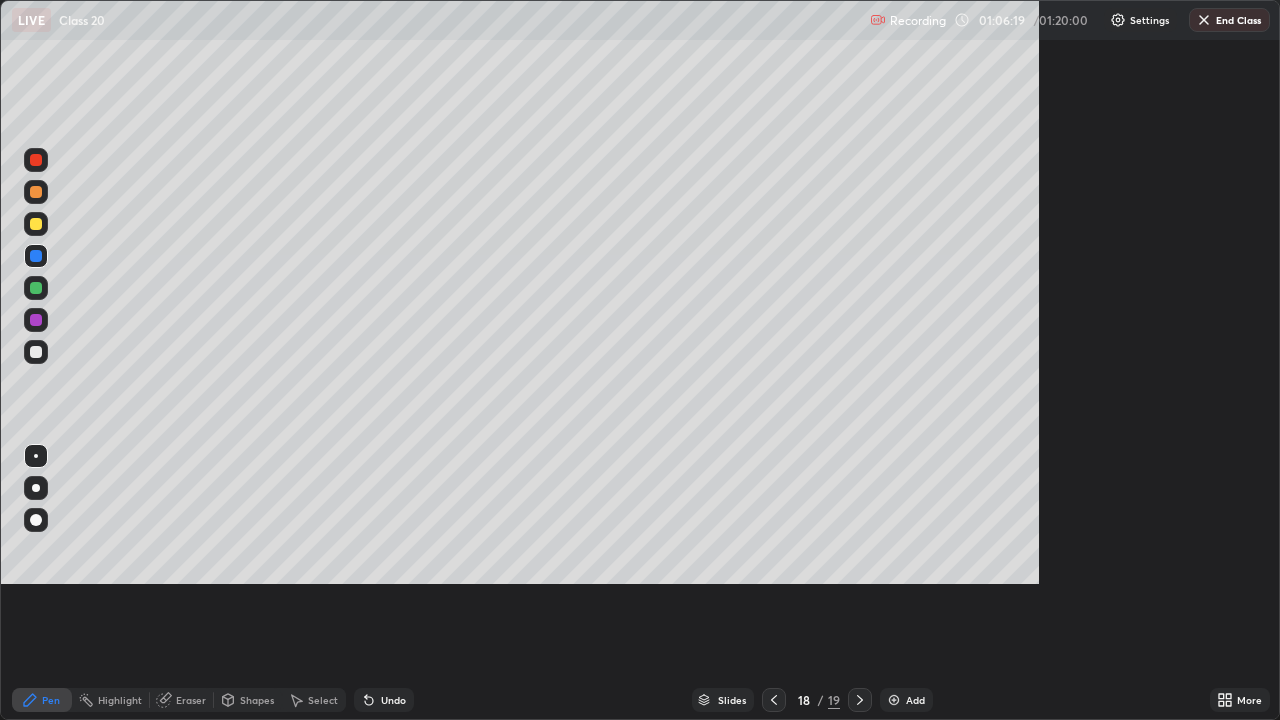 scroll, scrollTop: 99280, scrollLeft: 98720, axis: both 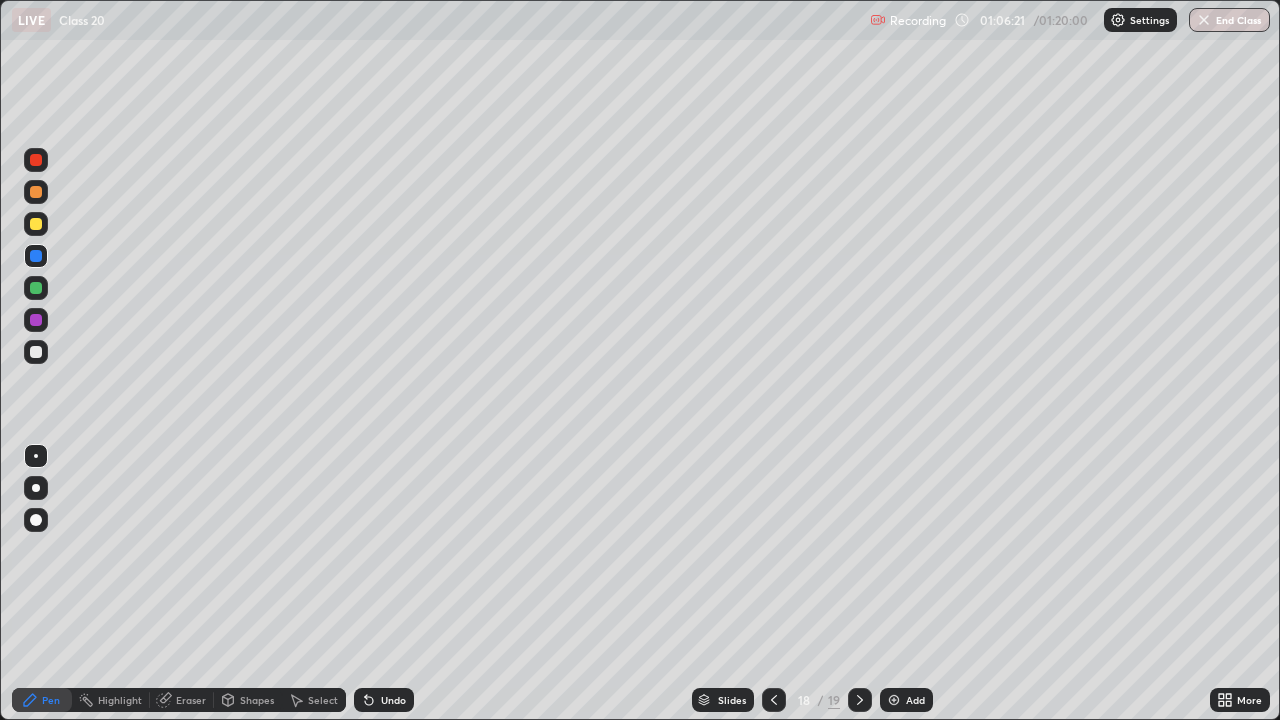click 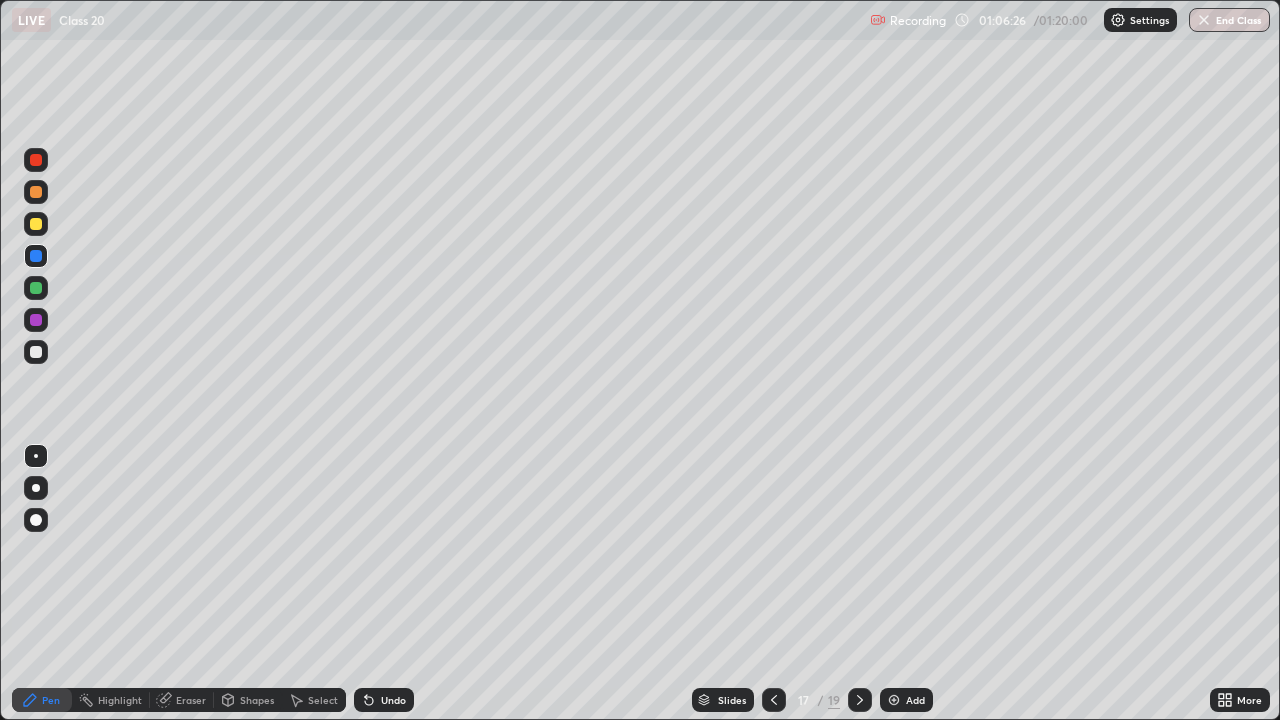 click 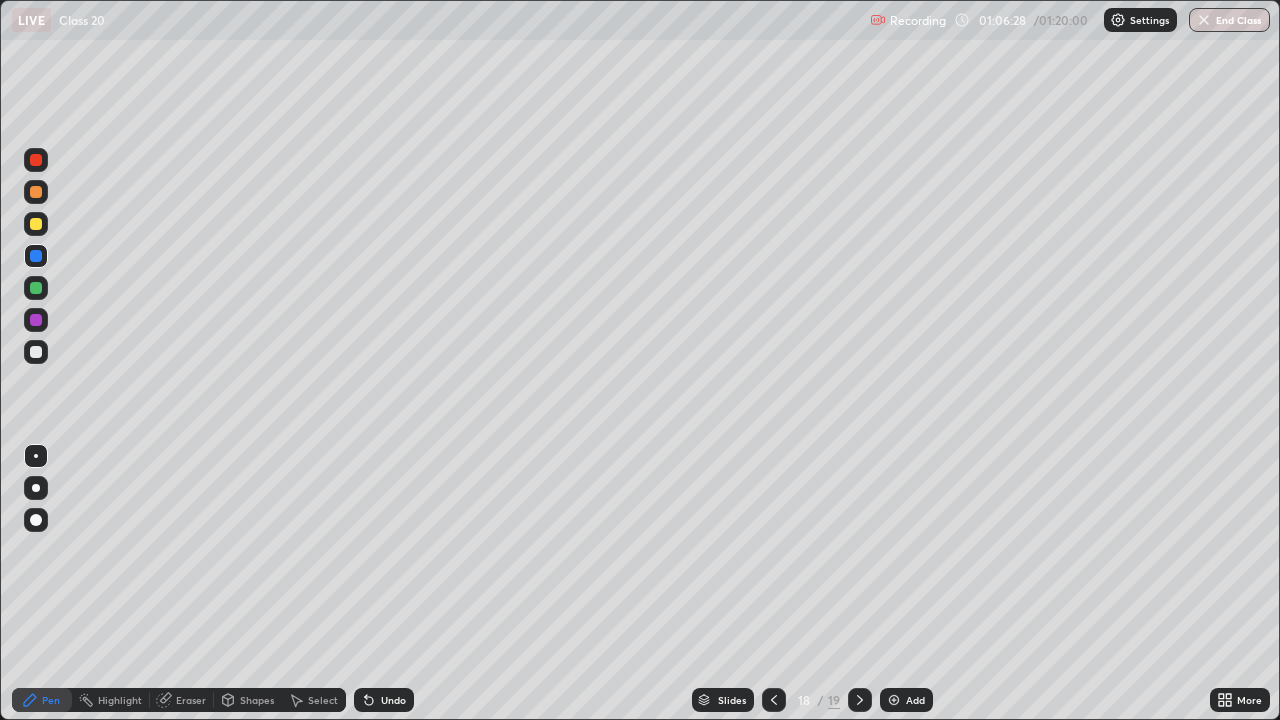 click at bounding box center [894, 700] 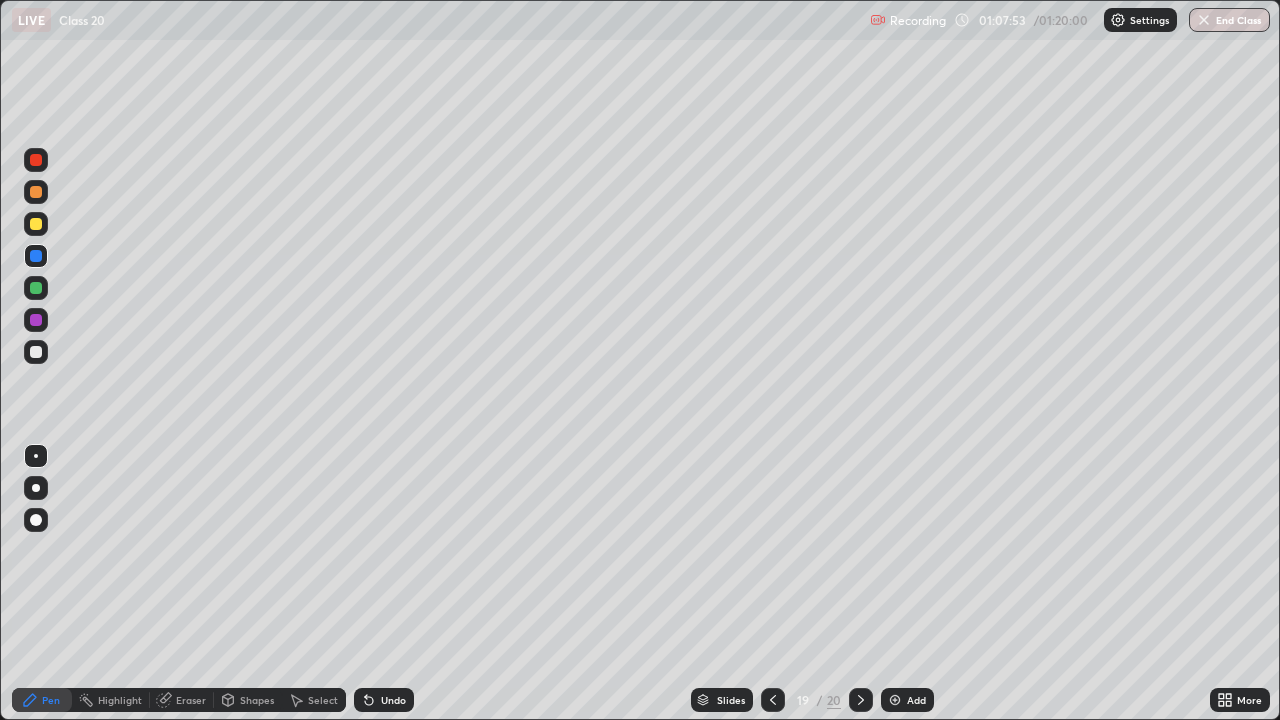 click 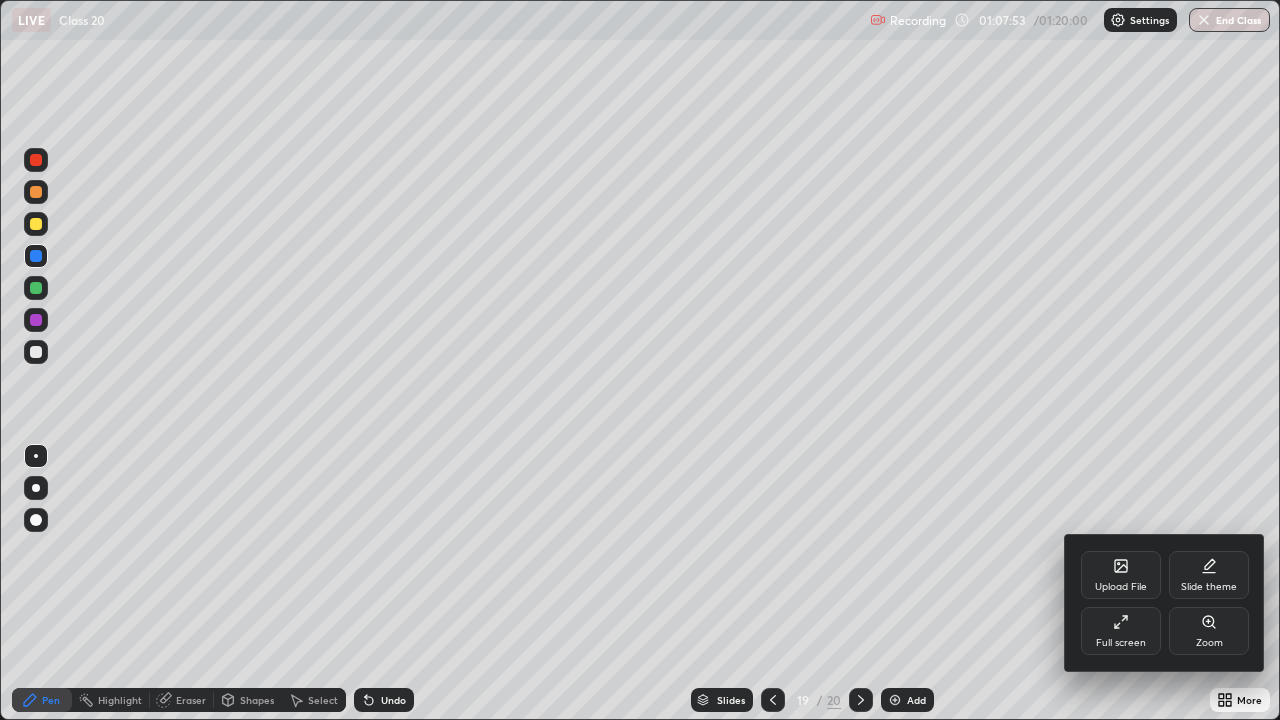 click 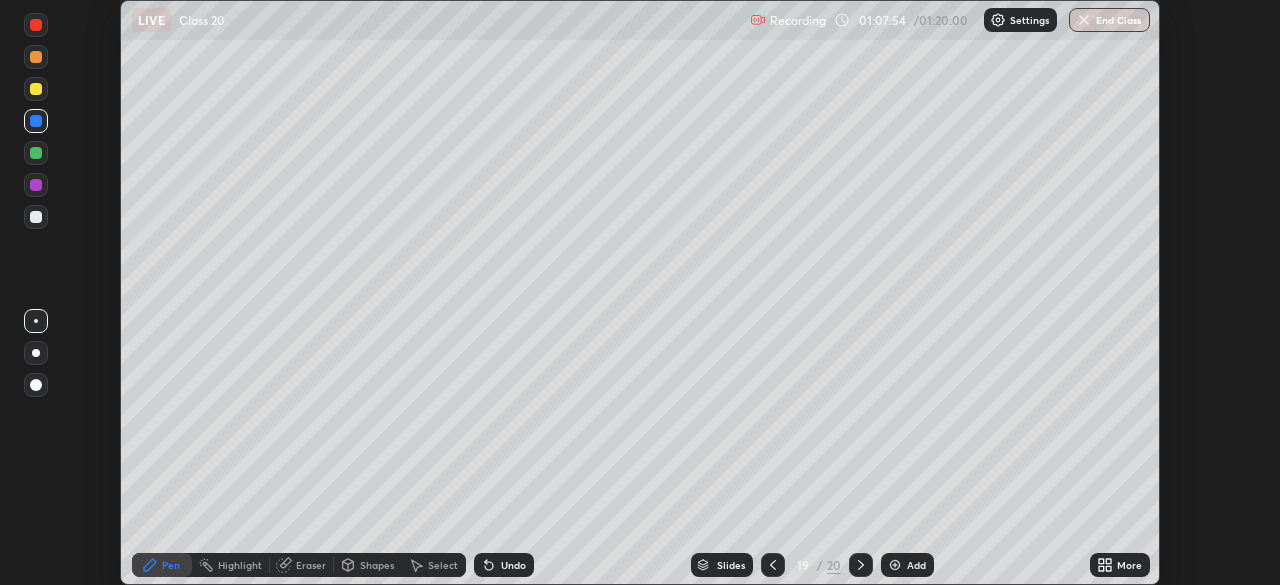 scroll, scrollTop: 585, scrollLeft: 1280, axis: both 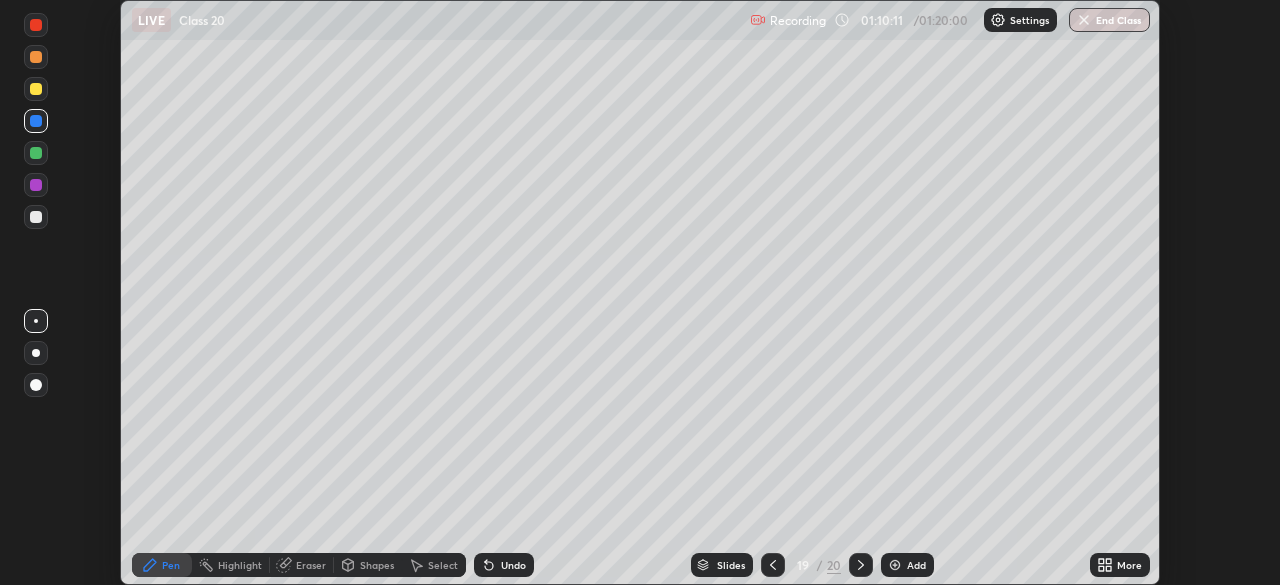click on "End Class" at bounding box center (1109, 20) 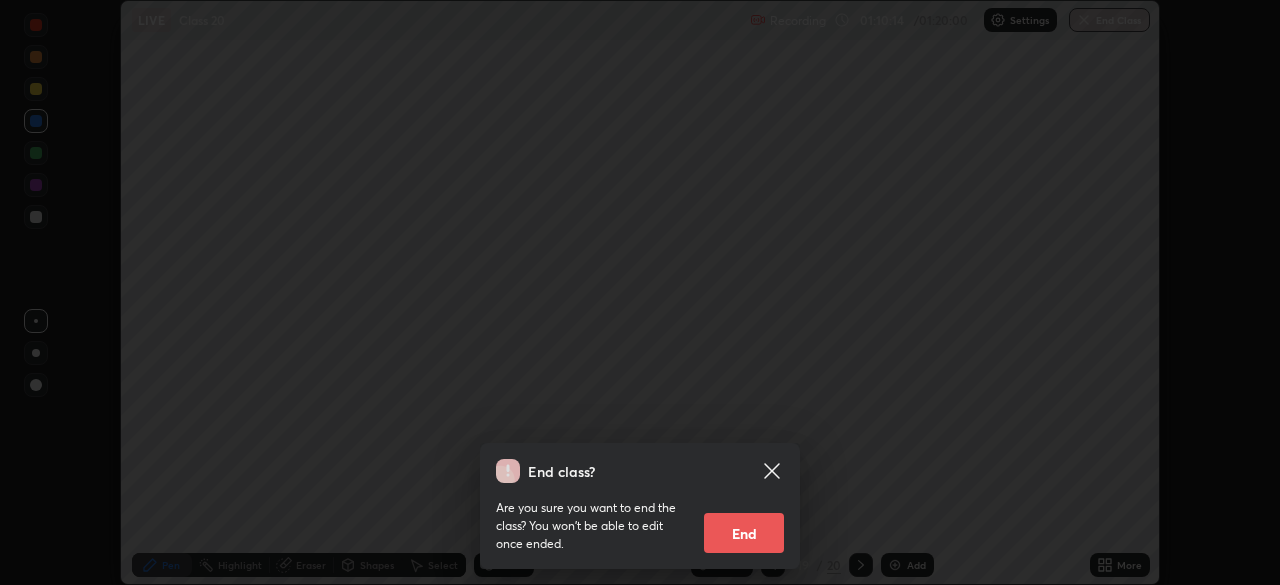 click on "End class? Are you sure you want to end the class? You won’t be able to edit once ended. End" at bounding box center (640, 292) 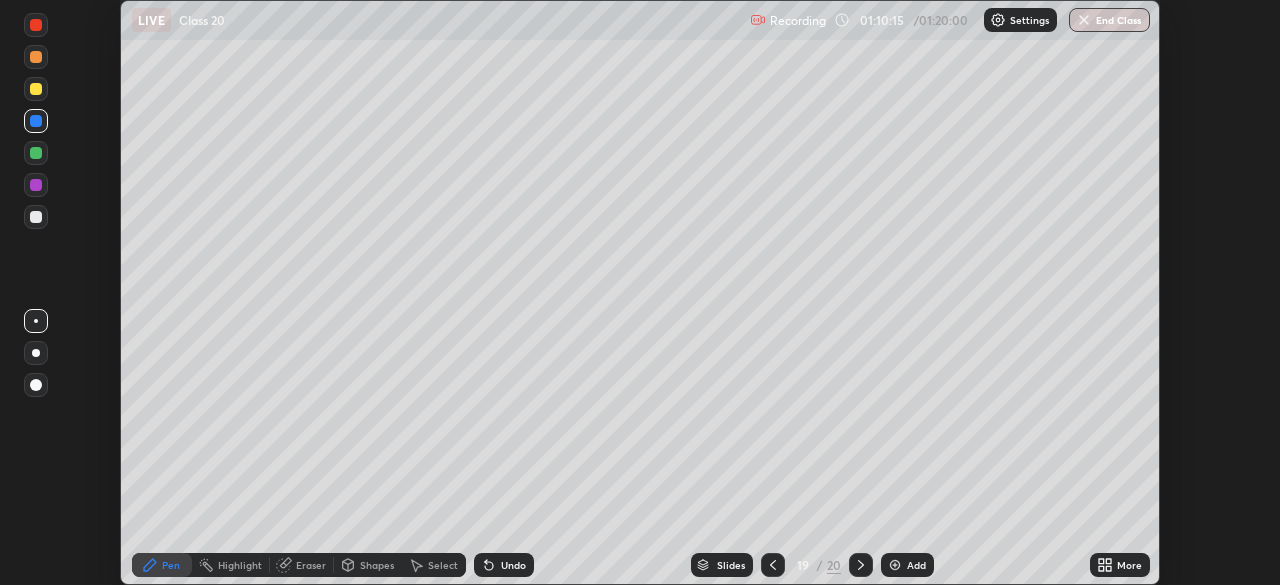 click on "End Class" at bounding box center [1109, 20] 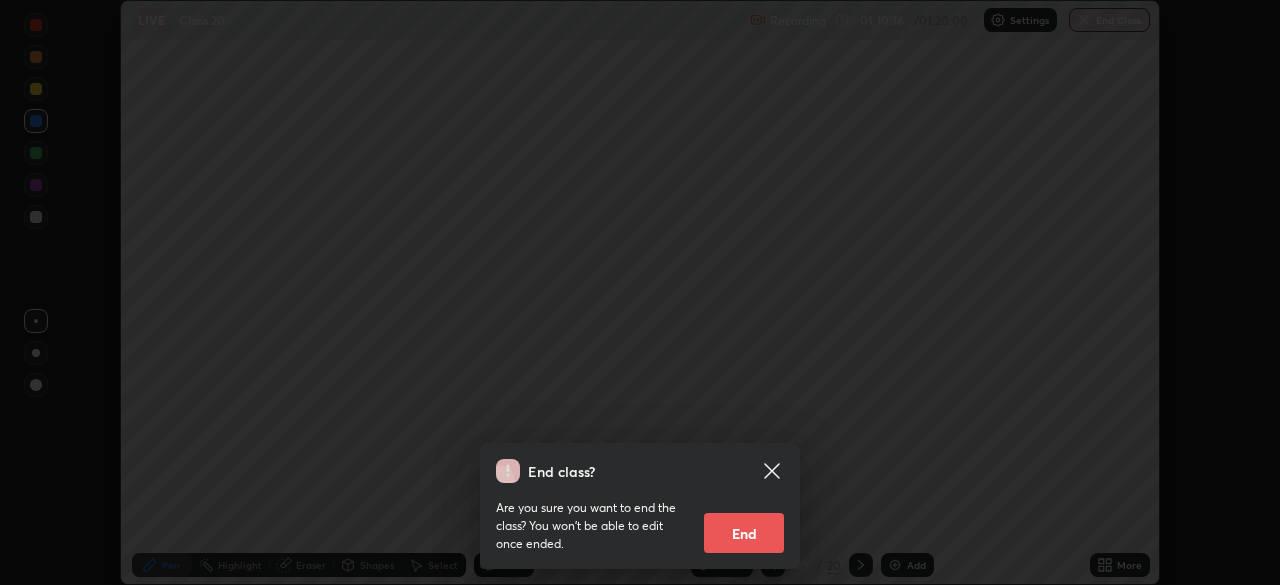 click on "End" at bounding box center [744, 533] 